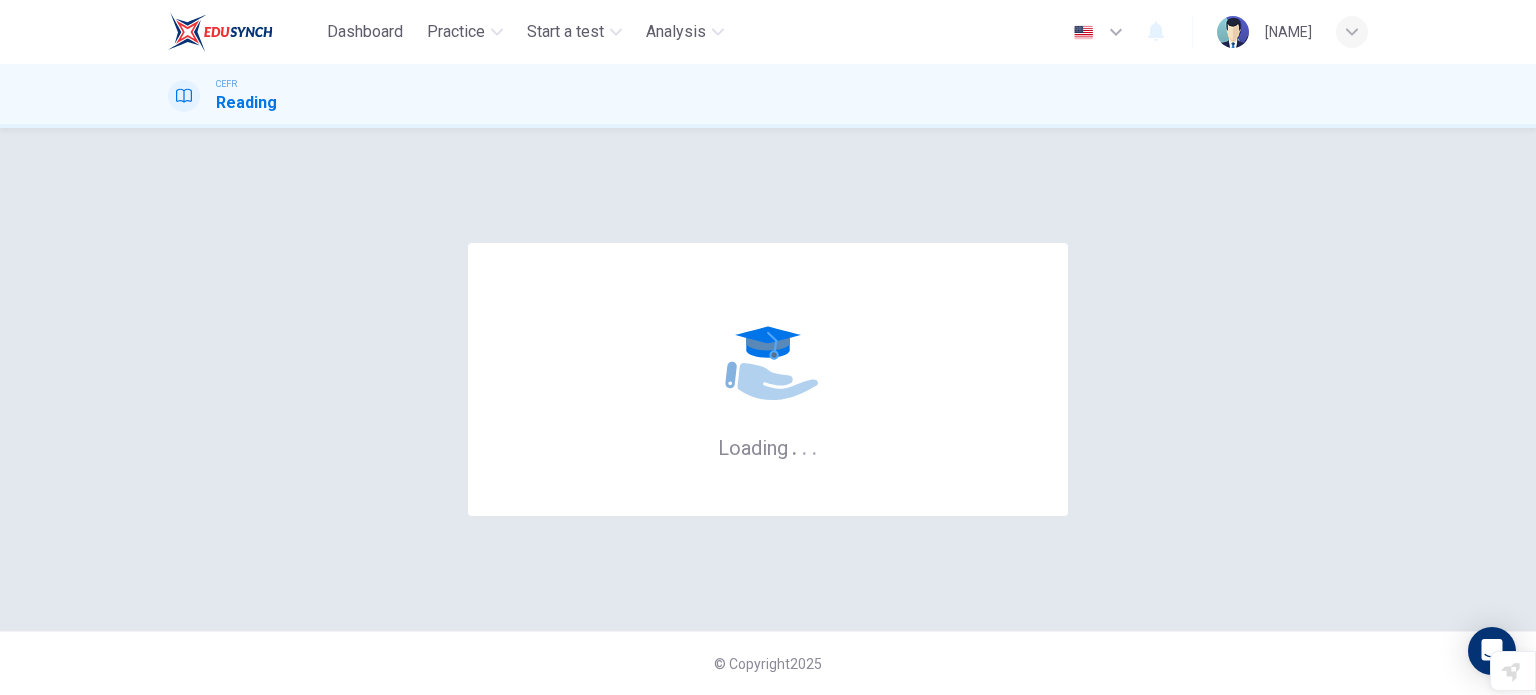 scroll, scrollTop: 0, scrollLeft: 0, axis: both 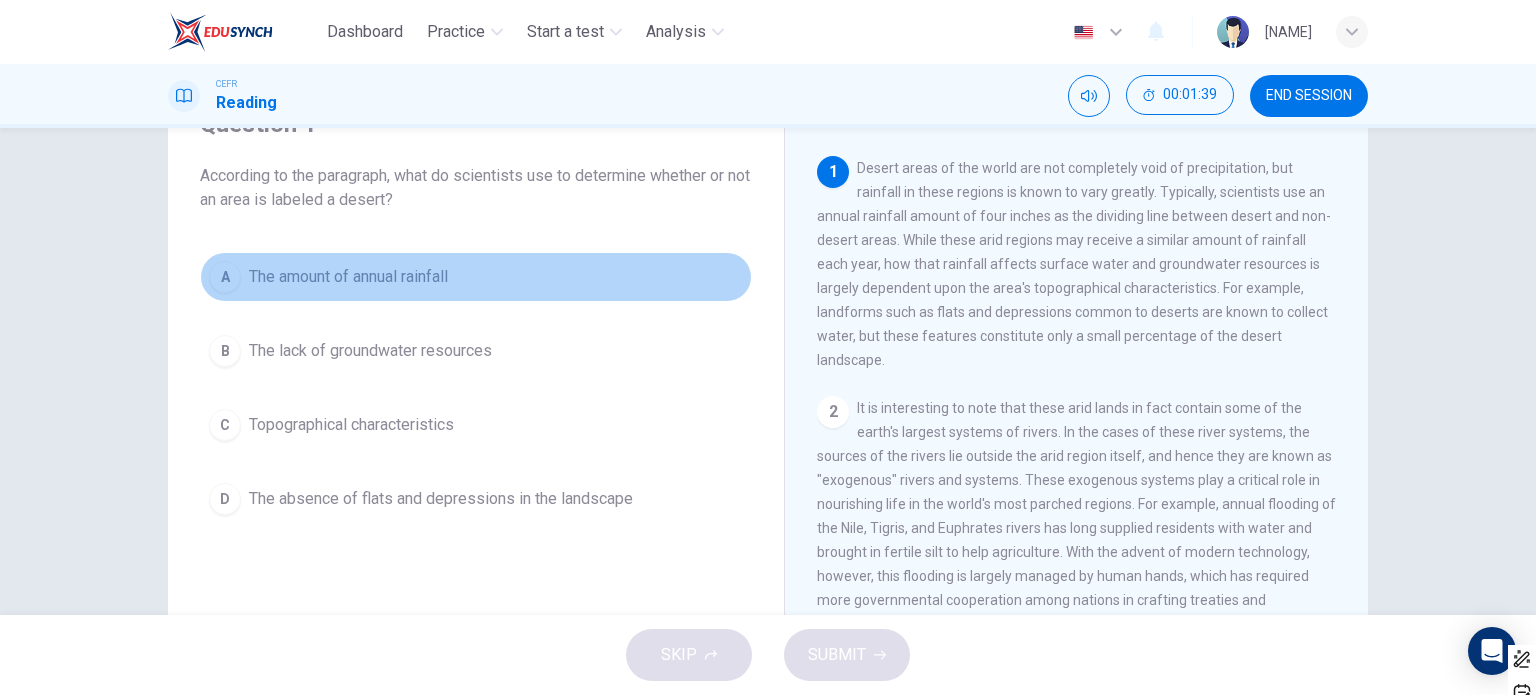 click on "The amount of annual rainfall" at bounding box center (348, 277) 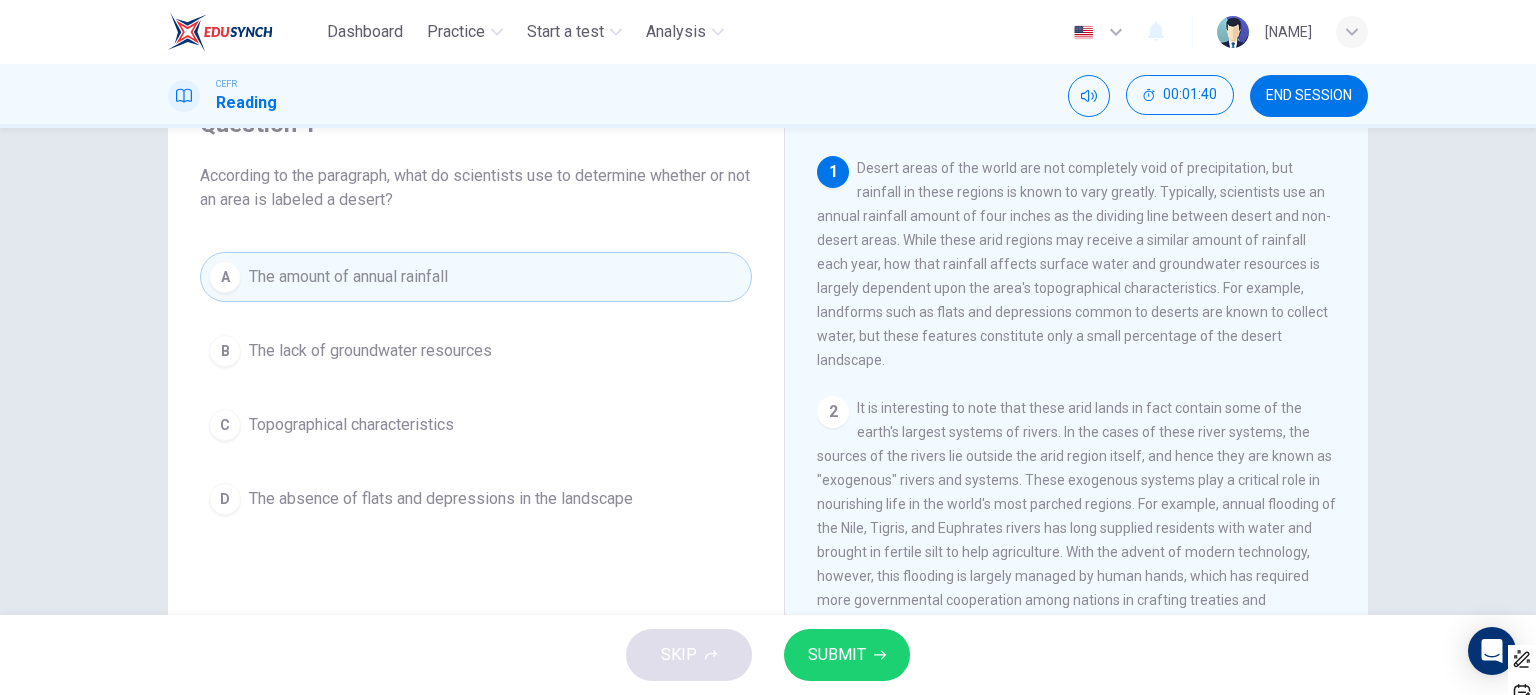 click on "SUBMIT" at bounding box center [837, 655] 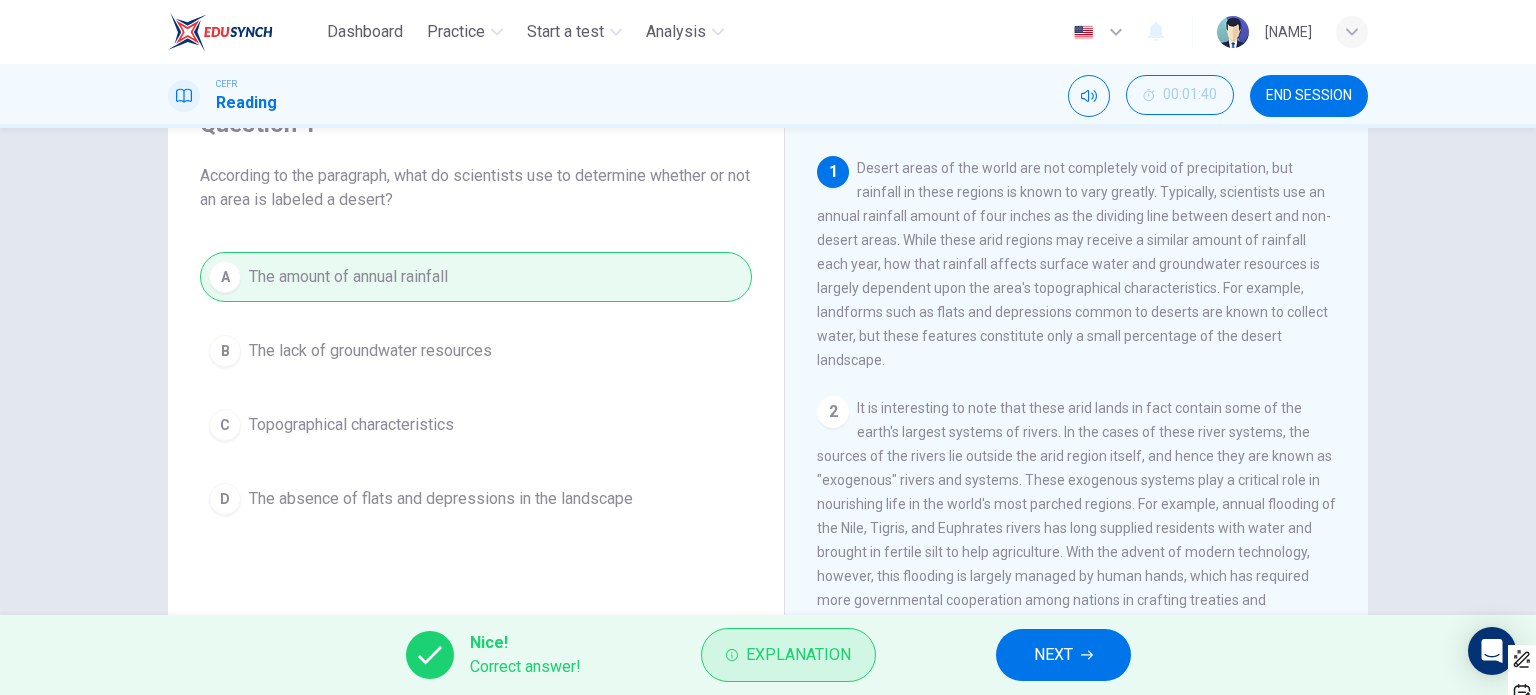 click on "Explanation" at bounding box center (798, 655) 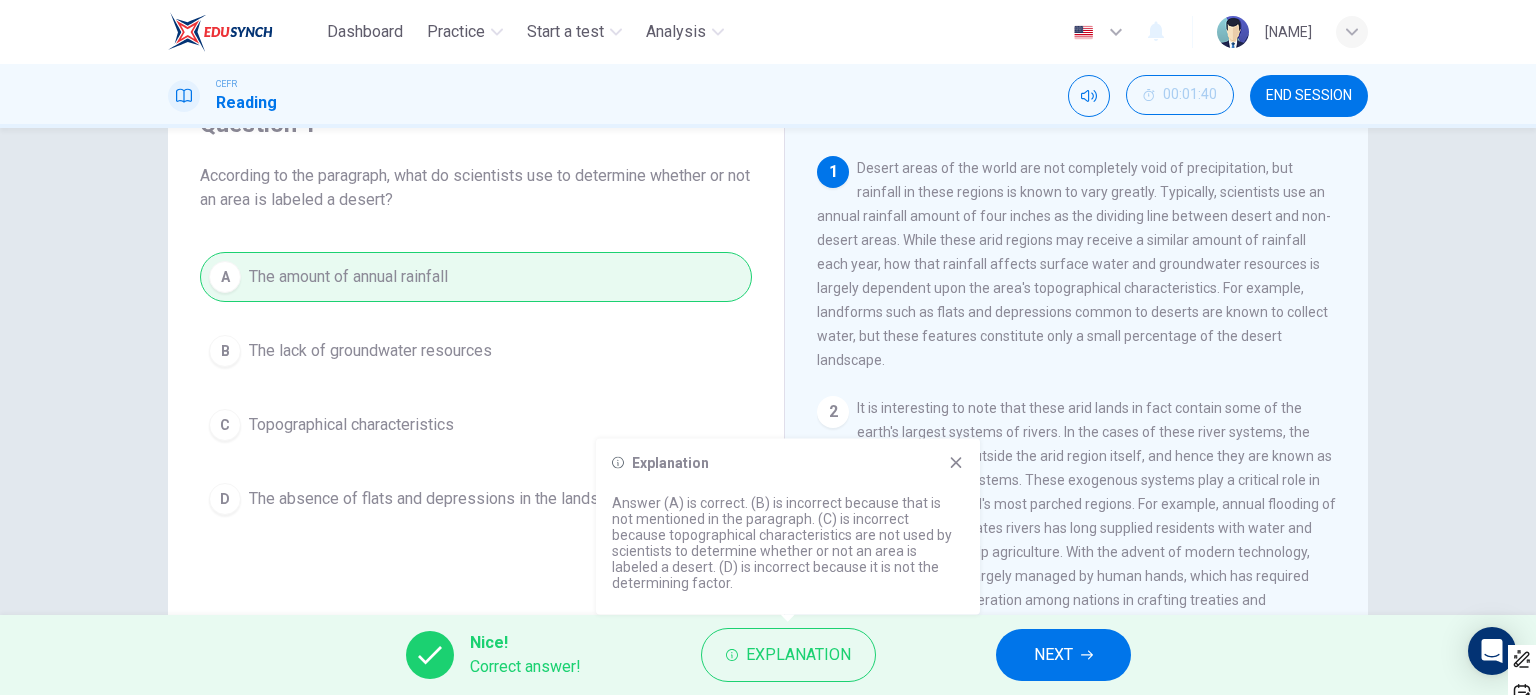 click on "Desert areas of the world are not completely void of precipitation, but rainfall in these regions is known to vary greatly. Typically, scientists use an annual rainfall amount of four inches as the dividing line between desert and non-desert areas. While these arid regions may receive a similar amount of rainfall each year, how that rainfall affects surface water and groundwater resources is largely dependent upon the area's topographical characteristics. For example, landforms such as flats and depressions common to deserts are known to collect water, but these features constitute only a small percentage of the desert landscape." at bounding box center [1074, 264] 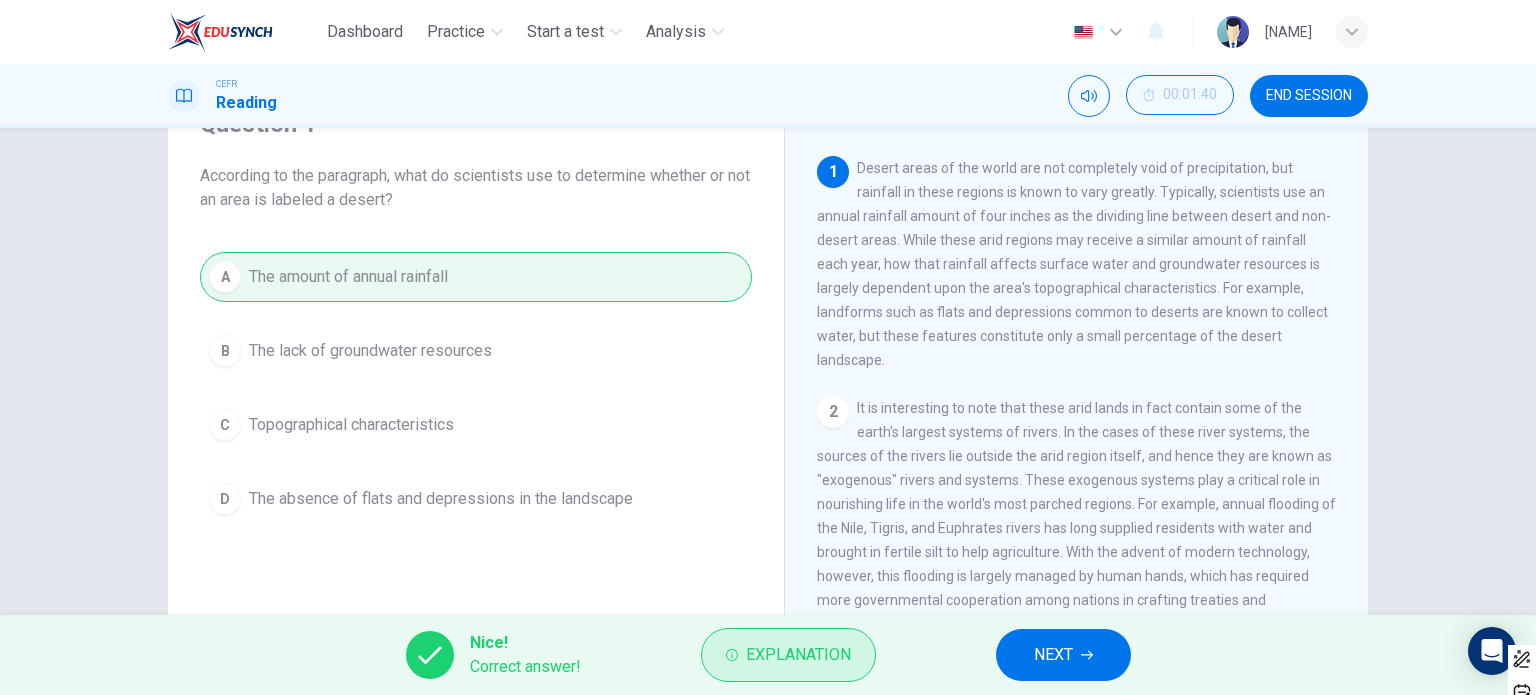 click on "Explanation" at bounding box center [788, 655] 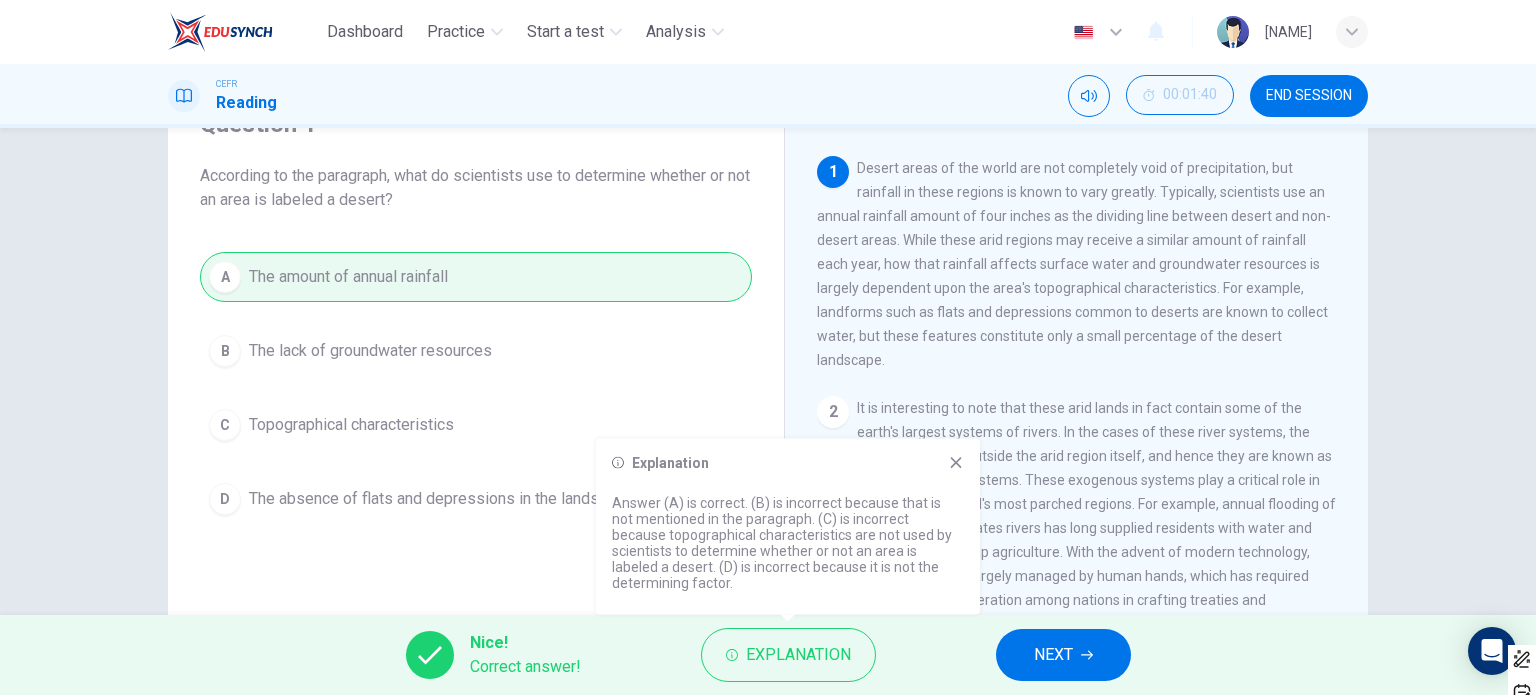 click on "It is interesting to note that these arid lands in fact contain some of the earth's largest systems of rivers. In the cases of these river systems, the sources of the rivers lie outside the arid region itself, and hence they are known as "exogenous" rivers and systems. These exogenous systems play a critical role in nourishing life in the world's most parched regions. For example, annual flooding of the Nile, Tigris, and Euphrates rivers has long supplied residents with water and brought in fertile silt to help agriculture. With the advent of modern technology, however, this flooding is largely managed by human hands, which has required more governmental cooperation among nations in crafting treaties and agreements regulating the use of these river basins." at bounding box center [1074, 264] 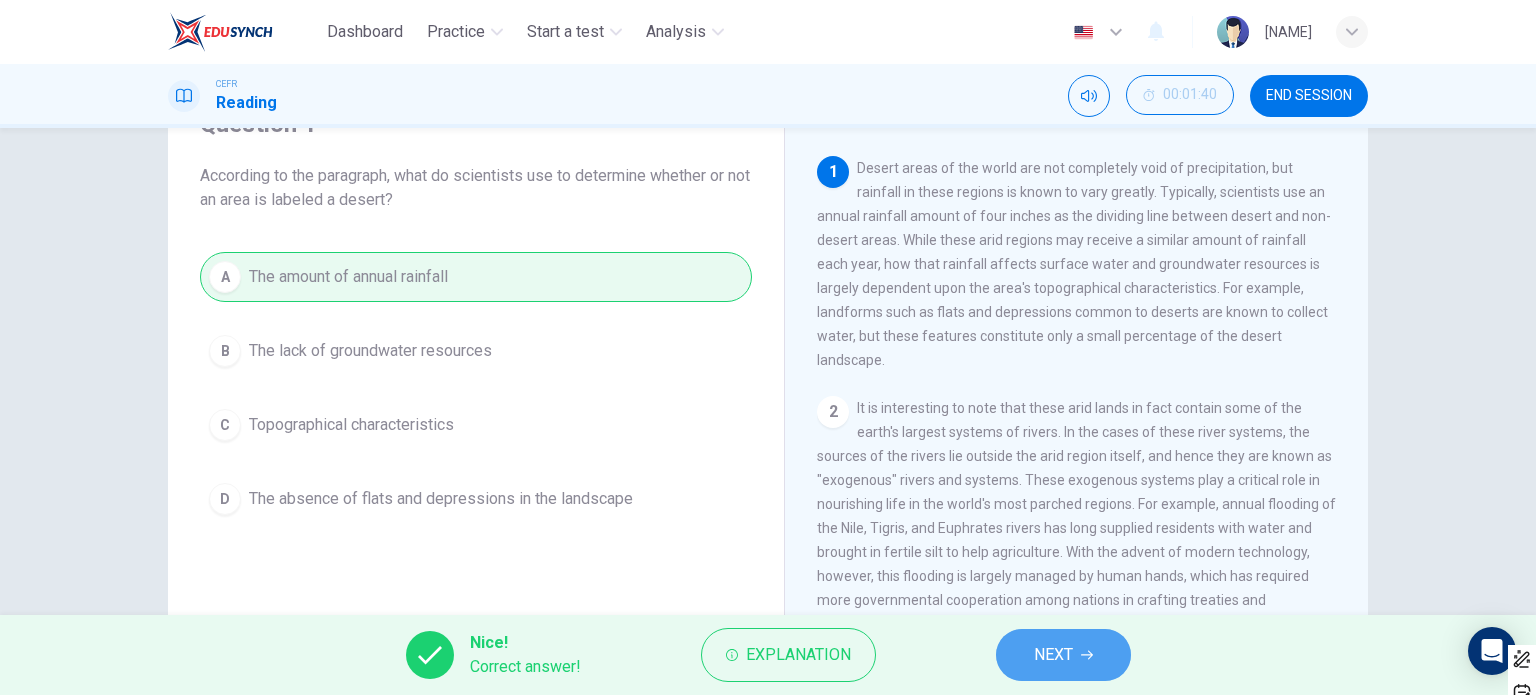 click on "NEXT" at bounding box center (1063, 655) 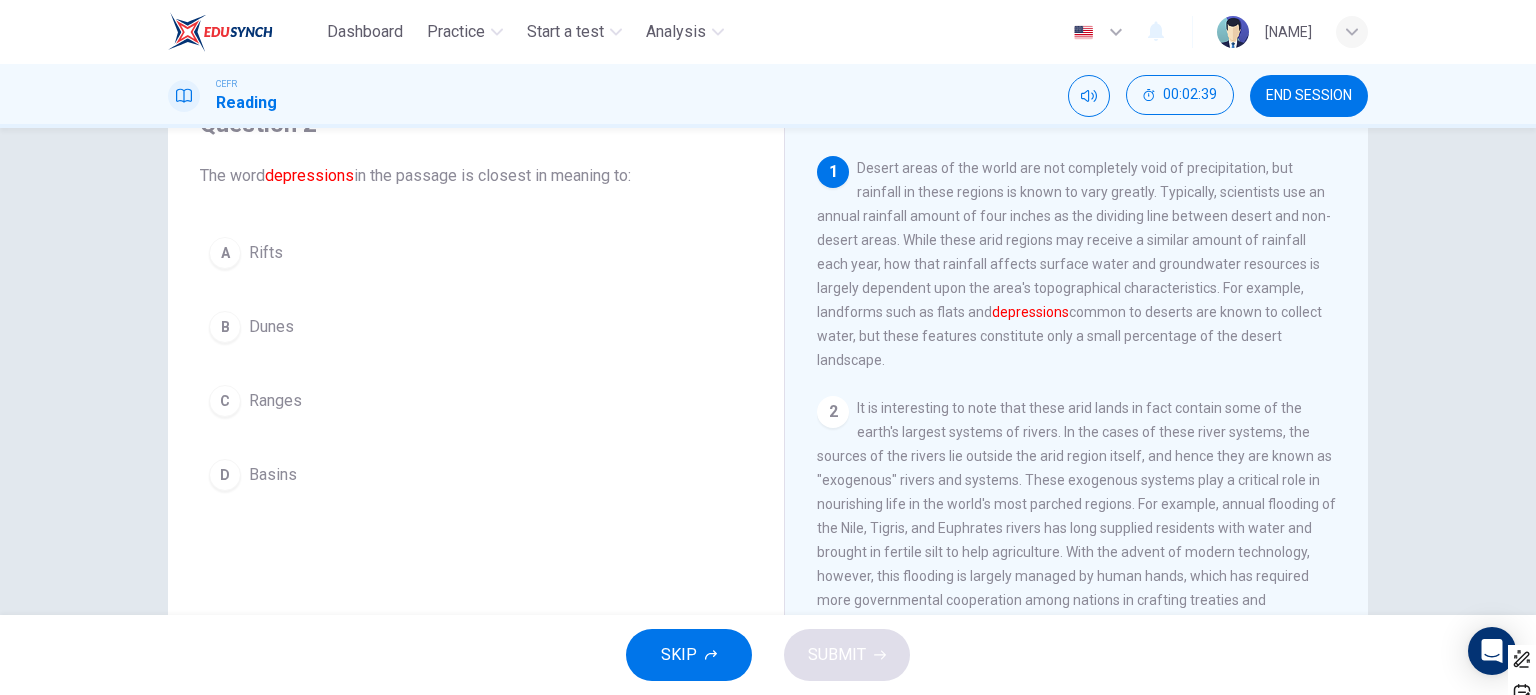 click on "Ranges" at bounding box center (266, 253) 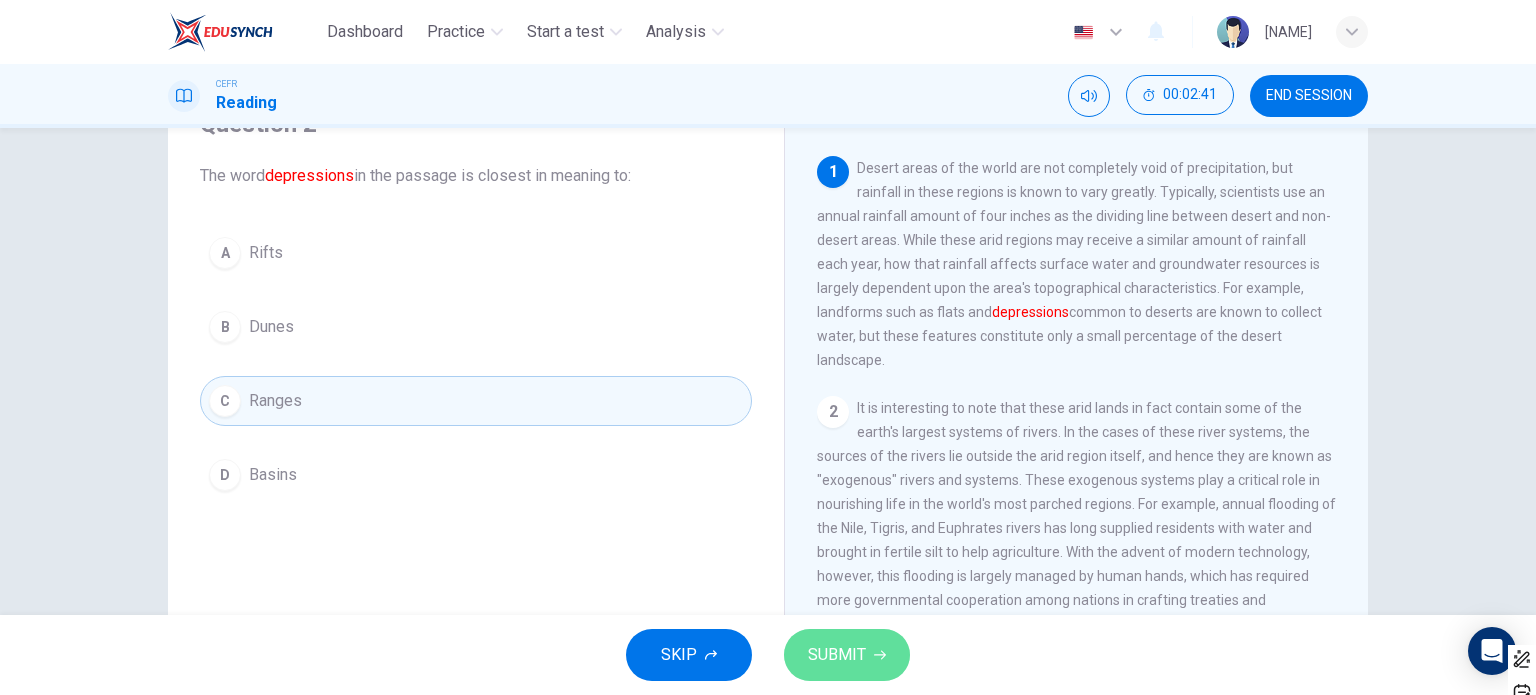 click on "SUBMIT" at bounding box center [837, 655] 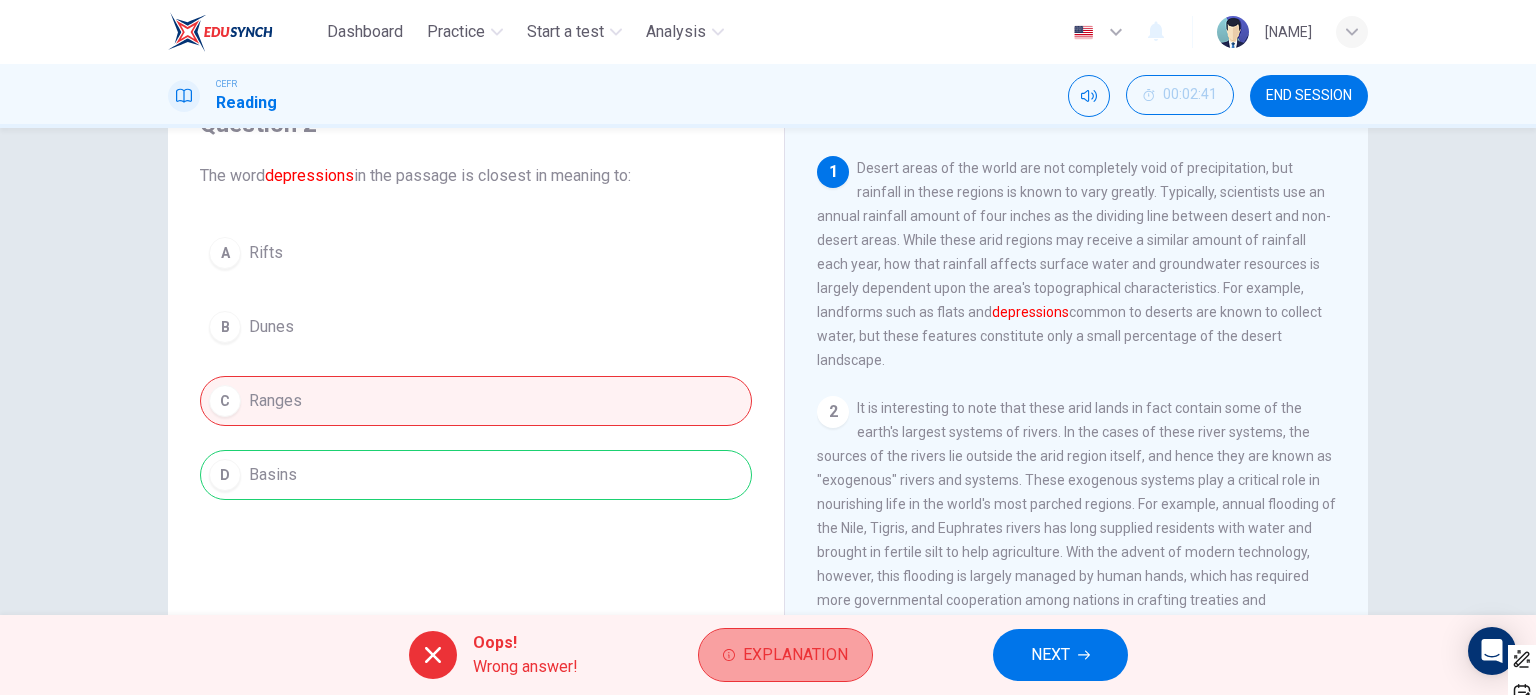 click on "Explanation" at bounding box center [795, 655] 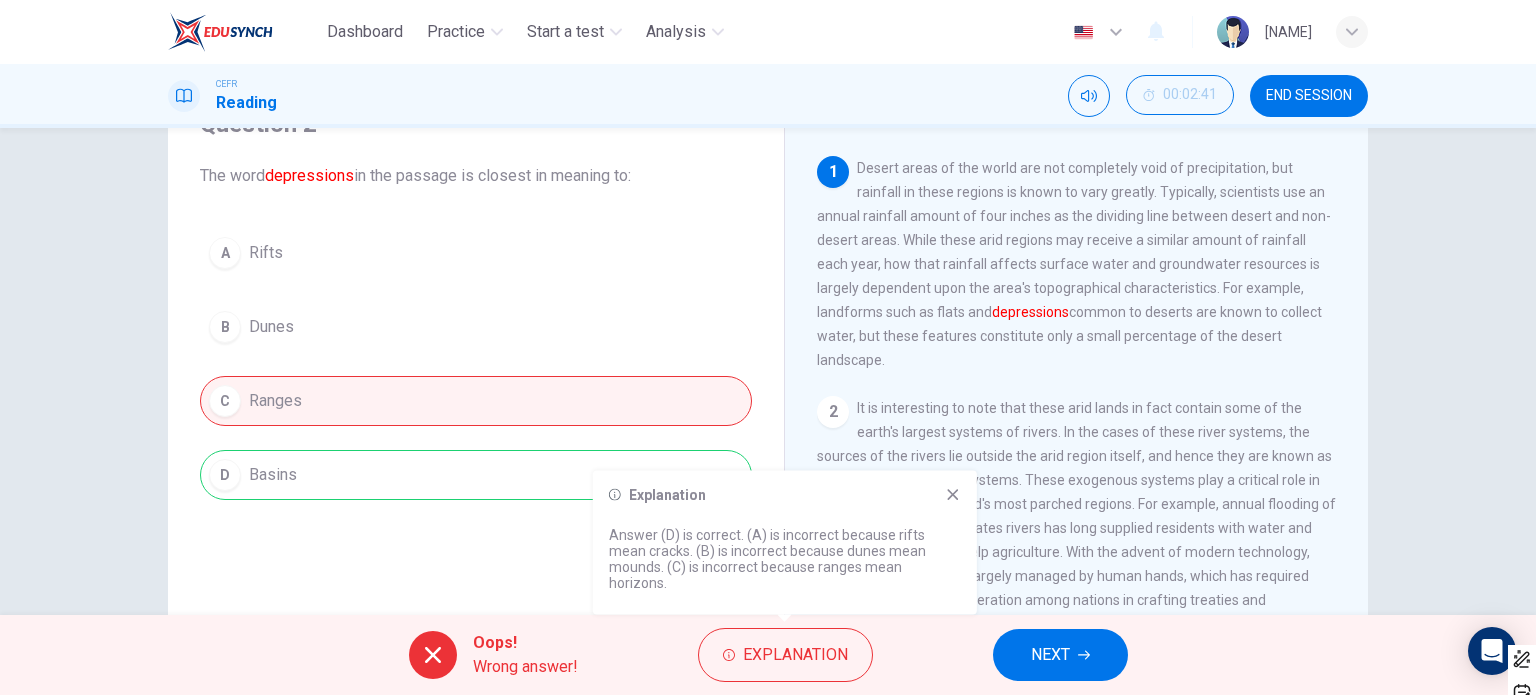 click on "NEXT" at bounding box center [1050, 655] 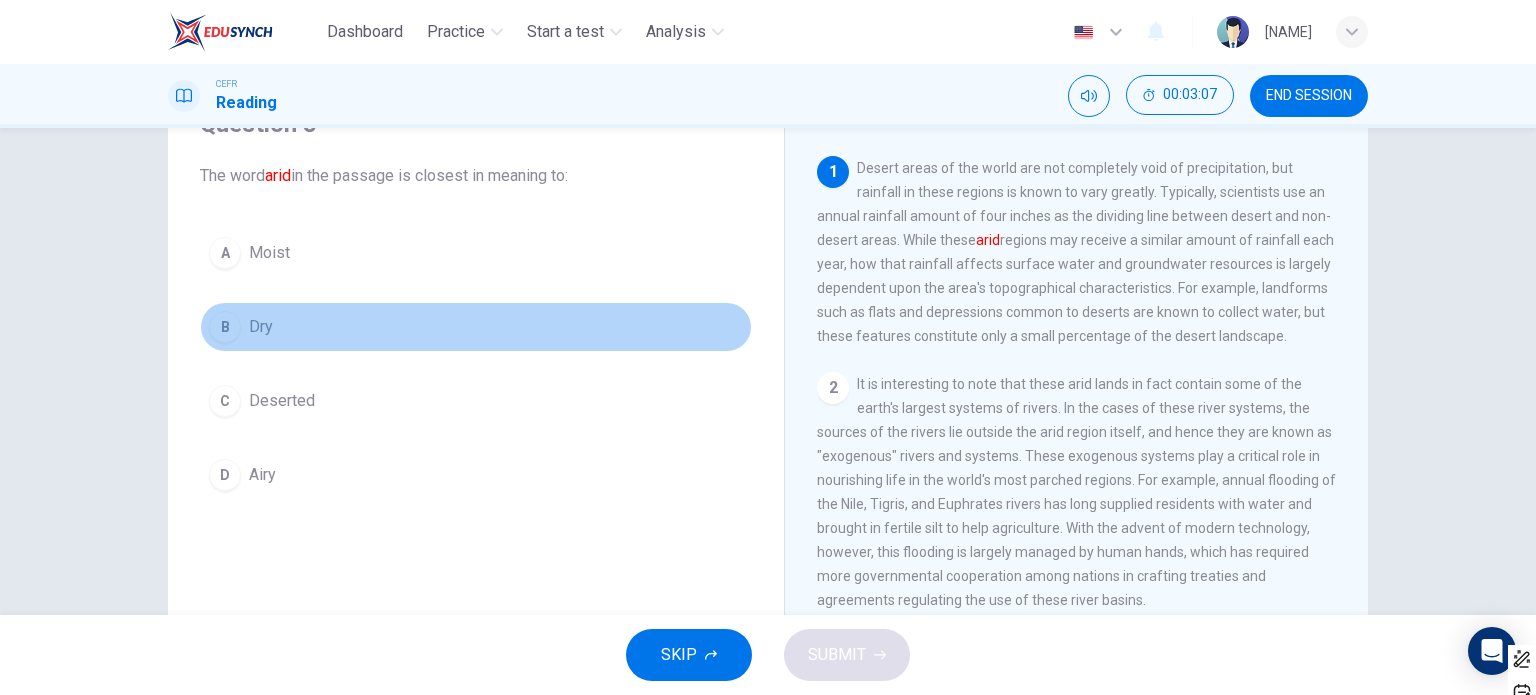 click on "B Dry" at bounding box center (476, 327) 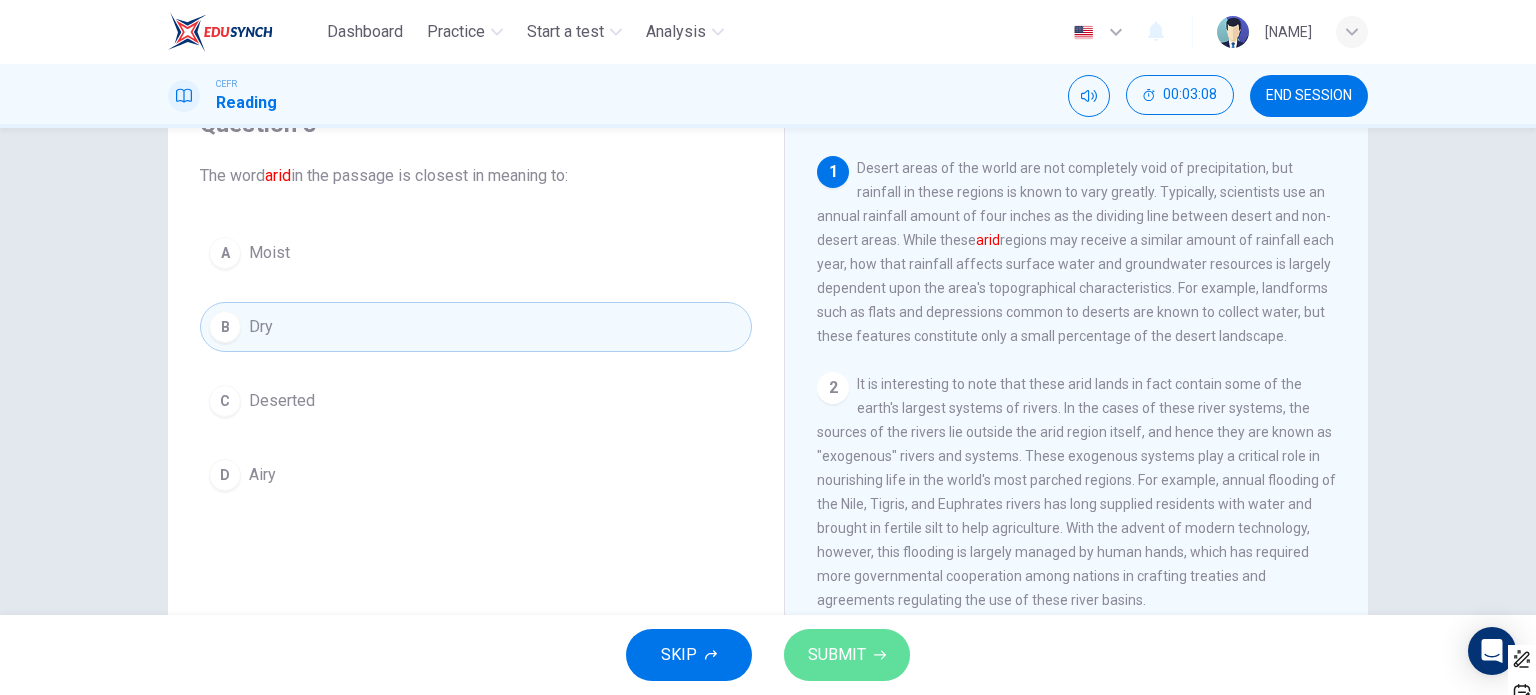 click on "SUBMIT" at bounding box center [837, 655] 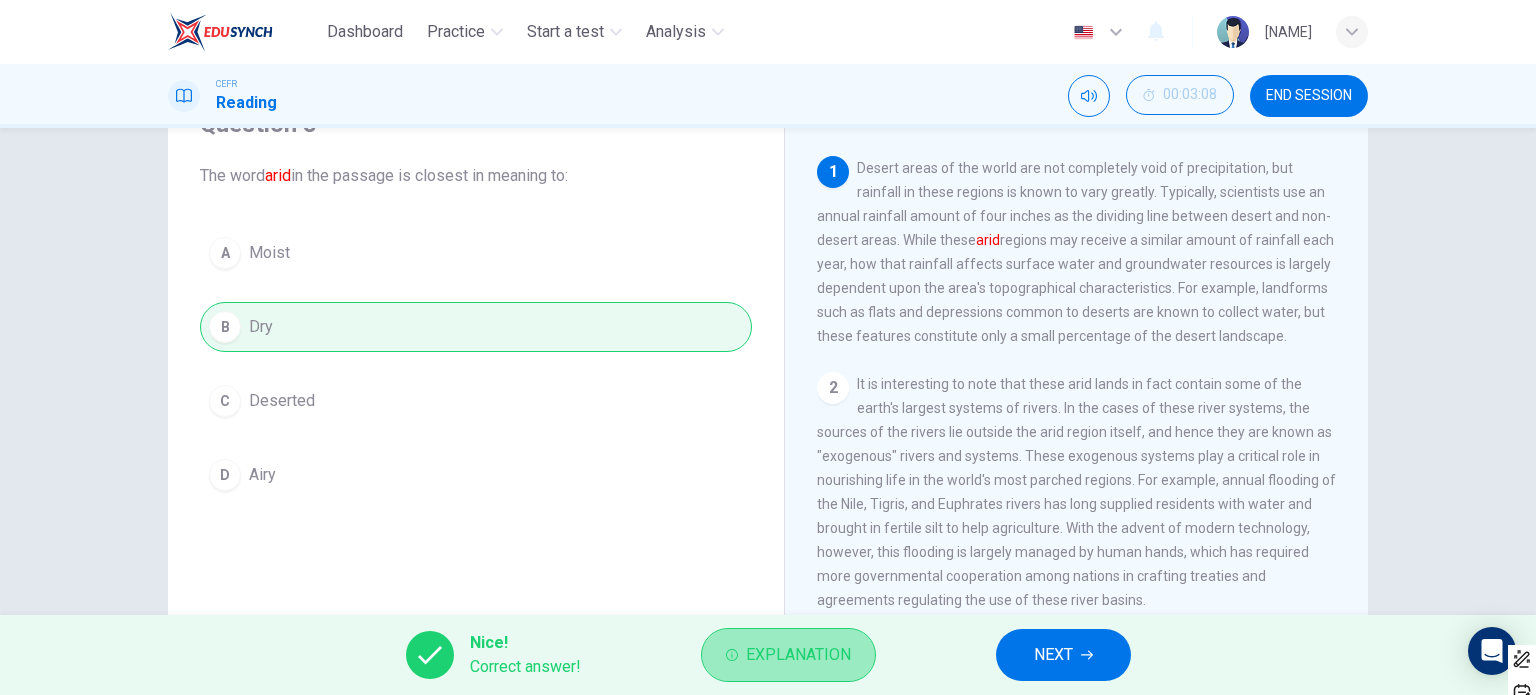 click on "Explanation" at bounding box center [788, 655] 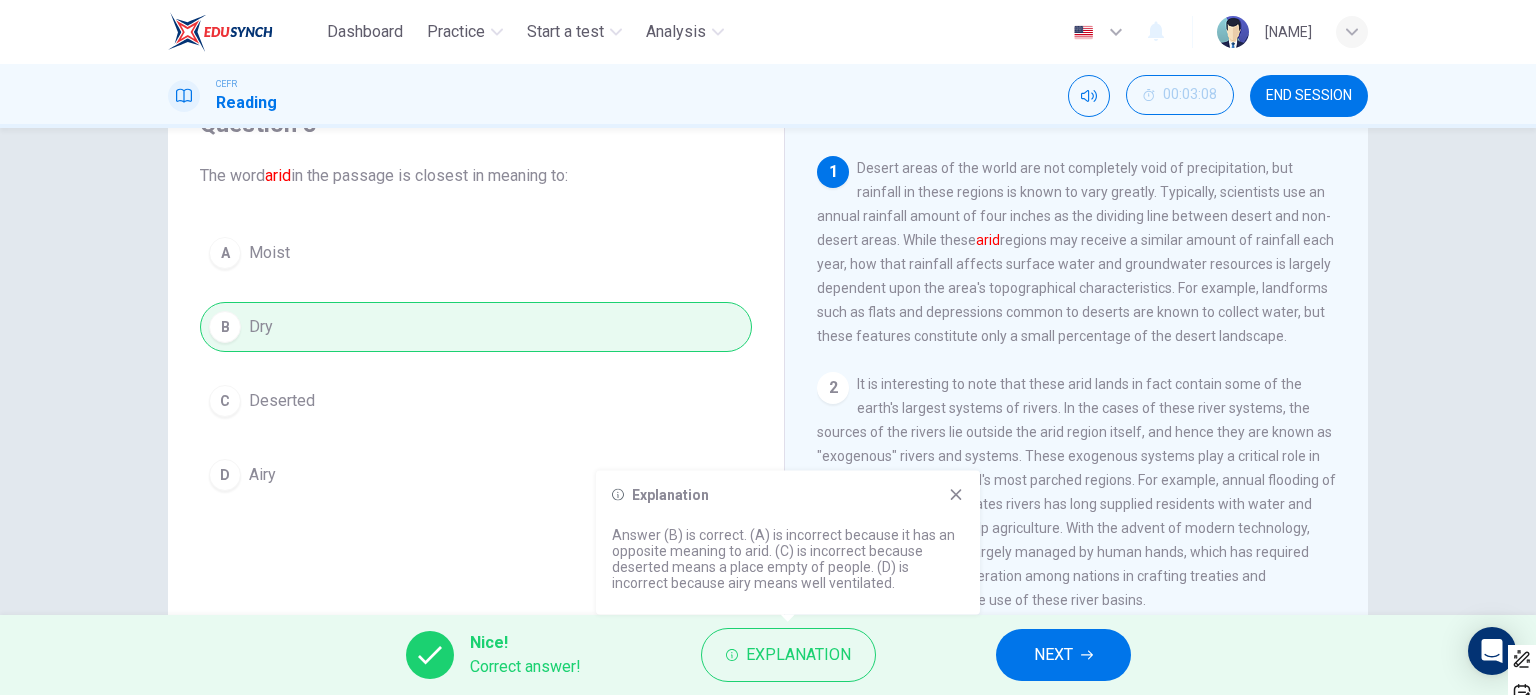 click on "NEXT" at bounding box center [1053, 655] 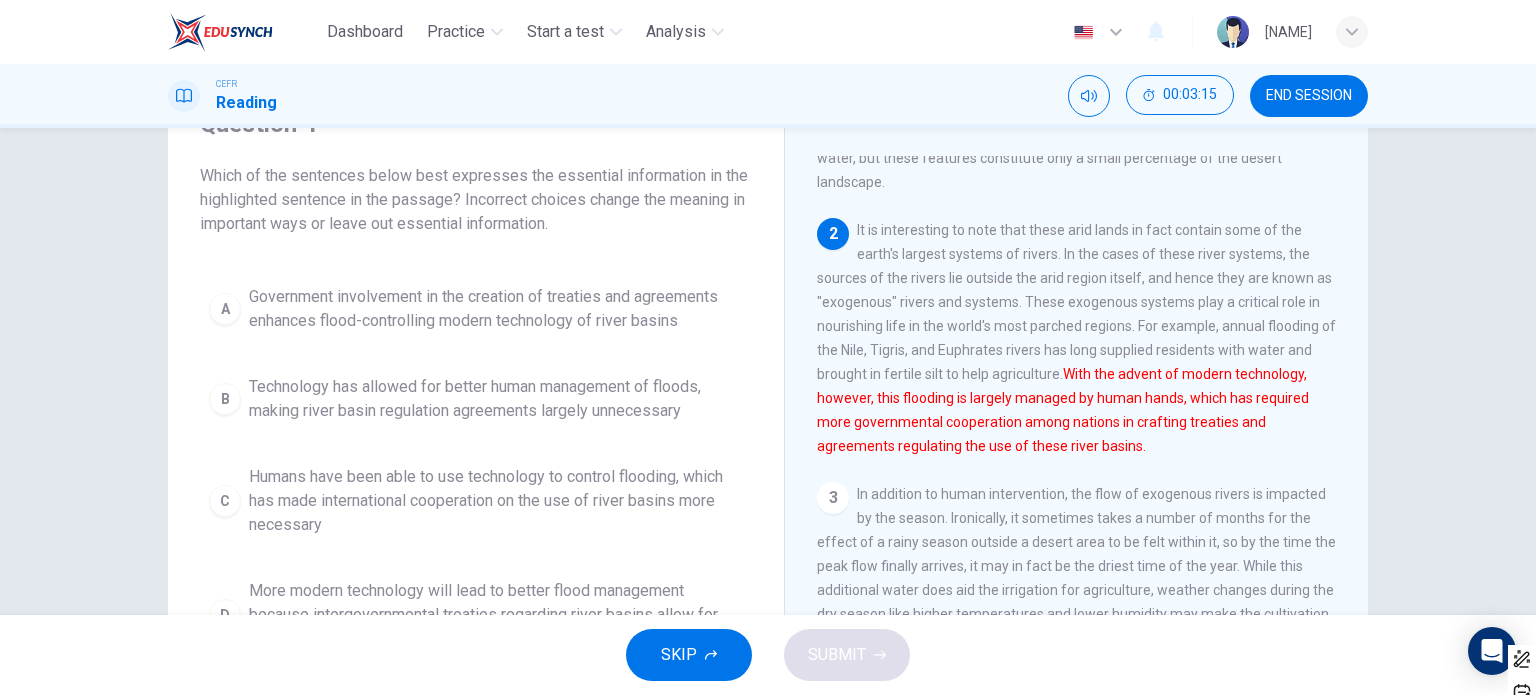 scroll, scrollTop: 200, scrollLeft: 0, axis: vertical 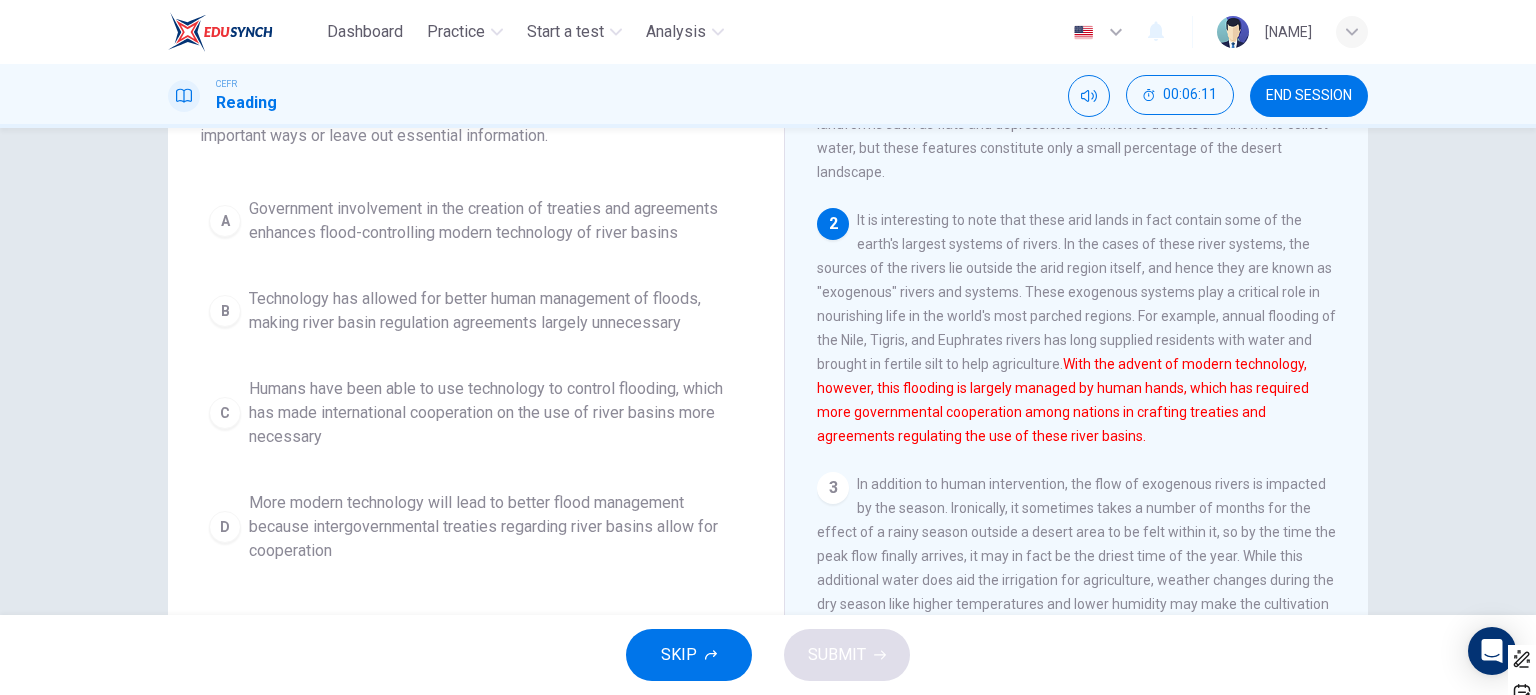 click on "Humans have been able to use technology to control flooding, which has made international cooperation on the use of river basins more necessary" at bounding box center [496, 221] 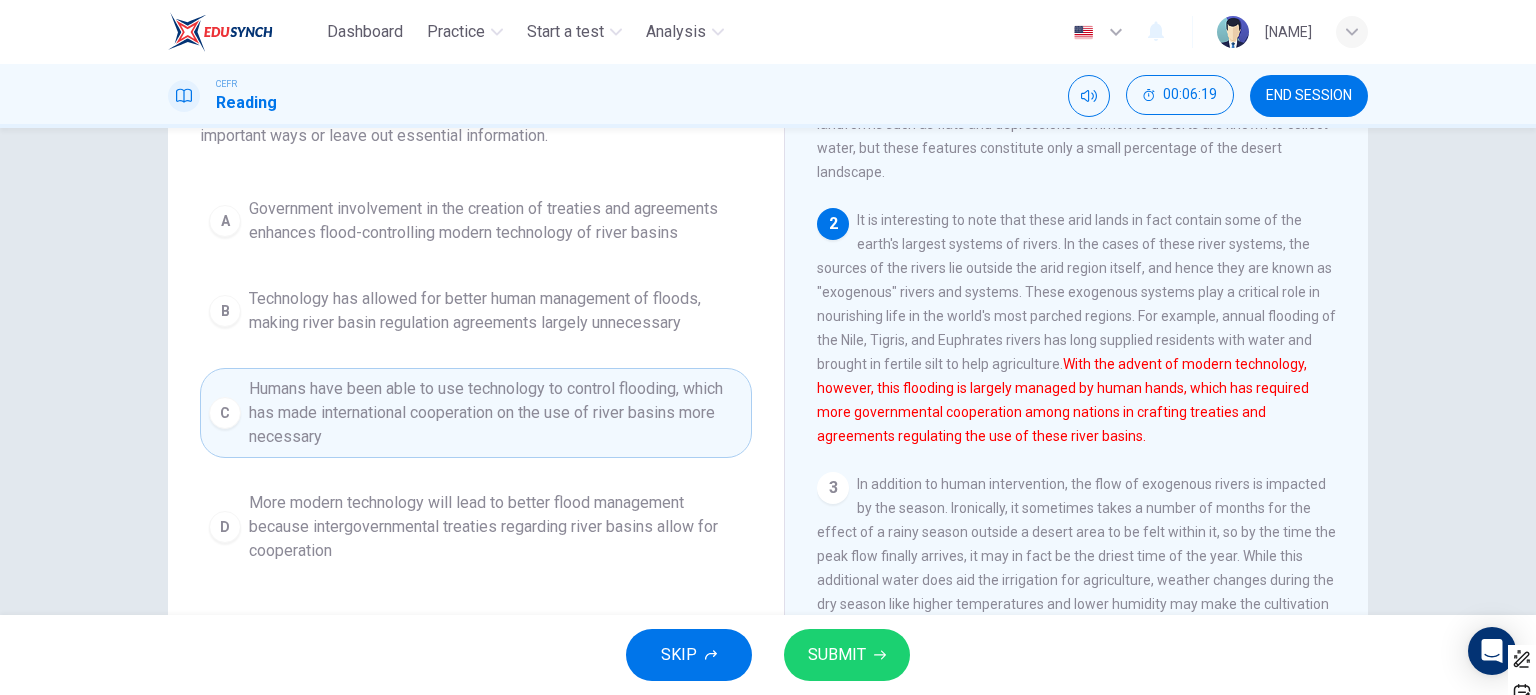 click on "Government involvement in the creation of treaties and agreements enhances flood-controlling modern technology of river basins" at bounding box center [496, 221] 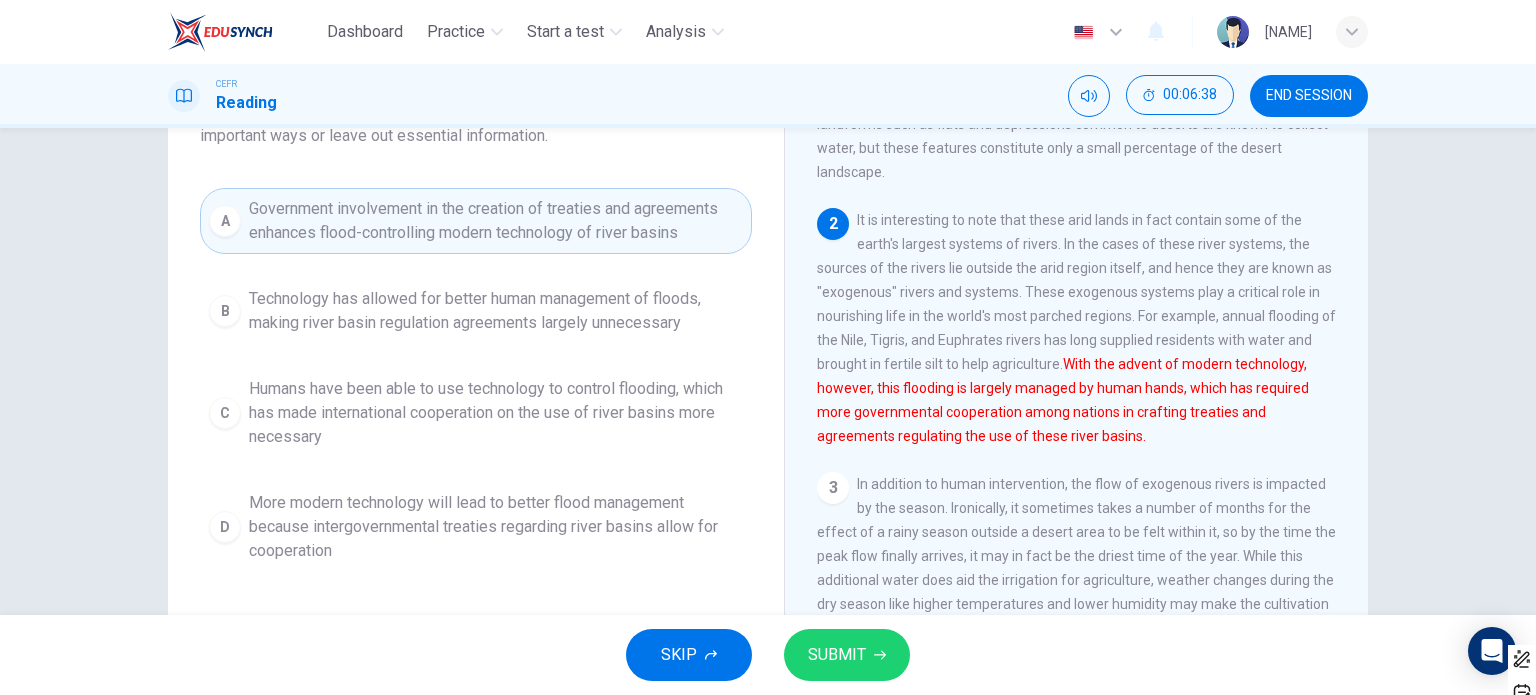 click on "Humans have been able to use technology to control flooding, which has made international cooperation on the use of river basins more necessary" at bounding box center [496, 311] 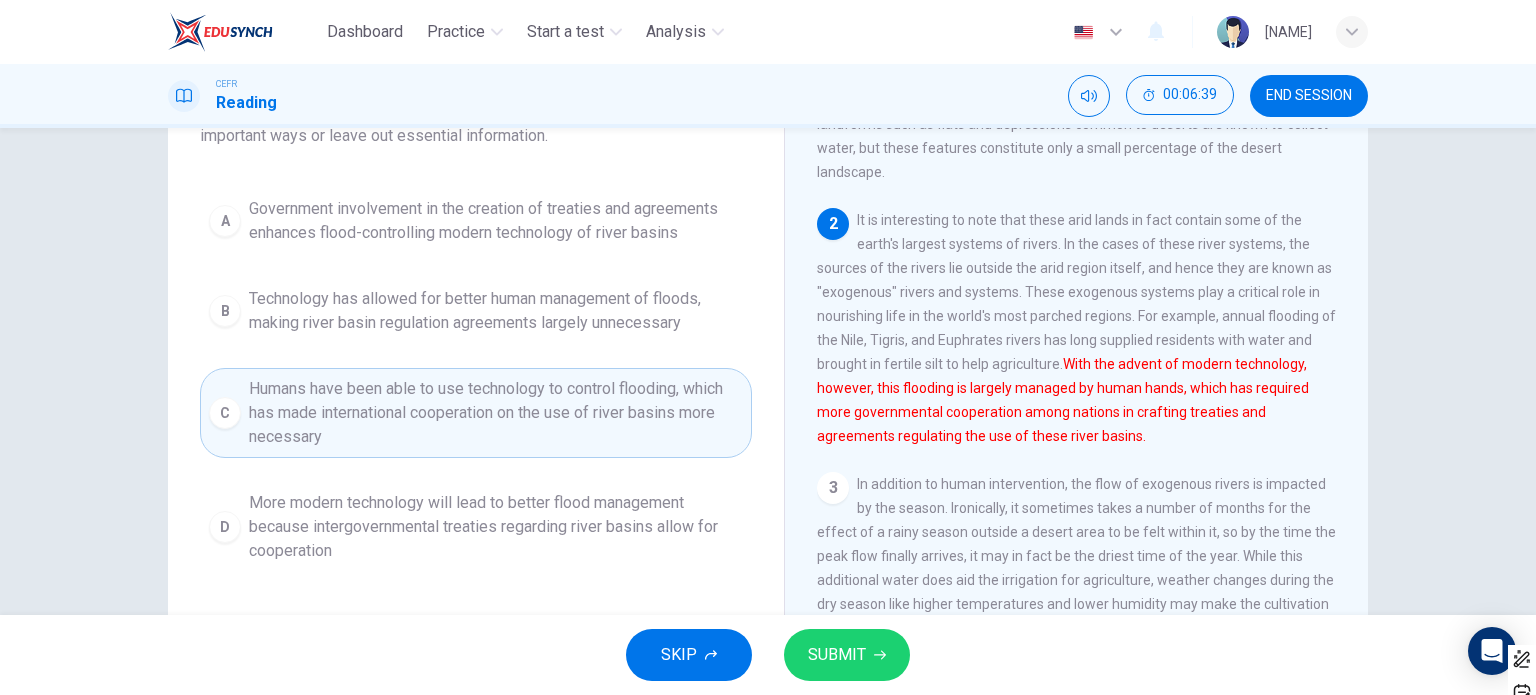 click on "SUBMIT" at bounding box center (837, 655) 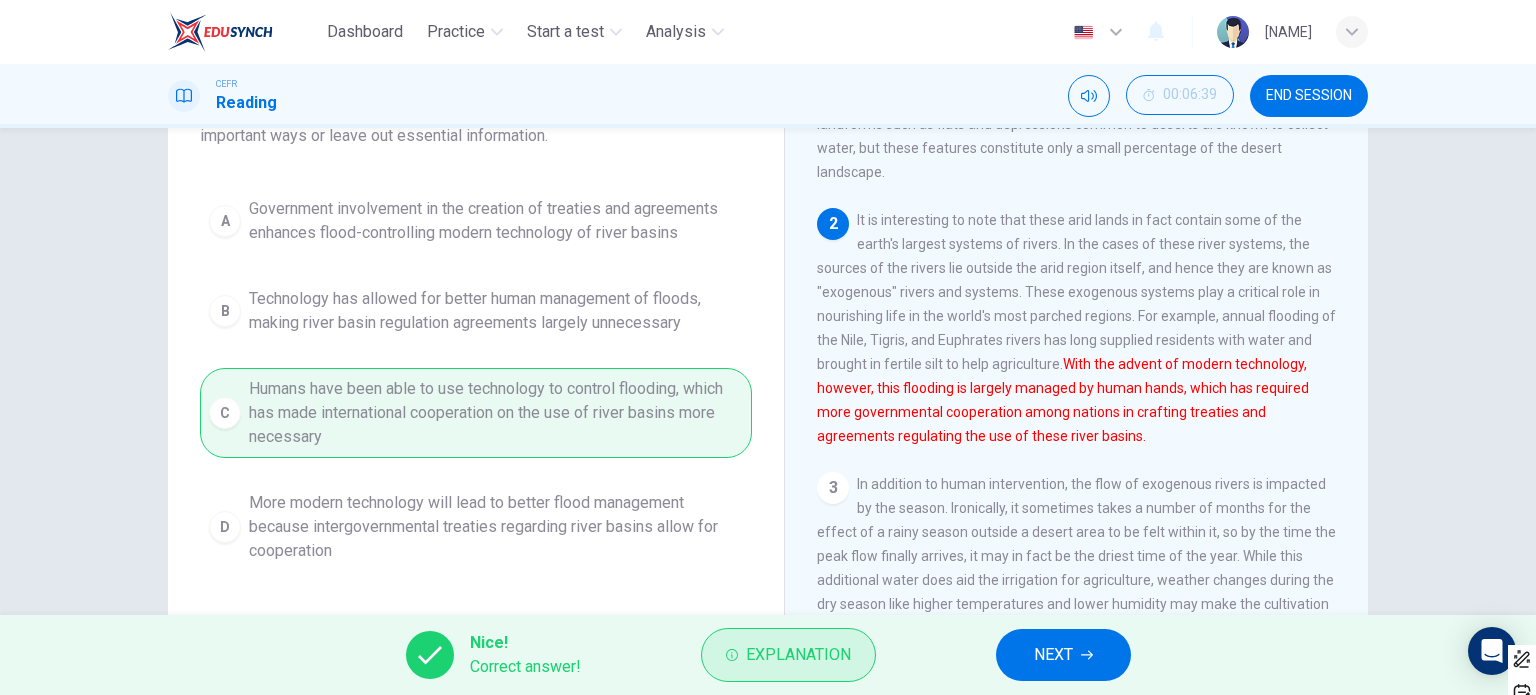 click on "Explanation" at bounding box center [798, 655] 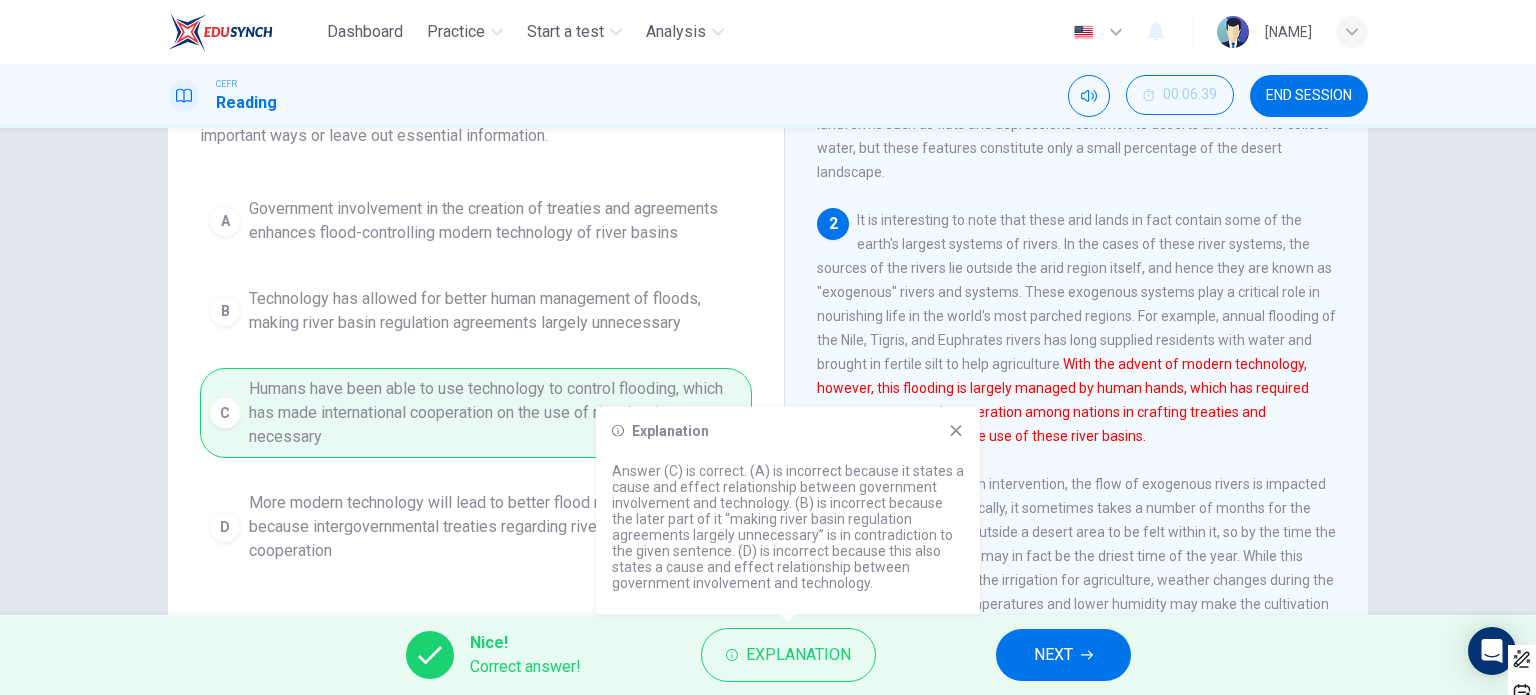 click on "Explanation Answer (C) is correct. (A) is incorrect because it states a cause and effect relationship between government involvement and technology. (B) is incorrect because the later part of it “making river basin regulation agreements largely unnecessary” is in contradiction to the given sentence. (D) is incorrect because this also states a cause and effect relationship between government involvement and technology." at bounding box center [788, 511] 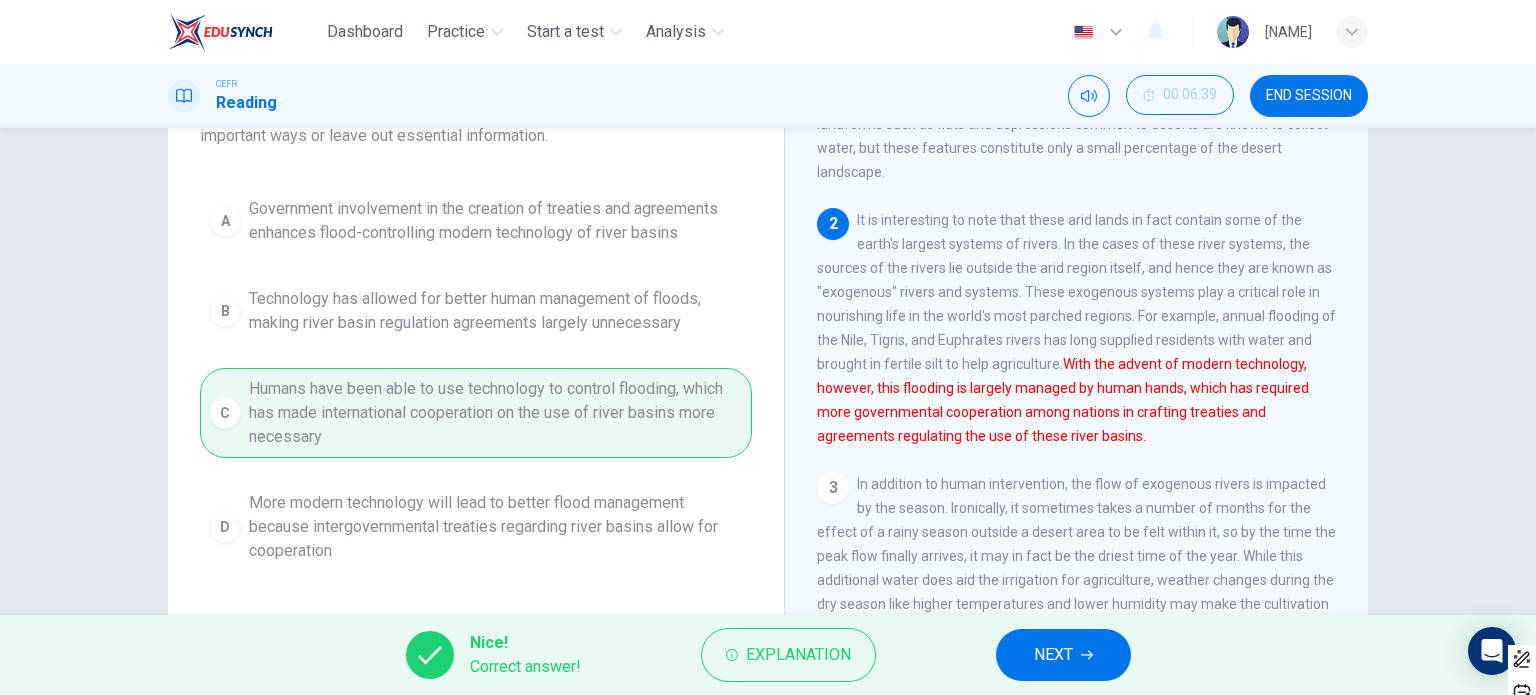 click on "NEXT" at bounding box center [1063, 655] 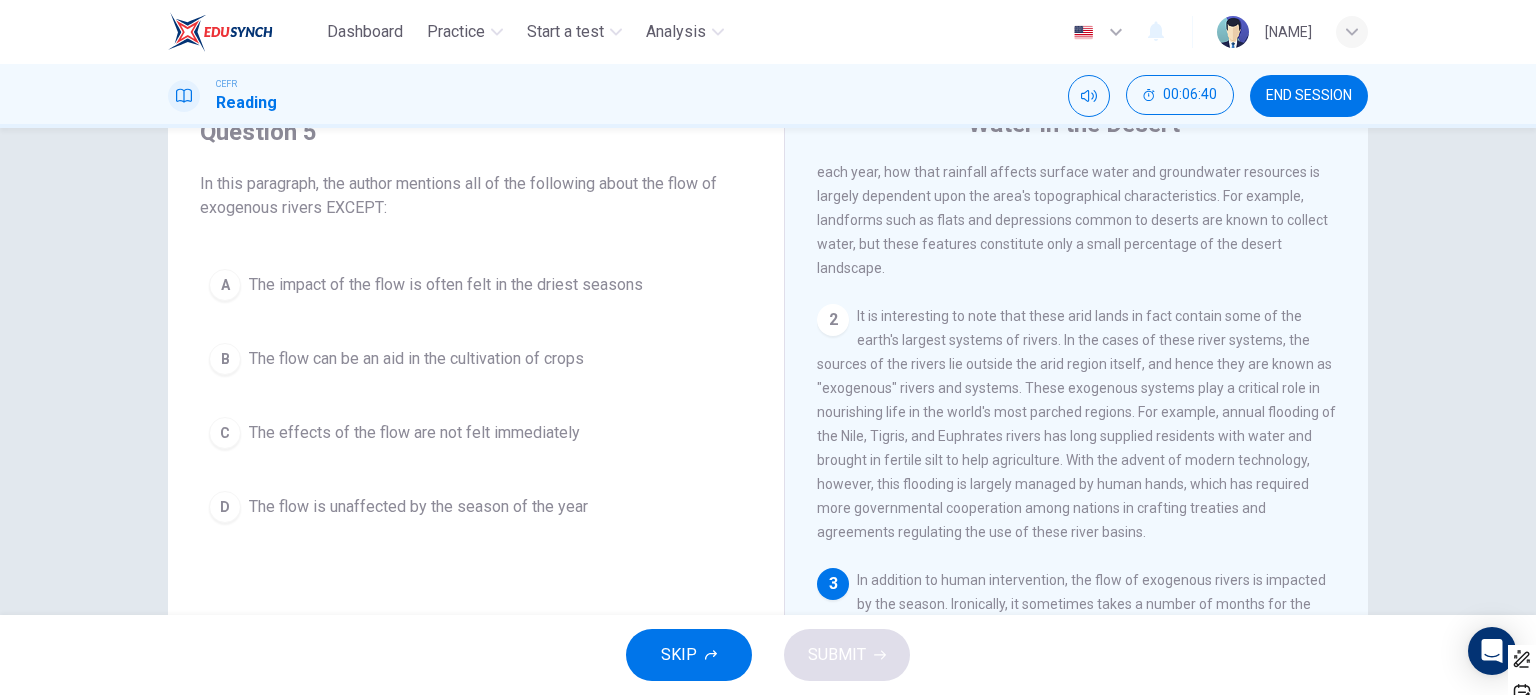 scroll, scrollTop: 88, scrollLeft: 0, axis: vertical 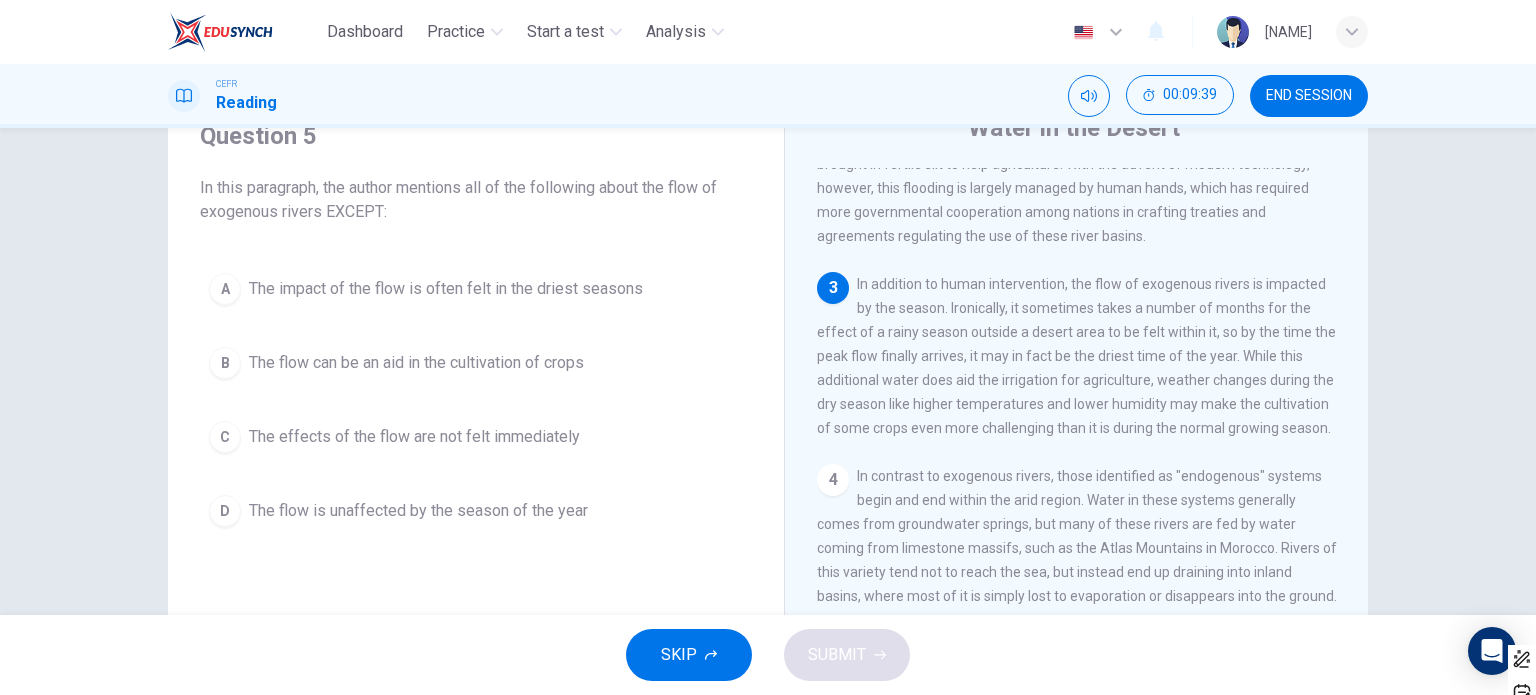 type 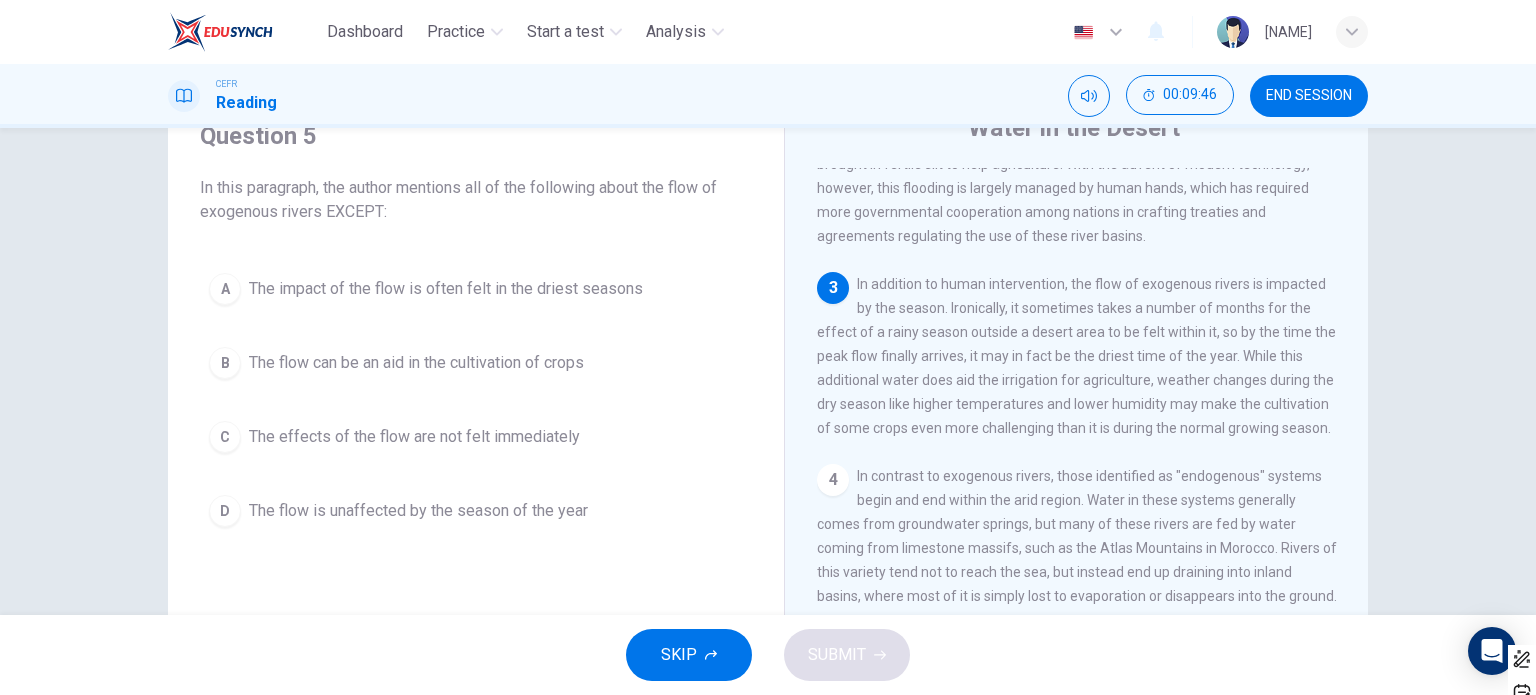 click on "The flow is unaffected by the season of the year" at bounding box center (446, 289) 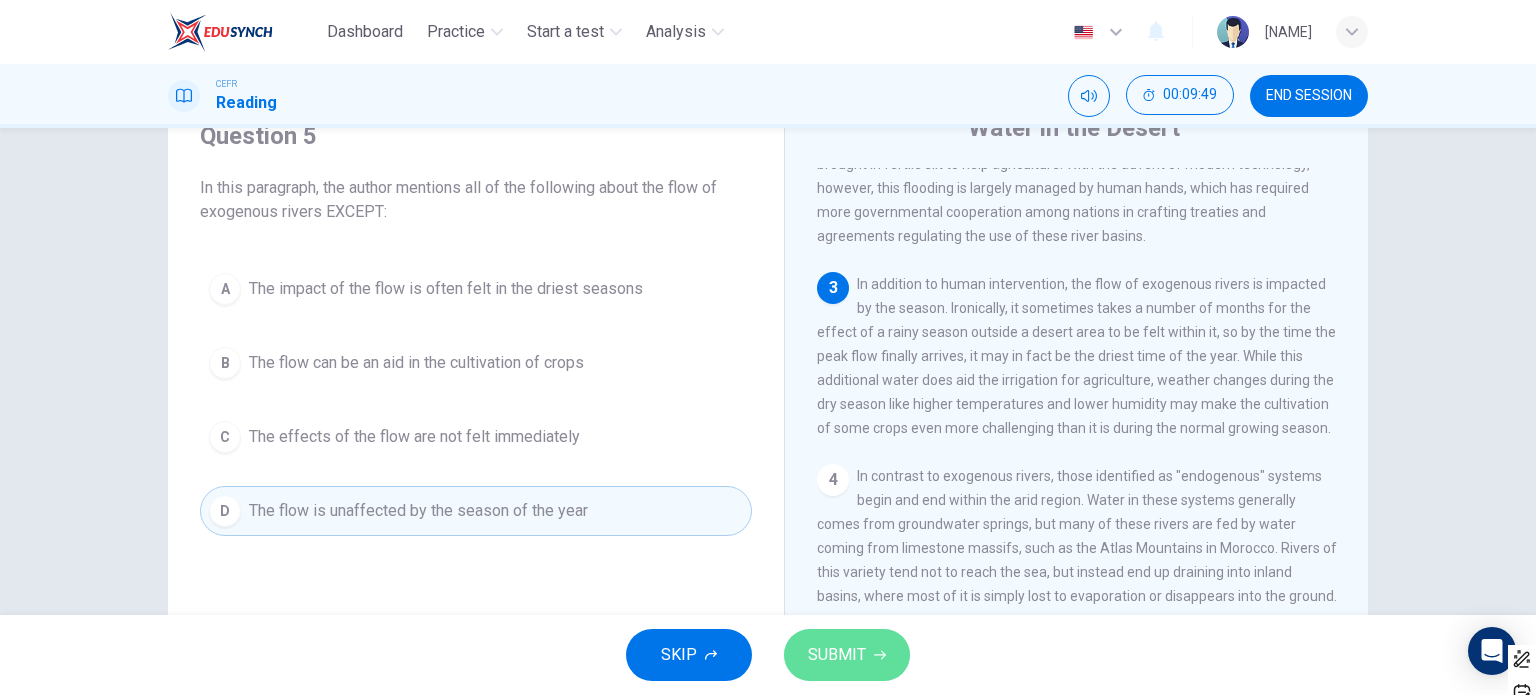 click on "SUBMIT" at bounding box center (847, 655) 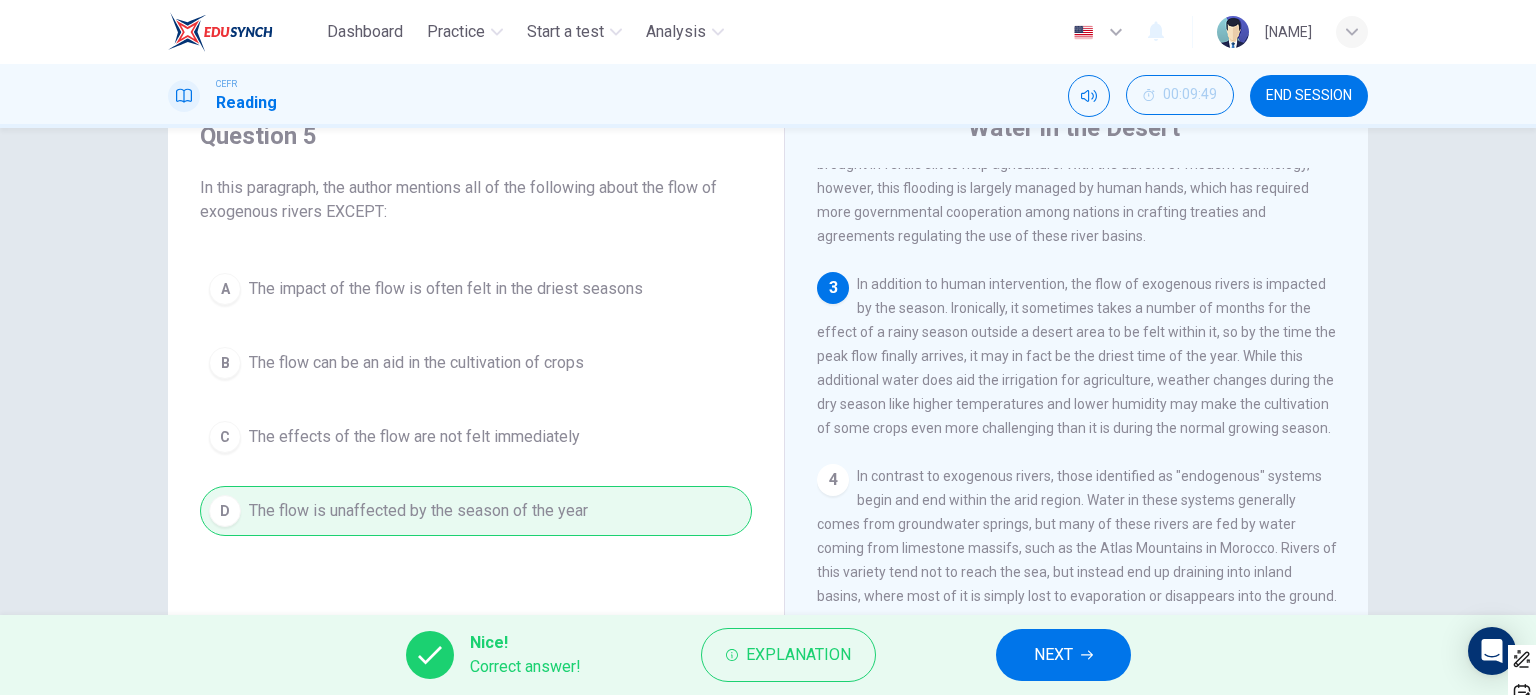 click on "NEXT" at bounding box center [1053, 655] 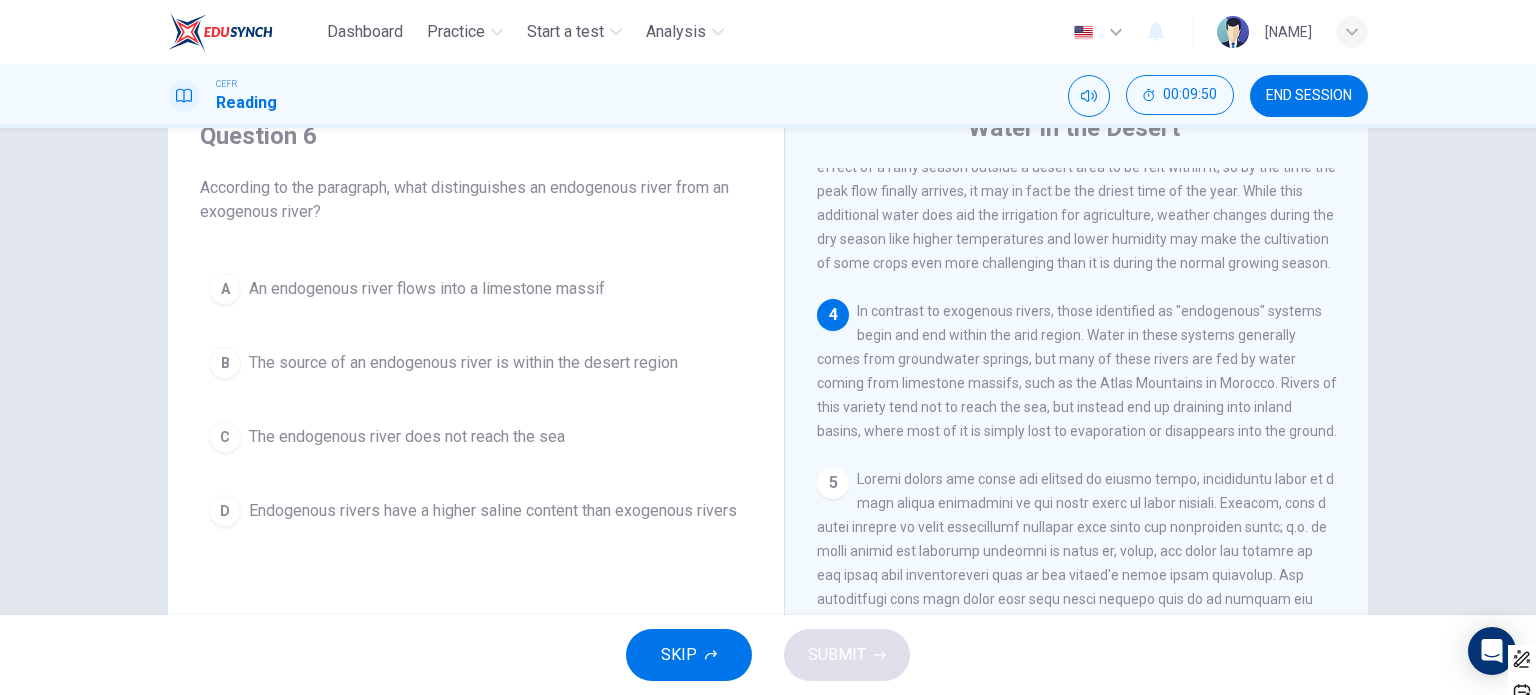 scroll, scrollTop: 600, scrollLeft: 0, axis: vertical 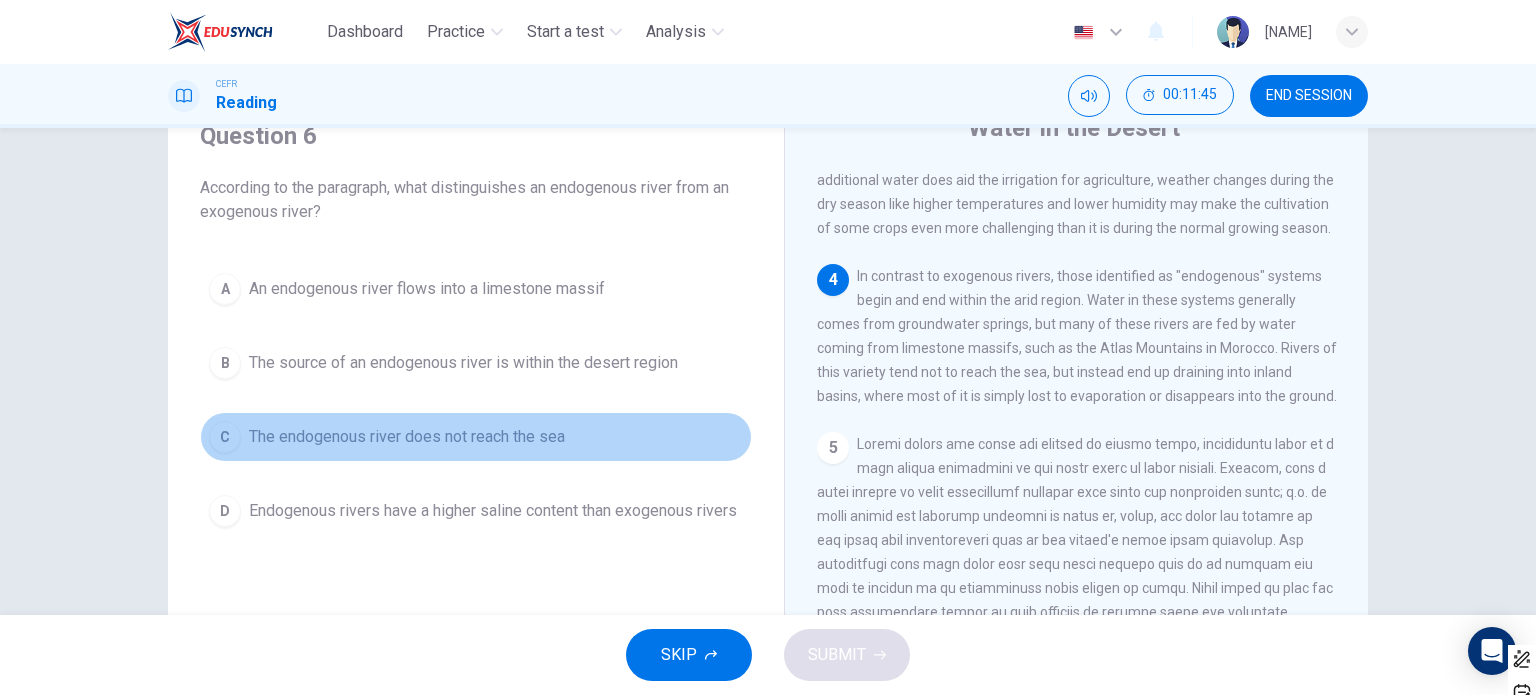 click on "The endogenous river does not reach the sea" at bounding box center (427, 289) 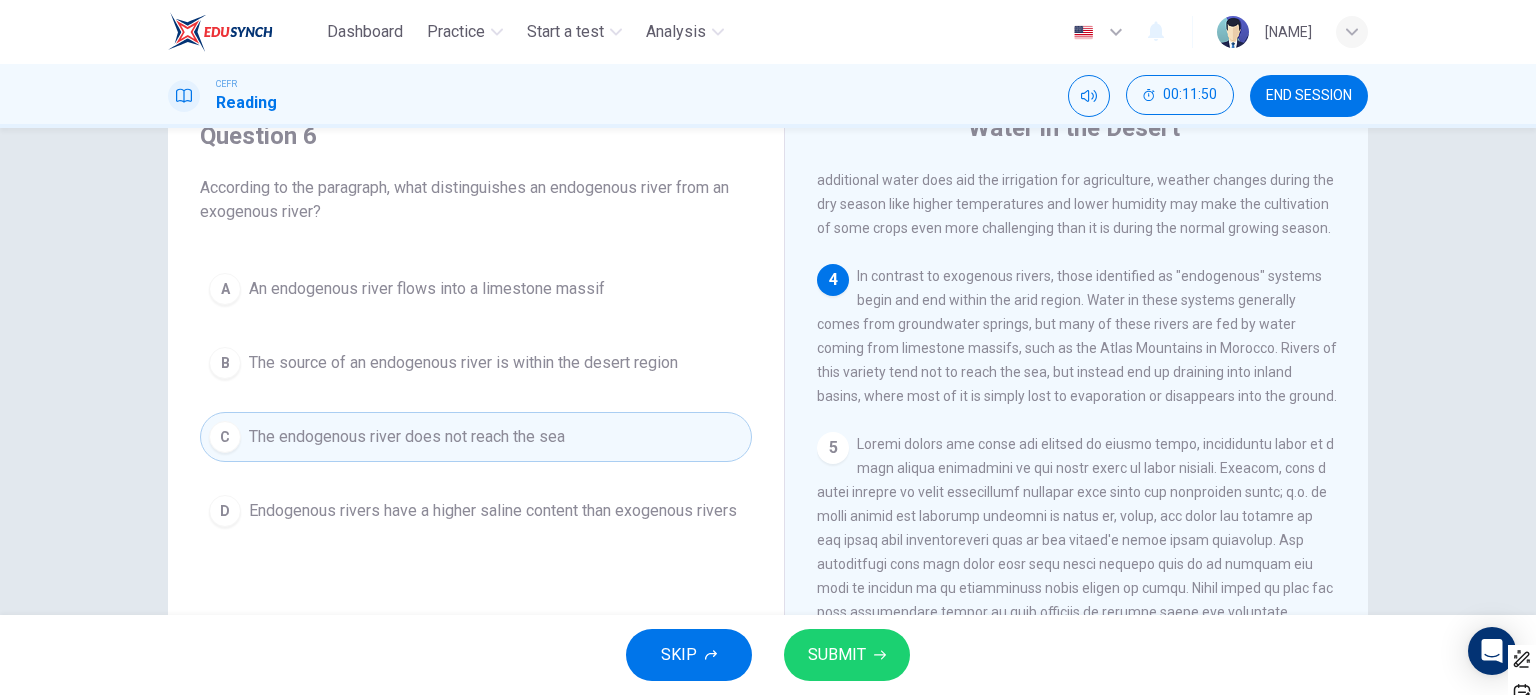 click on "SUBMIT" at bounding box center (837, 655) 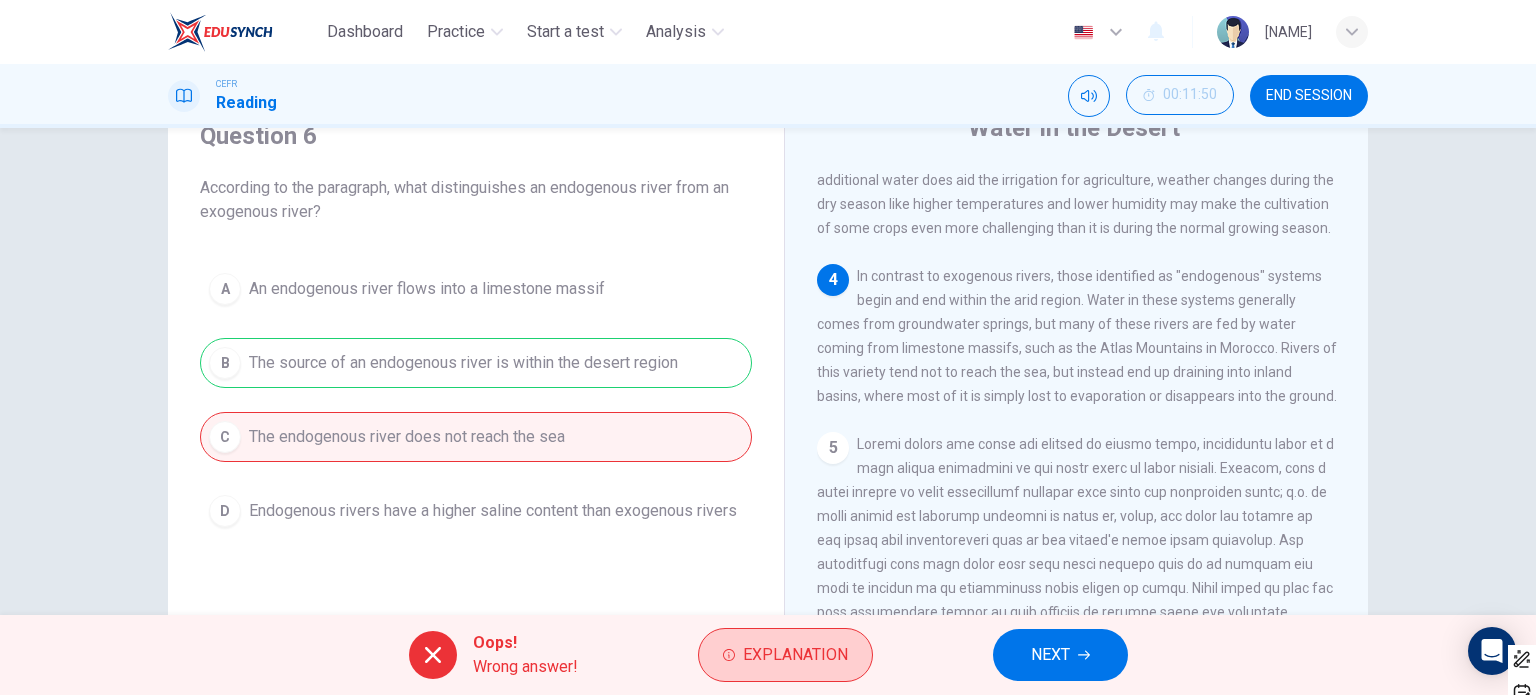 click on "Explanation" at bounding box center [785, 655] 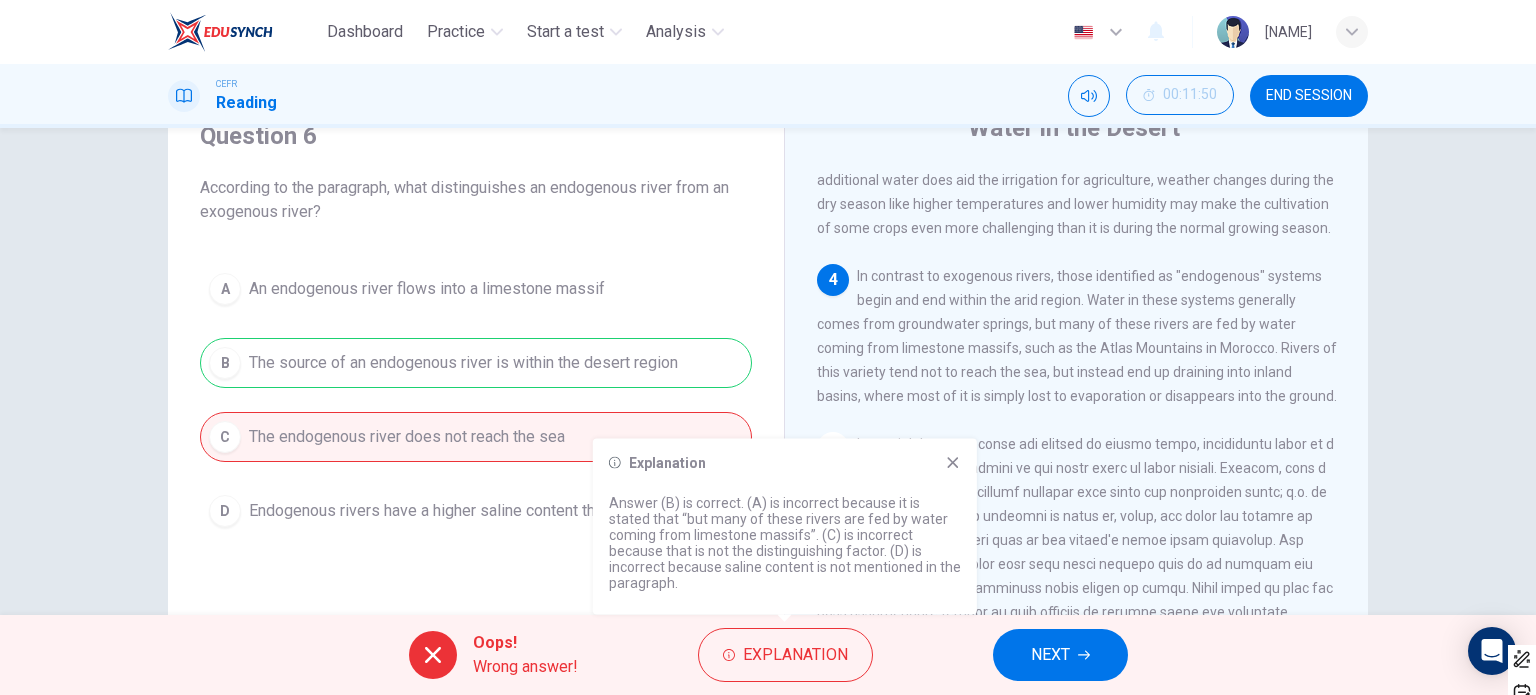 click at bounding box center (952, 462) 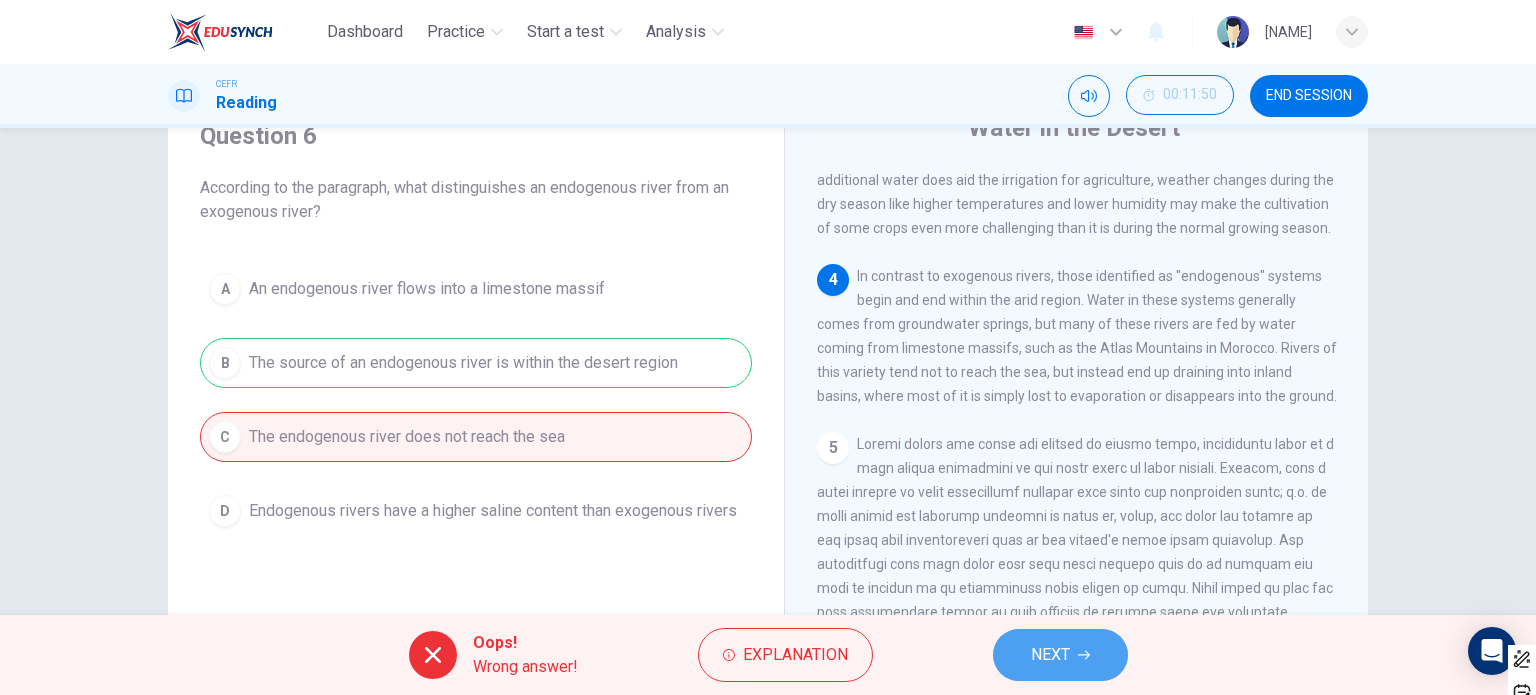 click on "NEXT" at bounding box center (1050, 655) 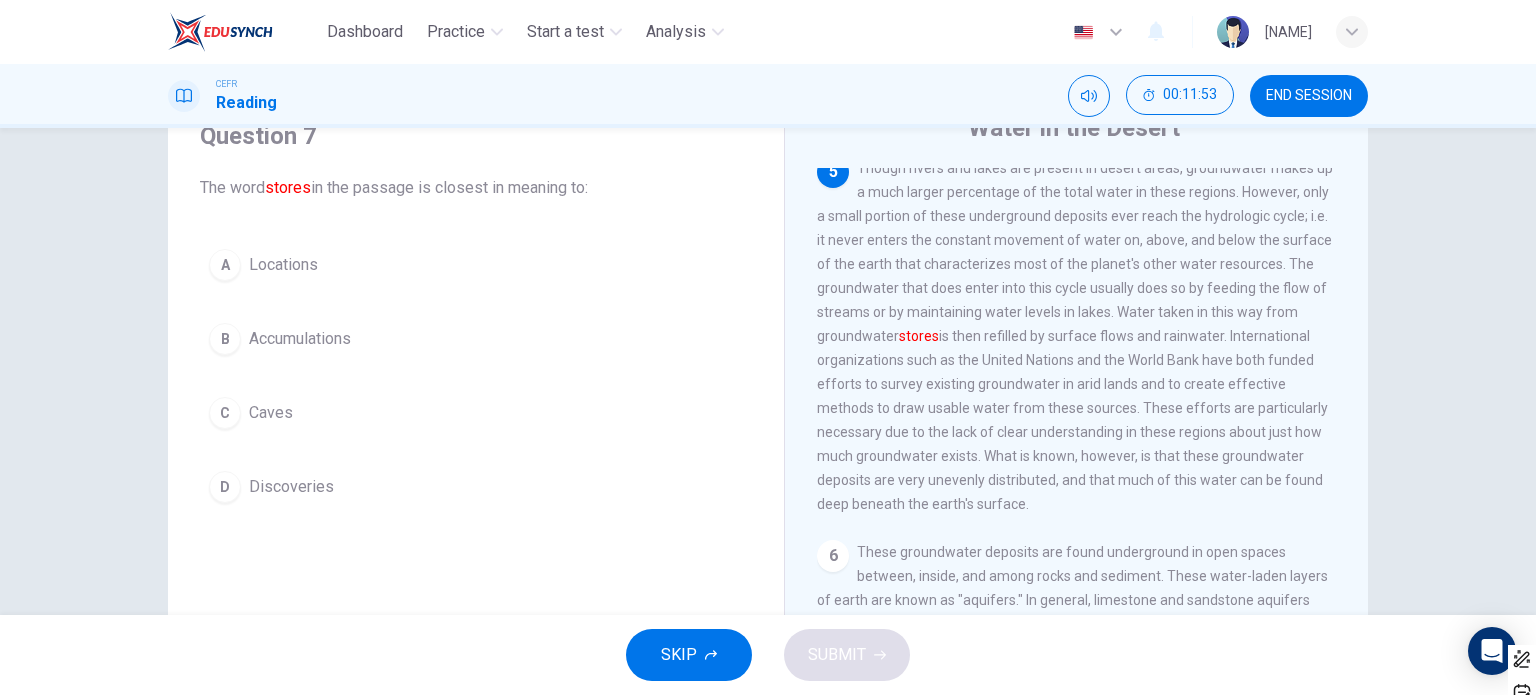 scroll, scrollTop: 900, scrollLeft: 0, axis: vertical 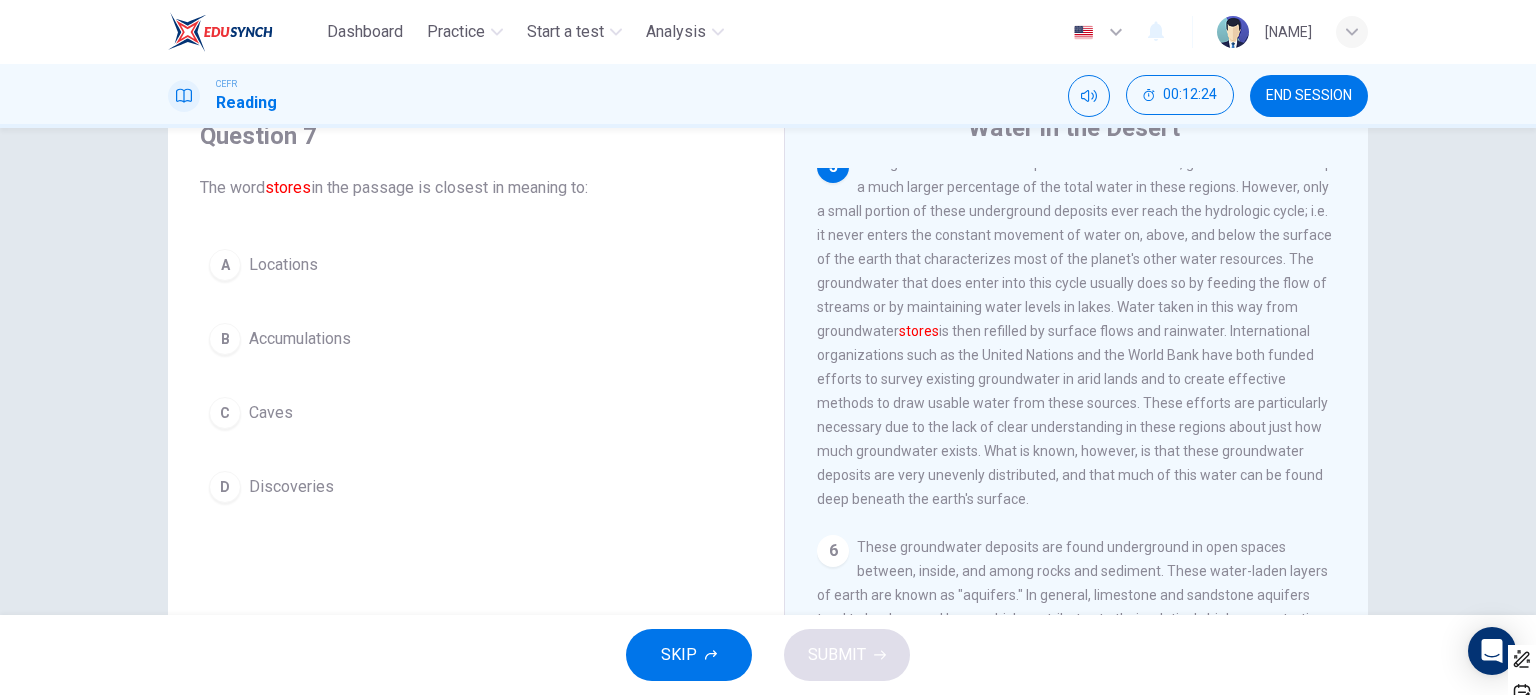 click on "Caves" at bounding box center (283, 265) 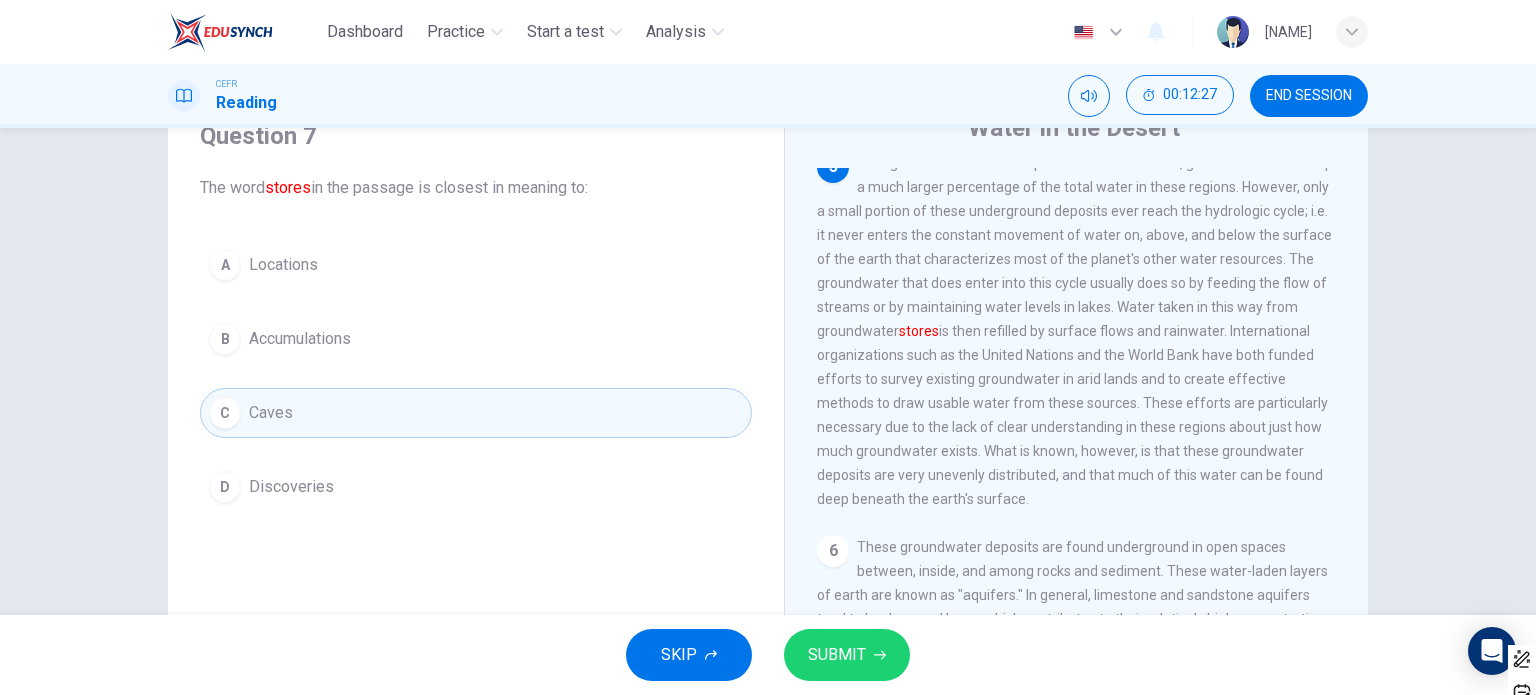 click on "SUBMIT" at bounding box center (837, 655) 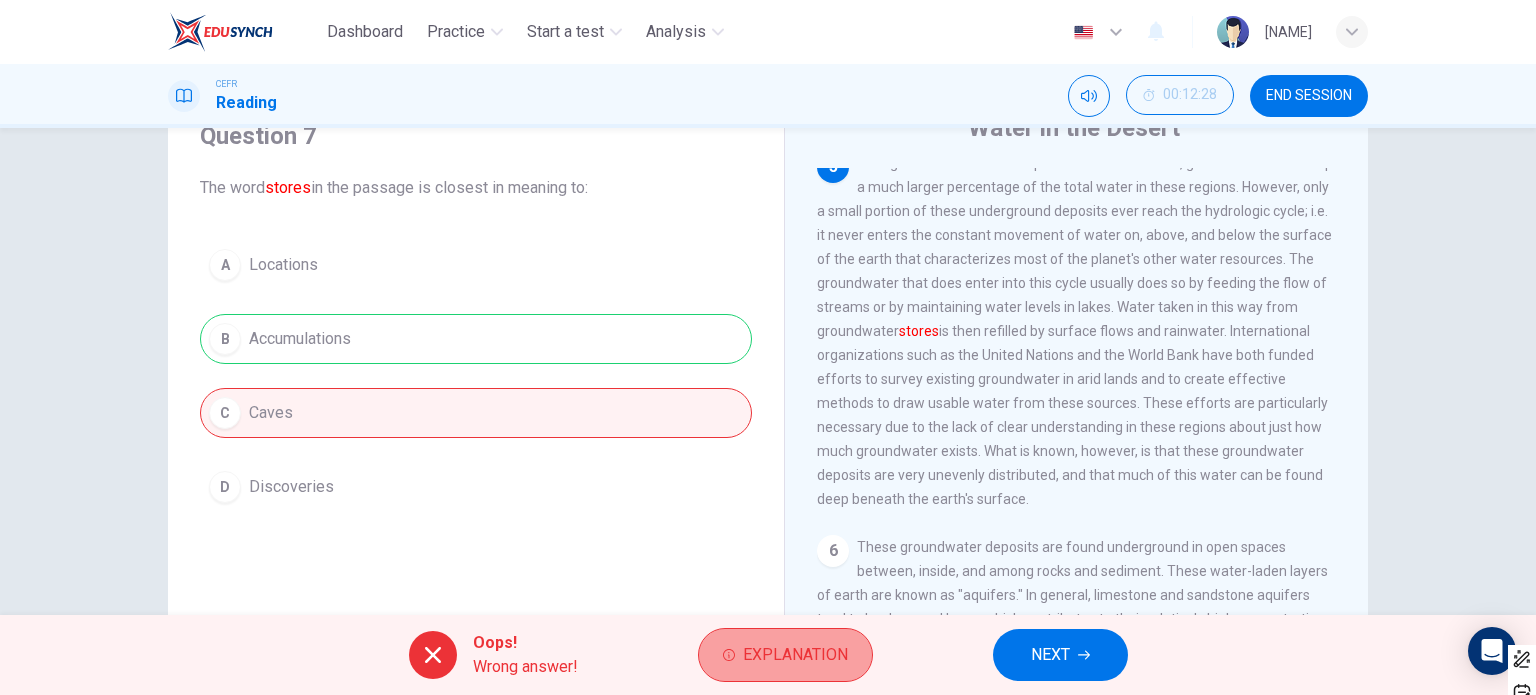click on "Explanation" at bounding box center [795, 655] 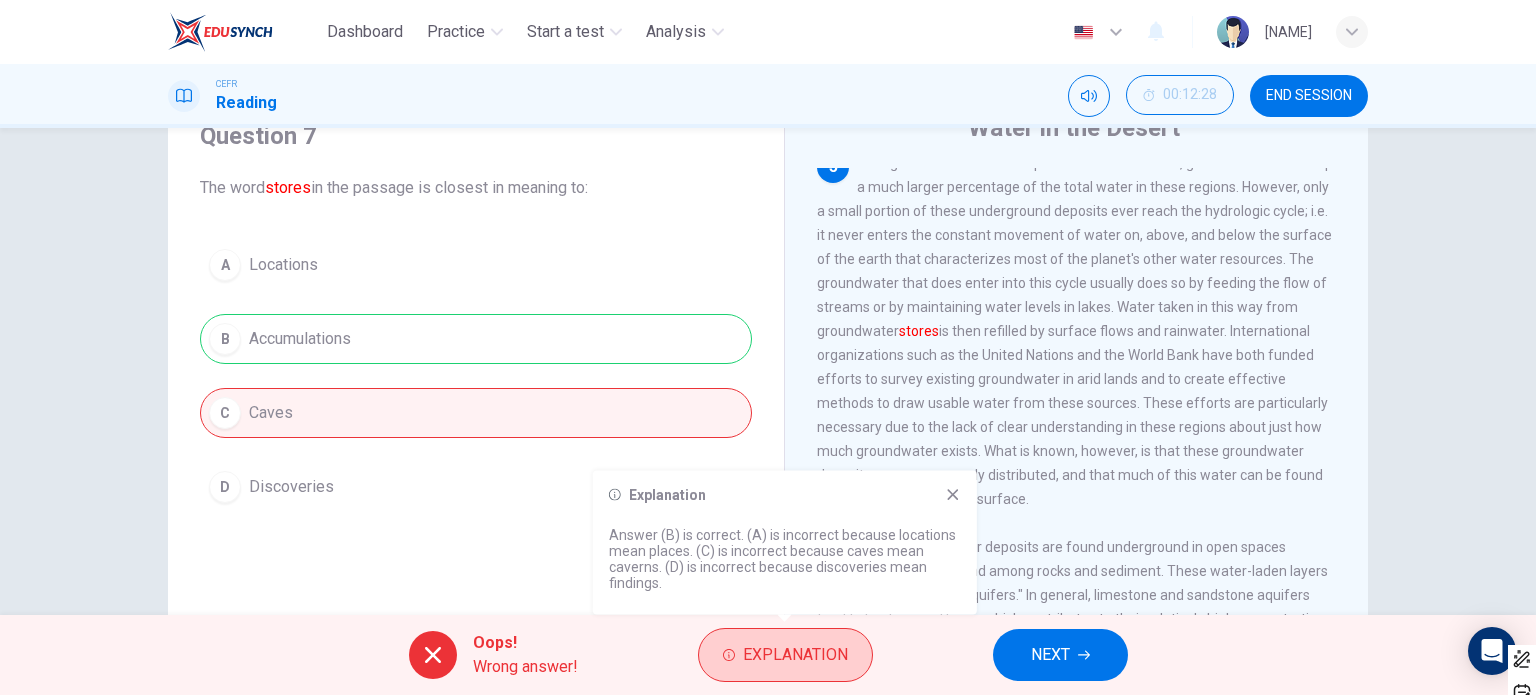 click on "Explanation" at bounding box center (785, 655) 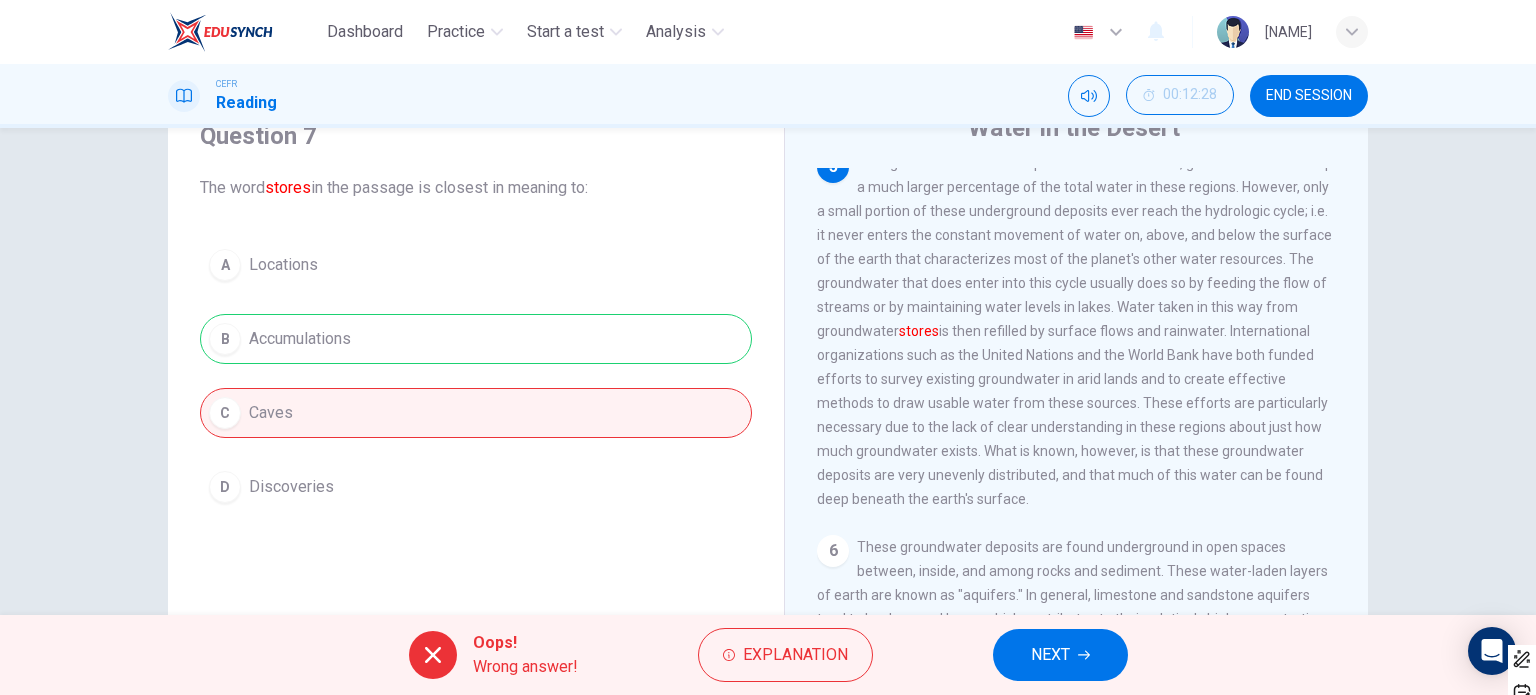 click on "stores" at bounding box center (919, 331) 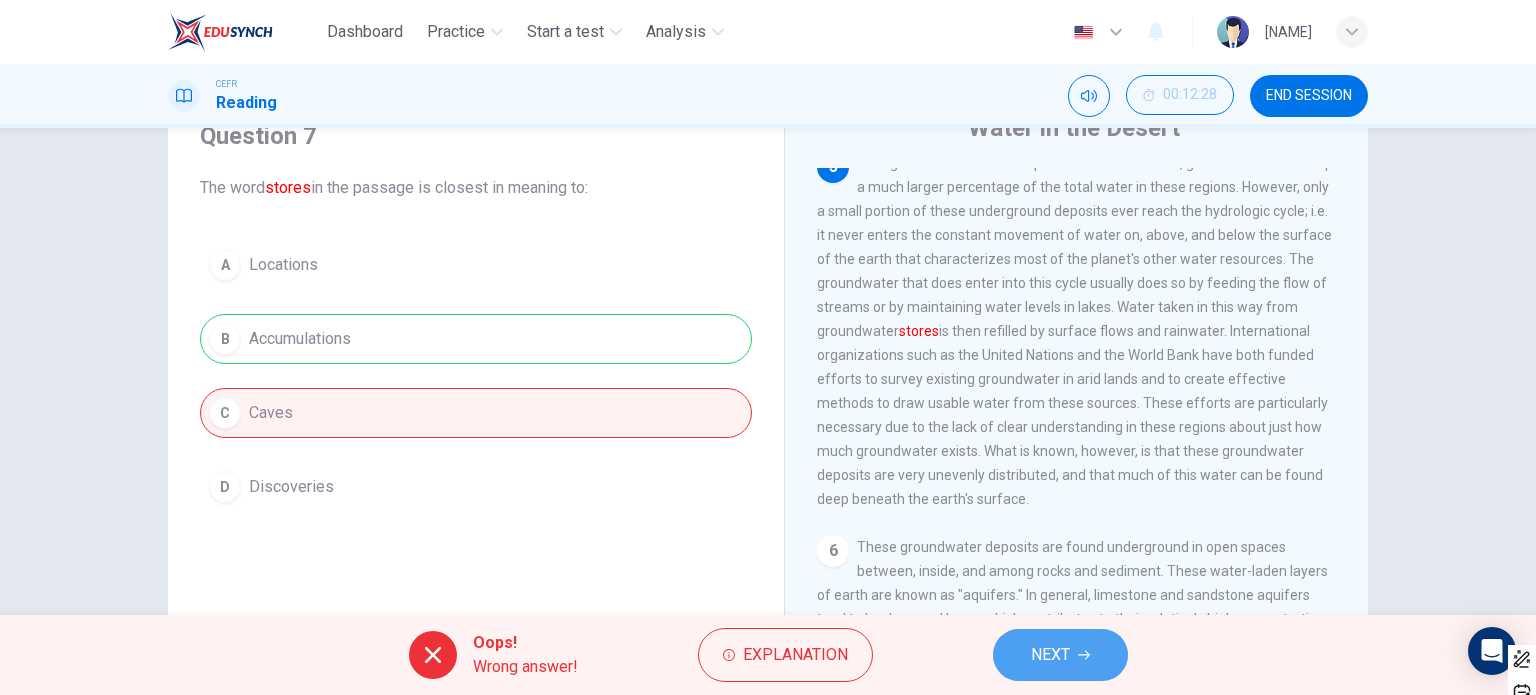 click on "NEXT" at bounding box center [1060, 655] 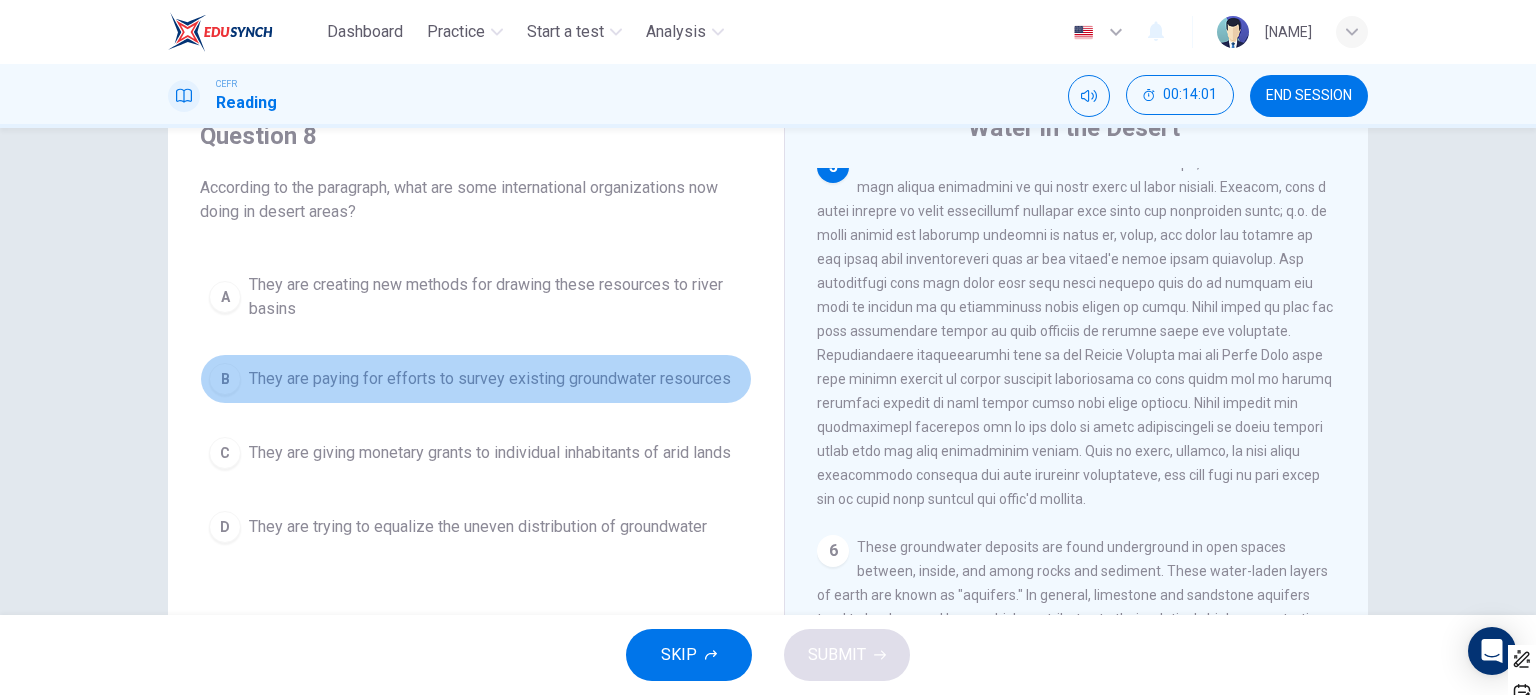 click on "They are paying for efforts to survey existing groundwater resources" at bounding box center (496, 297) 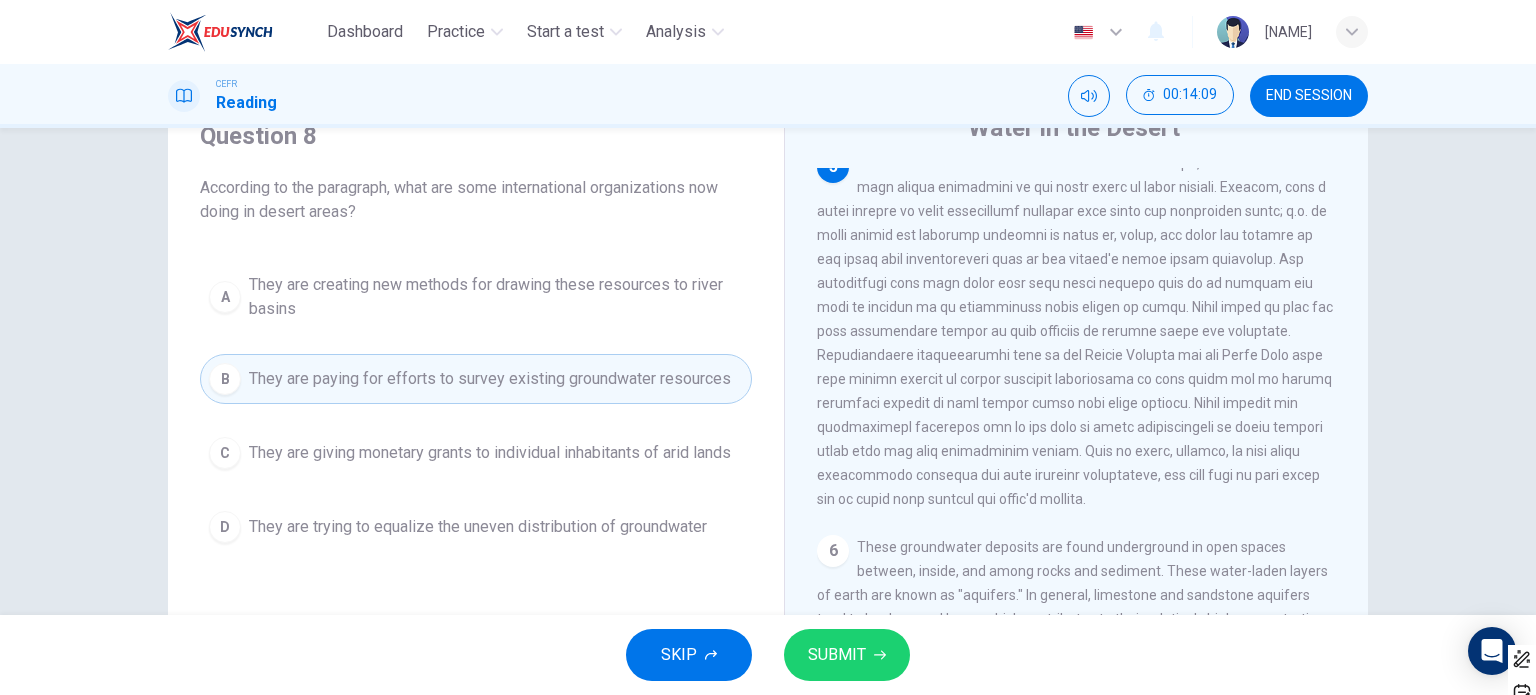 click on "SUBMIT" at bounding box center (837, 655) 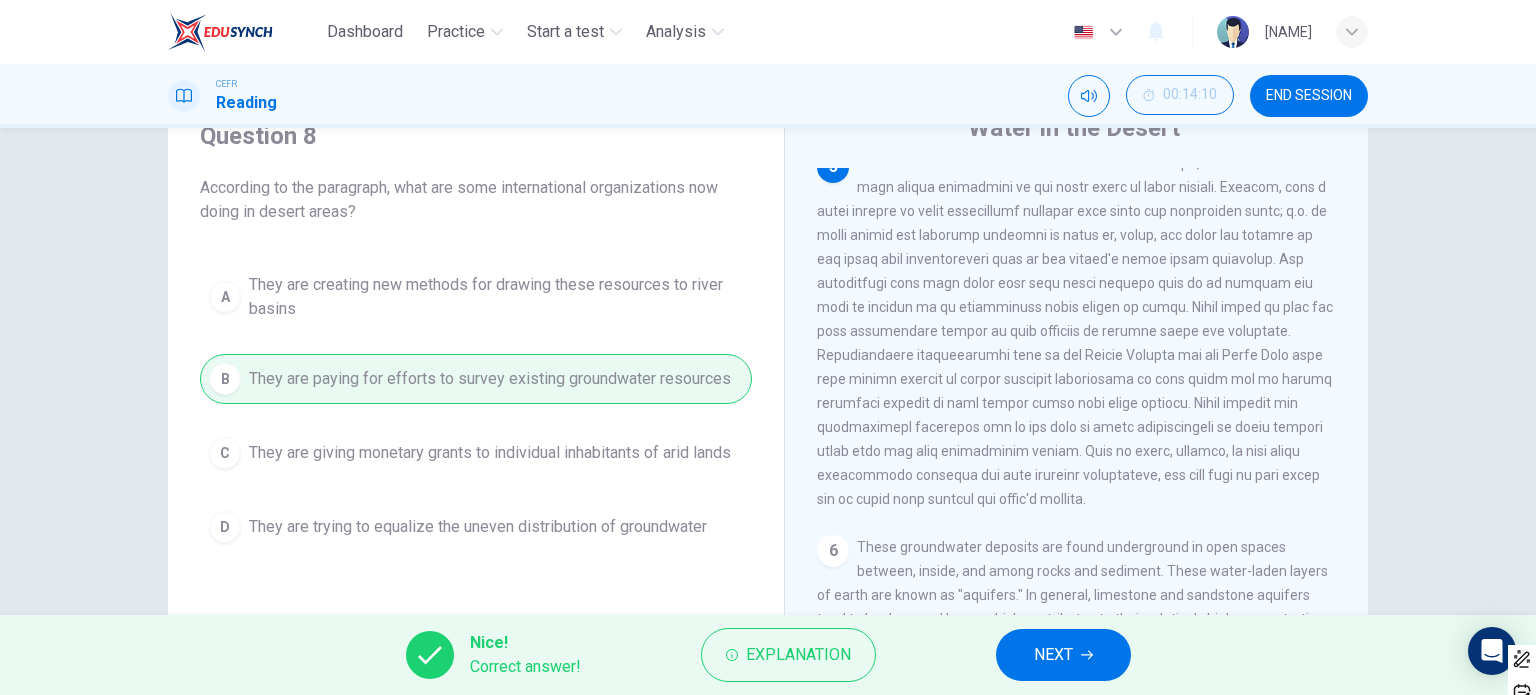 click on "NEXT" at bounding box center (1063, 655) 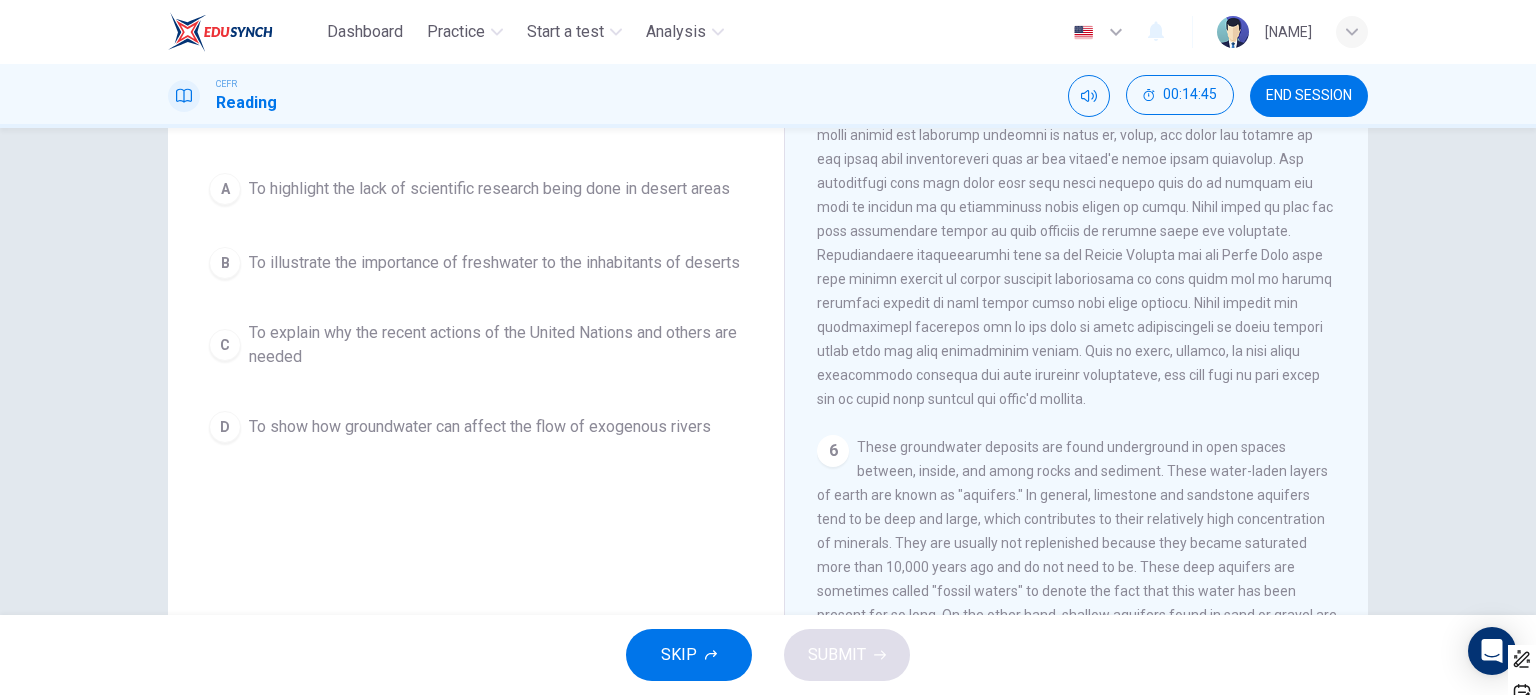 scroll, scrollTop: 88, scrollLeft: 0, axis: vertical 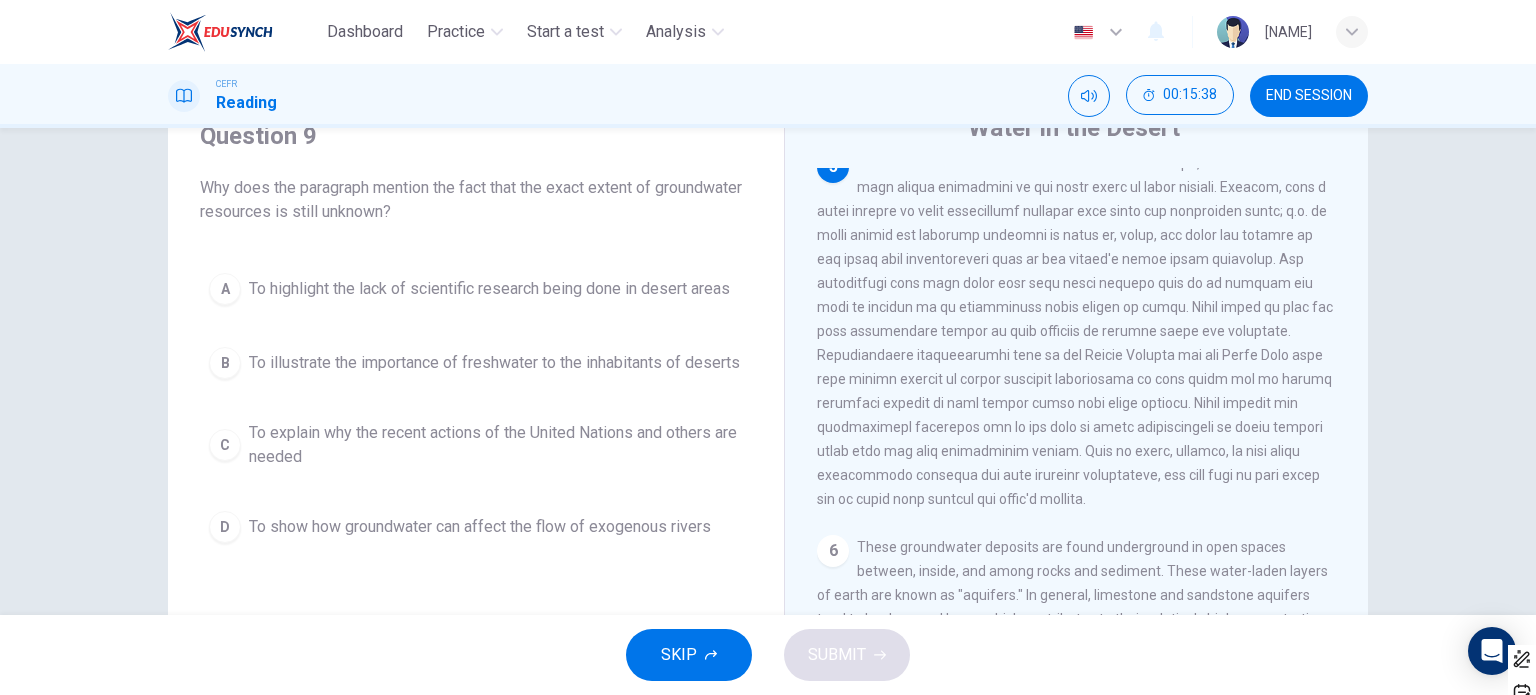 click on "To highlight the lack of scientific research being done in desert areas" at bounding box center (489, 289) 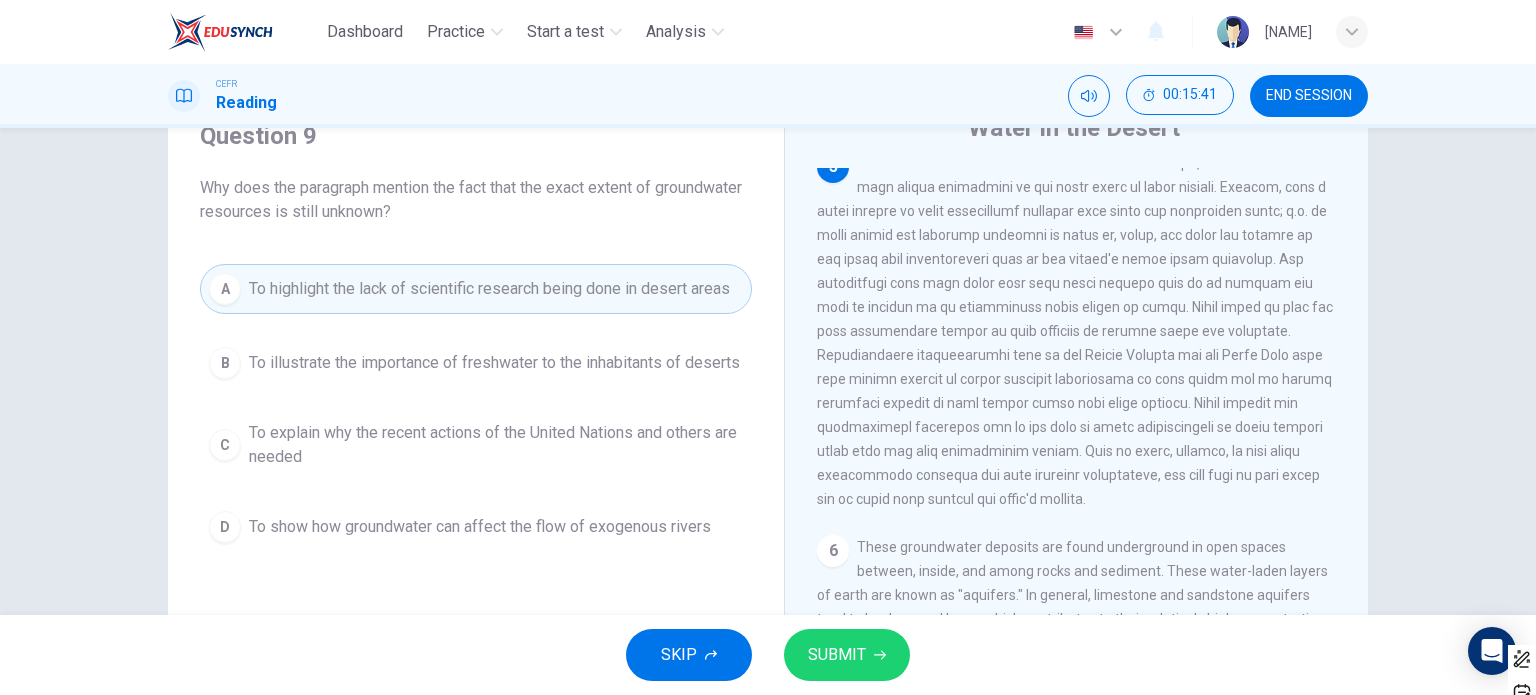 click on "SUBMIT" at bounding box center [837, 655] 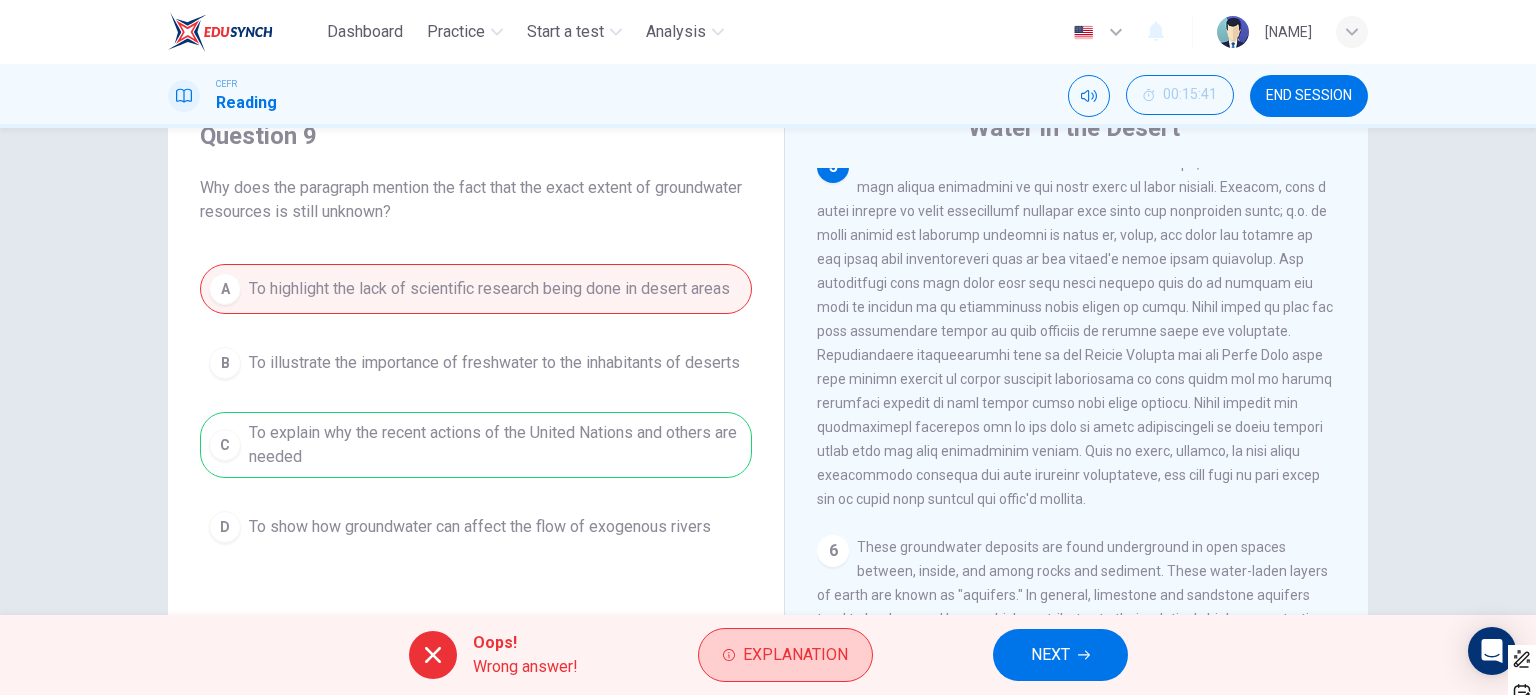 click on "Explanation" at bounding box center (795, 655) 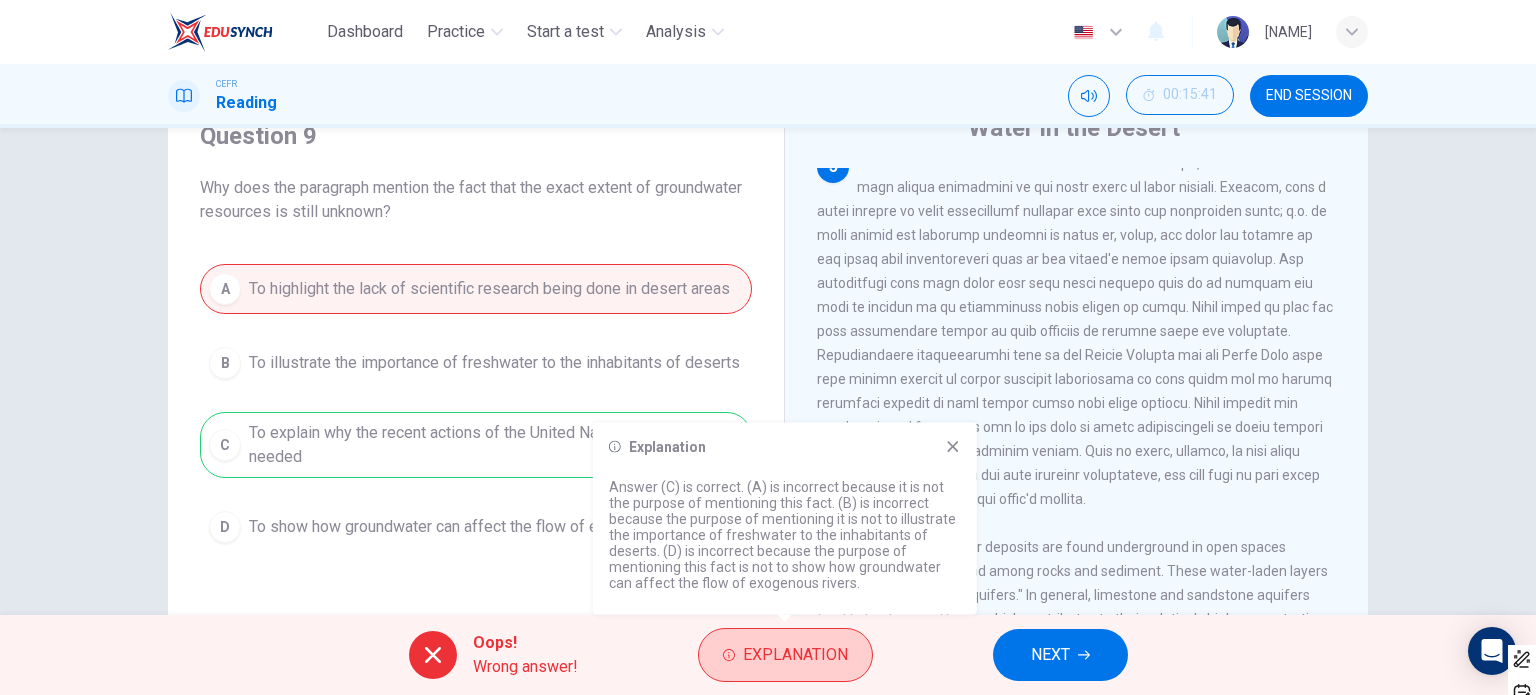 click on "Explanation" at bounding box center [795, 655] 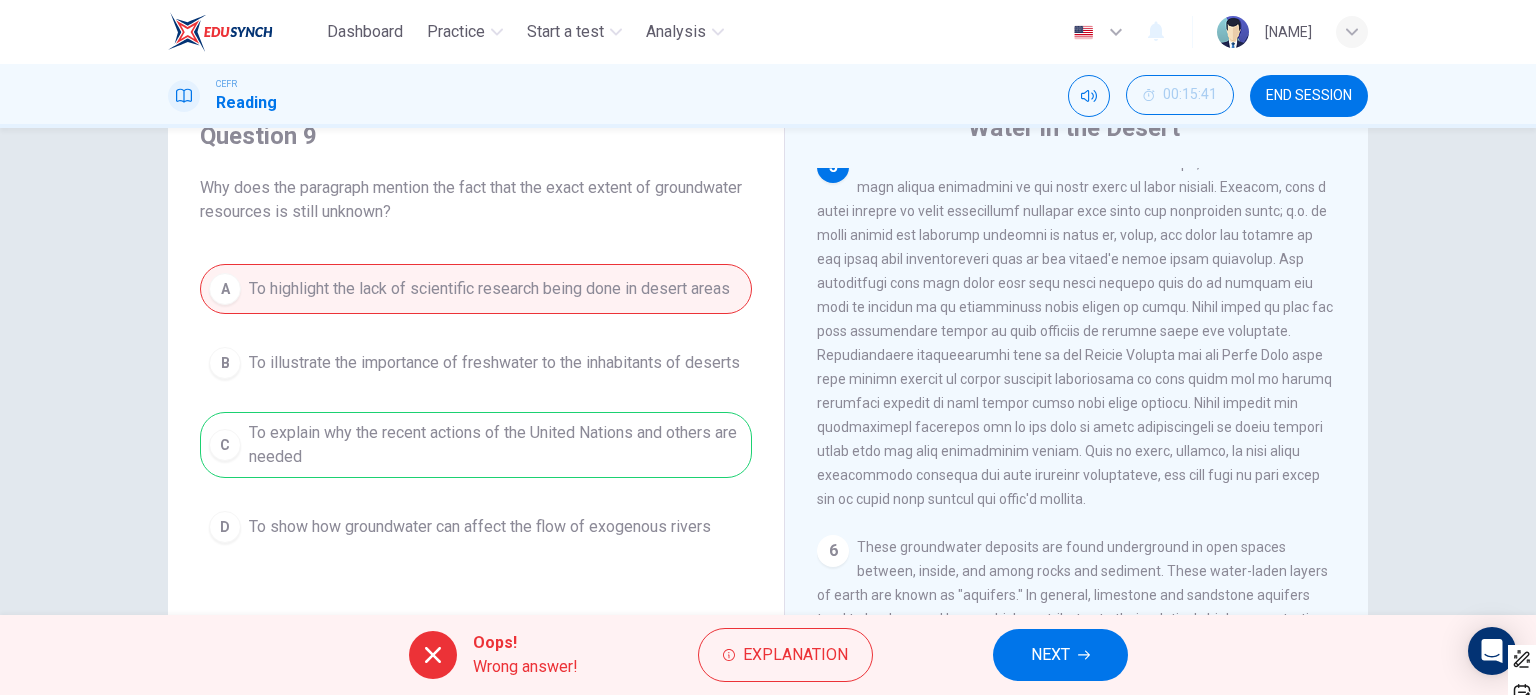 click on "NEXT" at bounding box center [1060, 655] 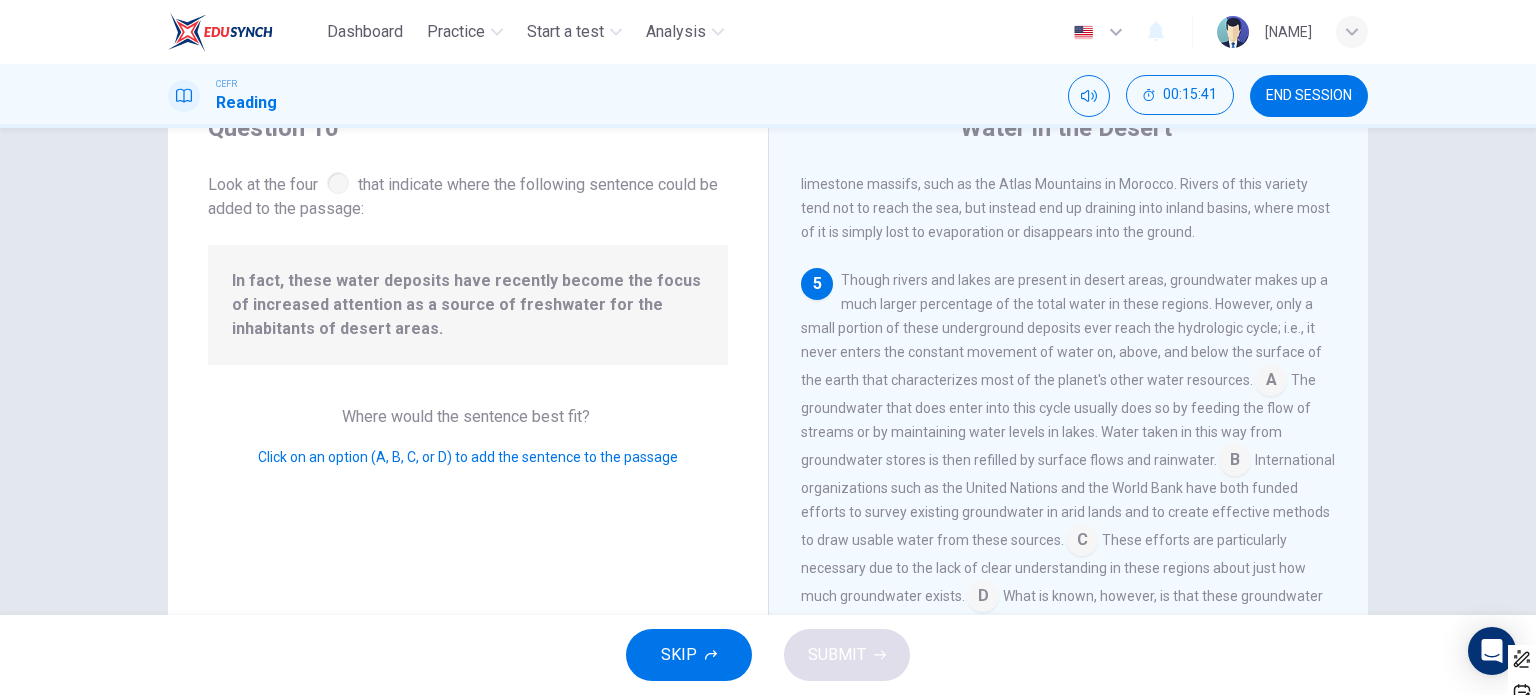 scroll, scrollTop: 881, scrollLeft: 0, axis: vertical 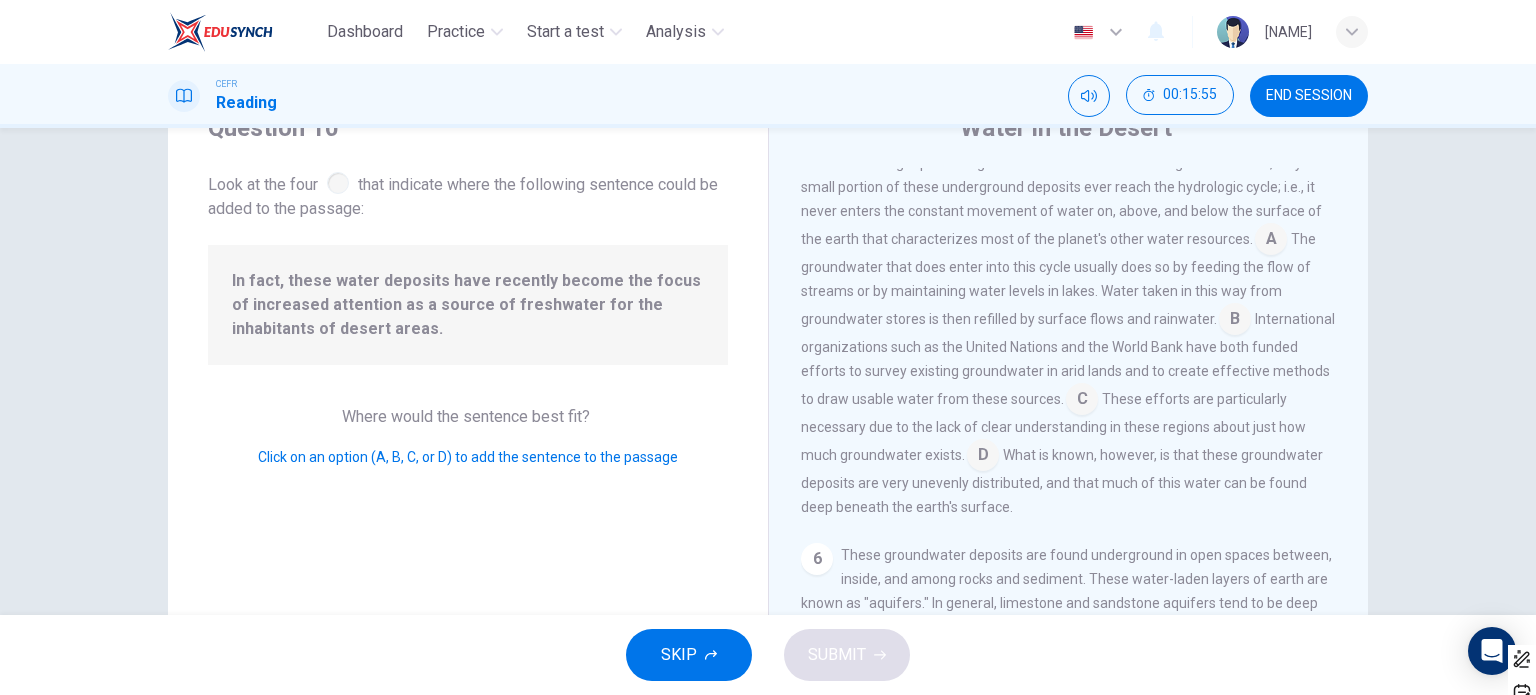 click at bounding box center (1271, 241) 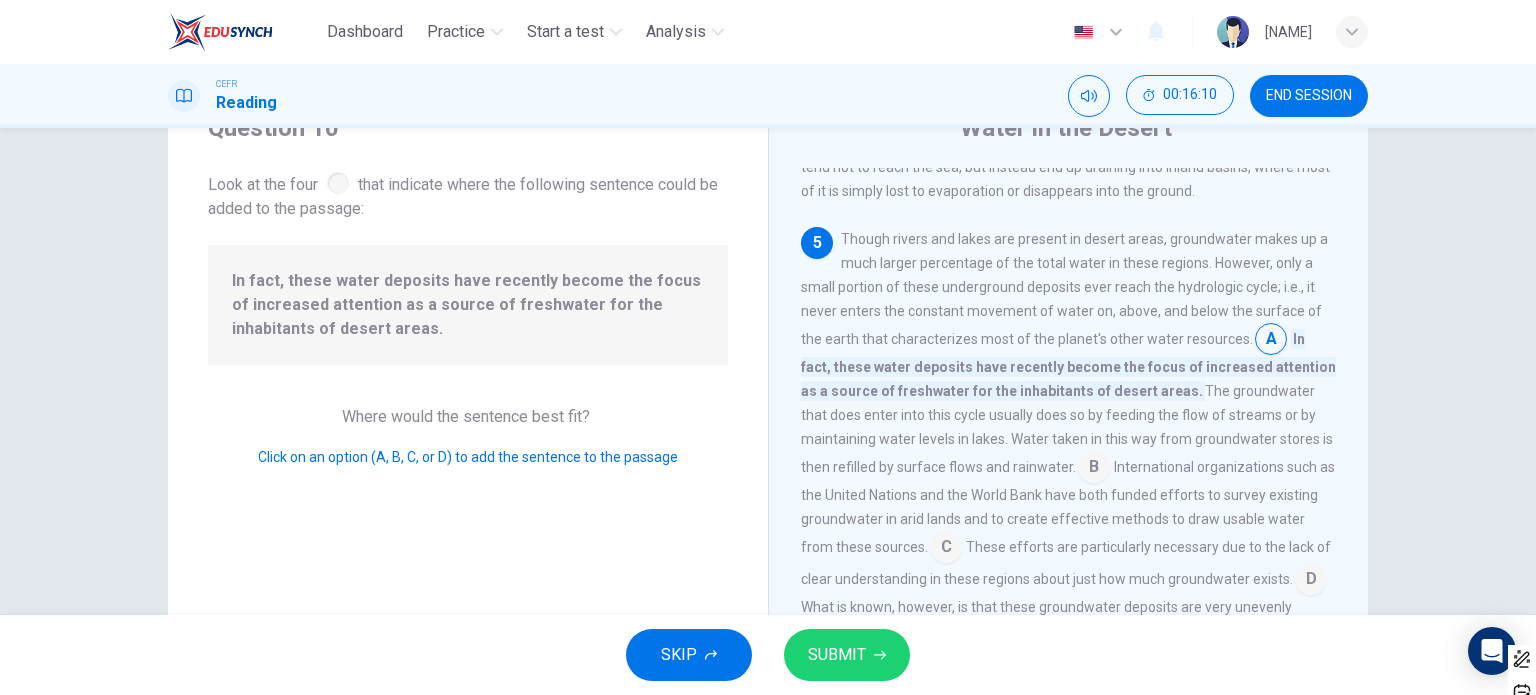 scroll, scrollTop: 881, scrollLeft: 0, axis: vertical 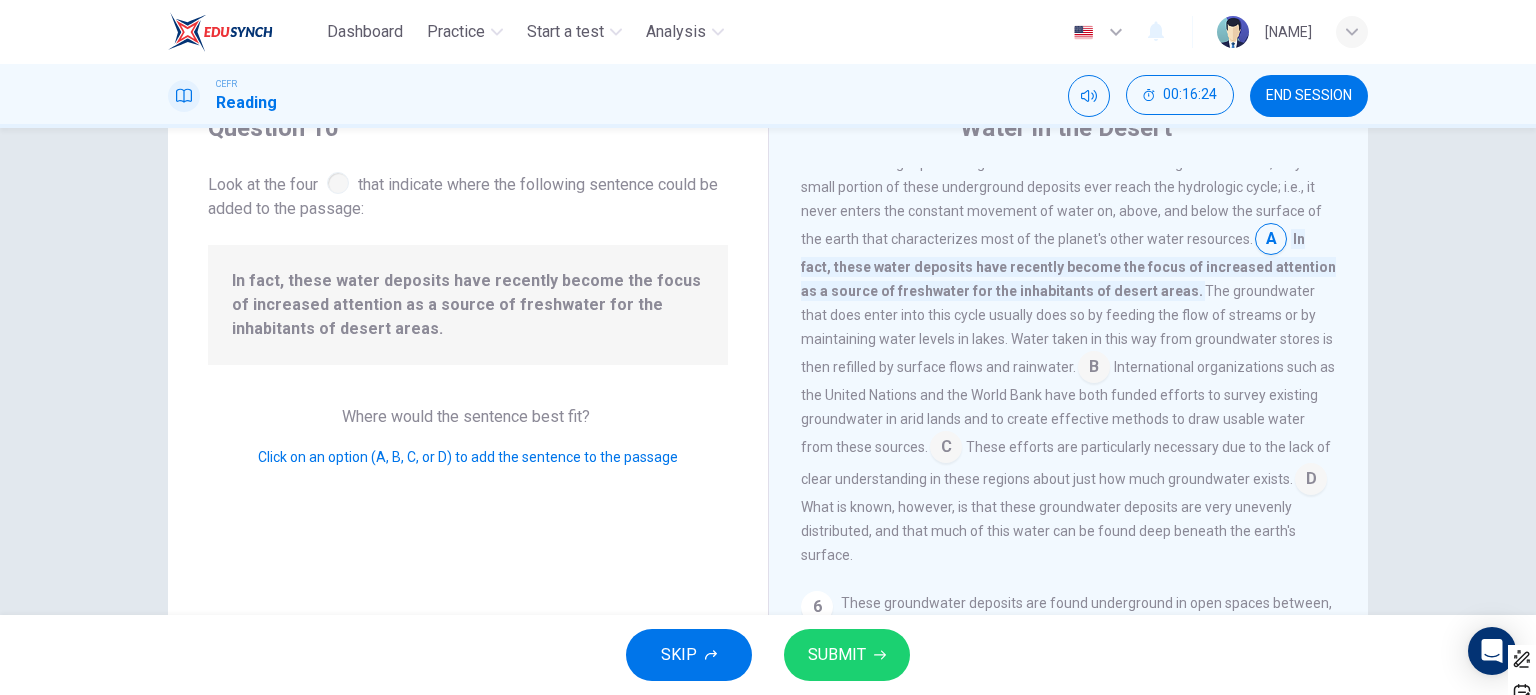 click at bounding box center (1271, 241) 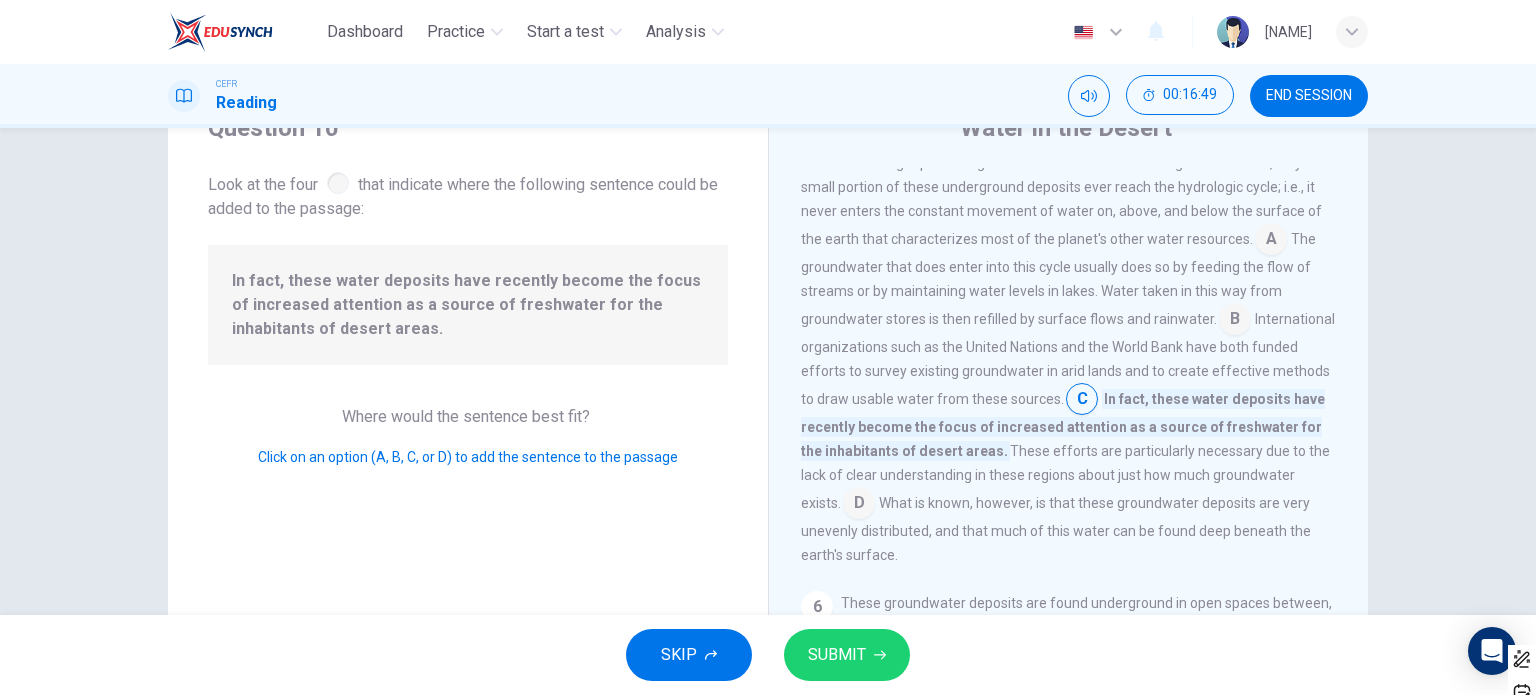 click on "The groundwater that does enter into this cycle usually does so by feeding the flow of streams or by maintaining water levels in lakes. Water taken in this way from groundwater stores is then refilled by surface flows and rainwater." at bounding box center [1058, 279] 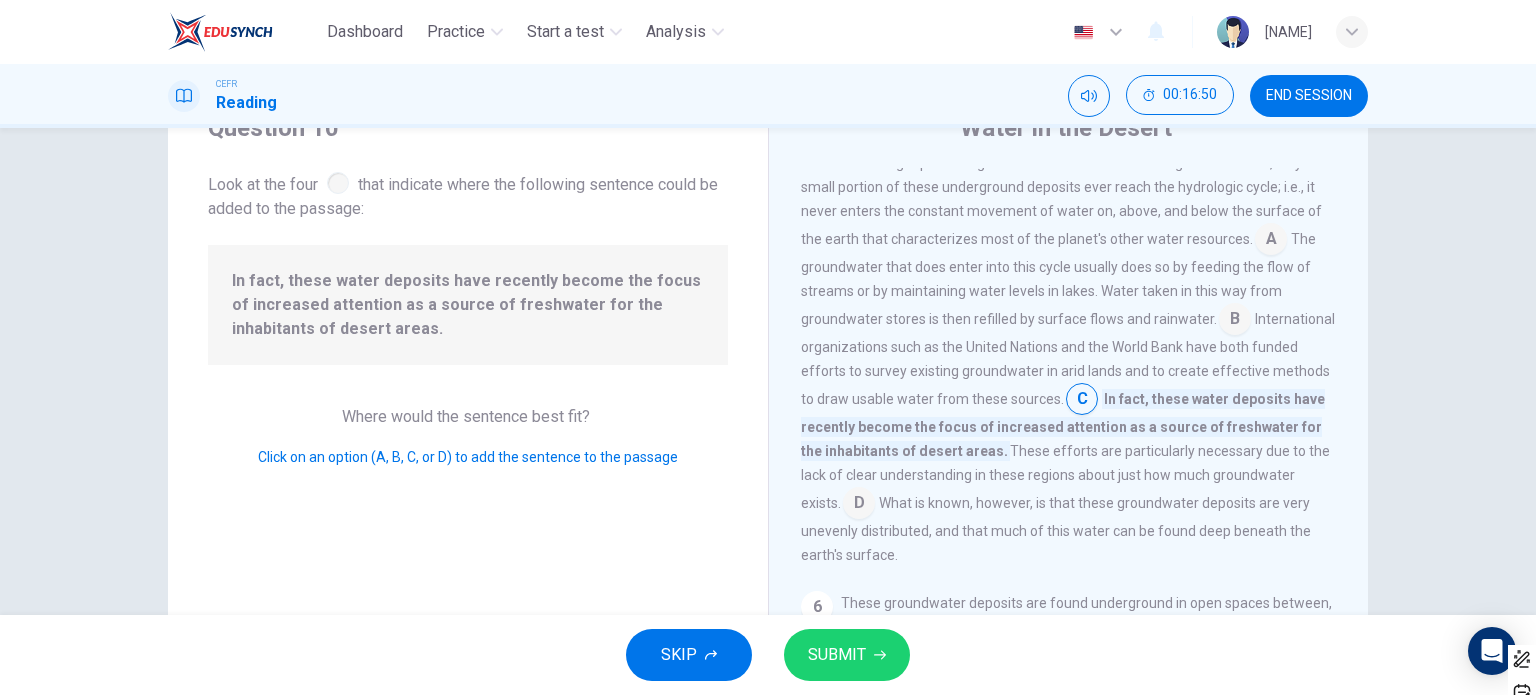 click at bounding box center [1271, 241] 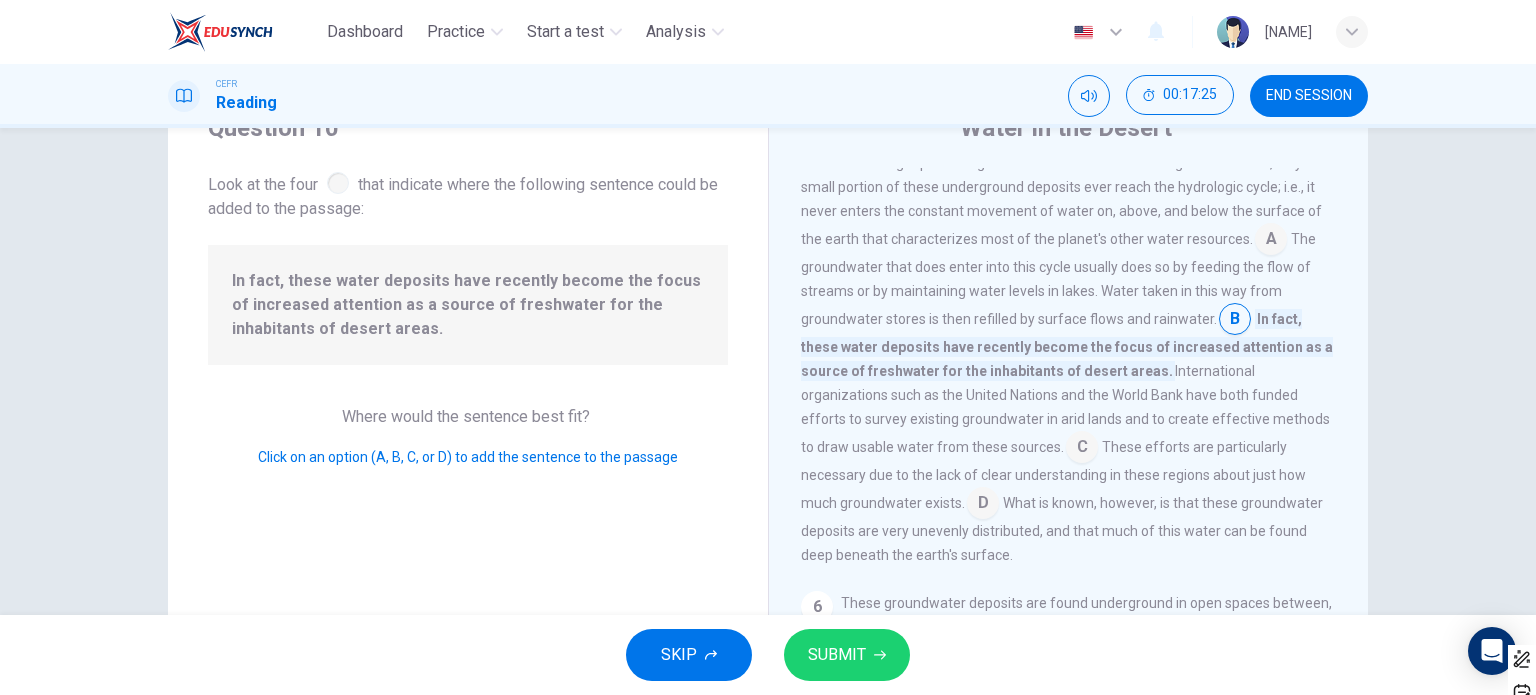 click at bounding box center (1271, 241) 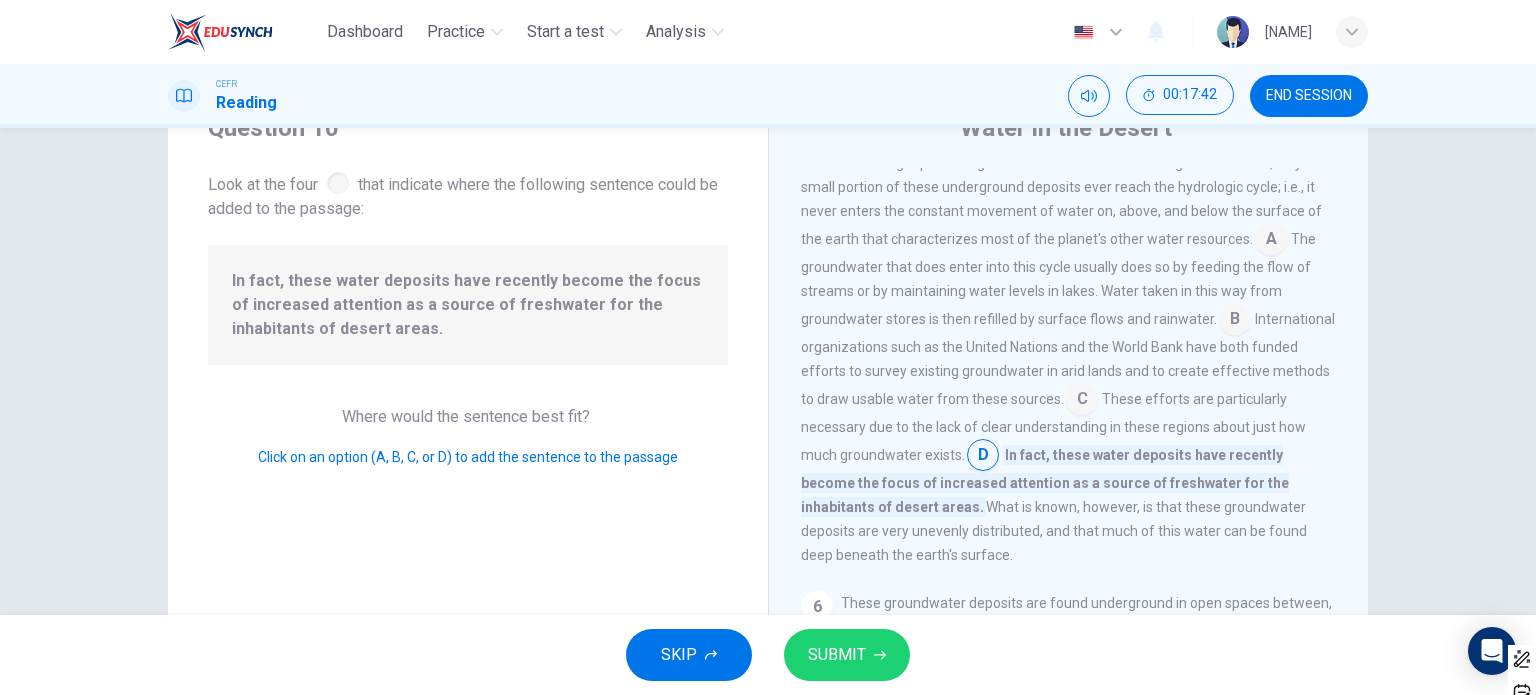 click on "SUBMIT" at bounding box center [847, 655] 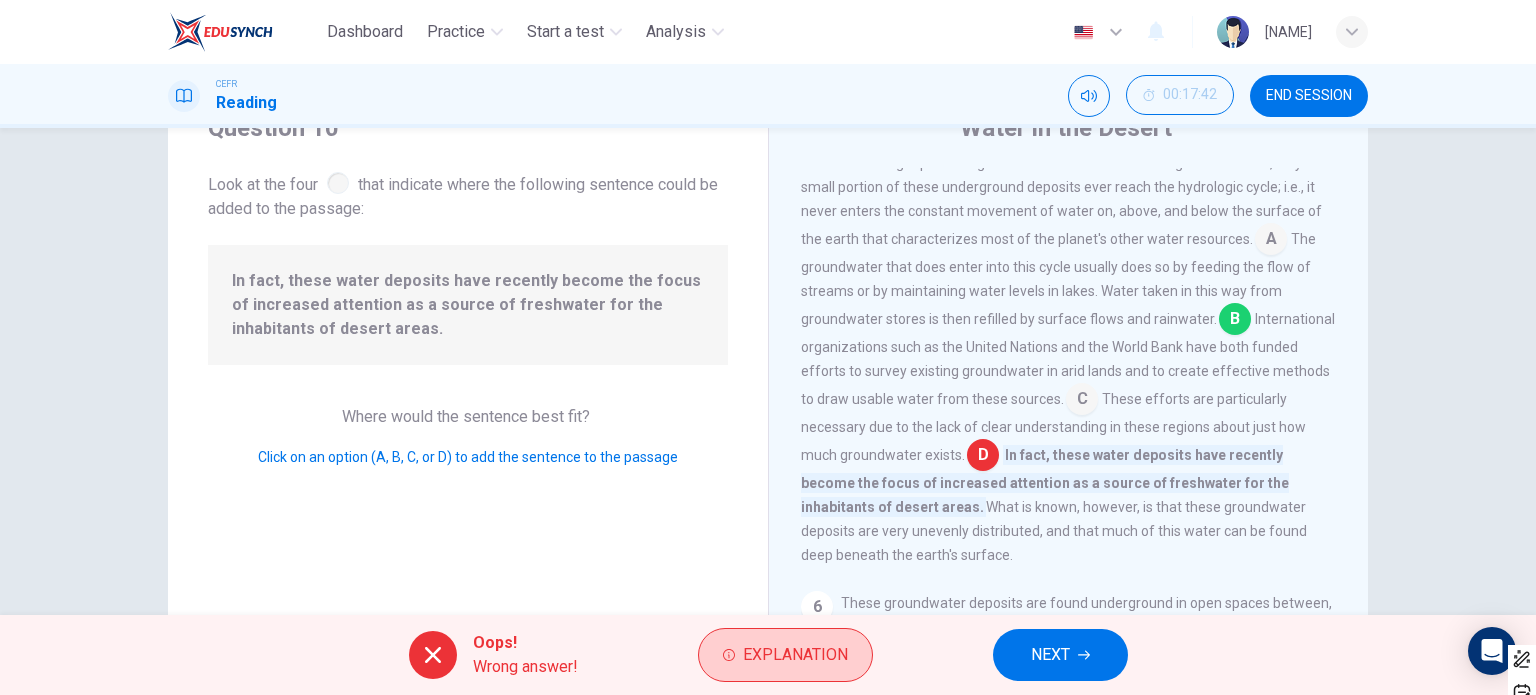 click on "Explanation" at bounding box center (785, 655) 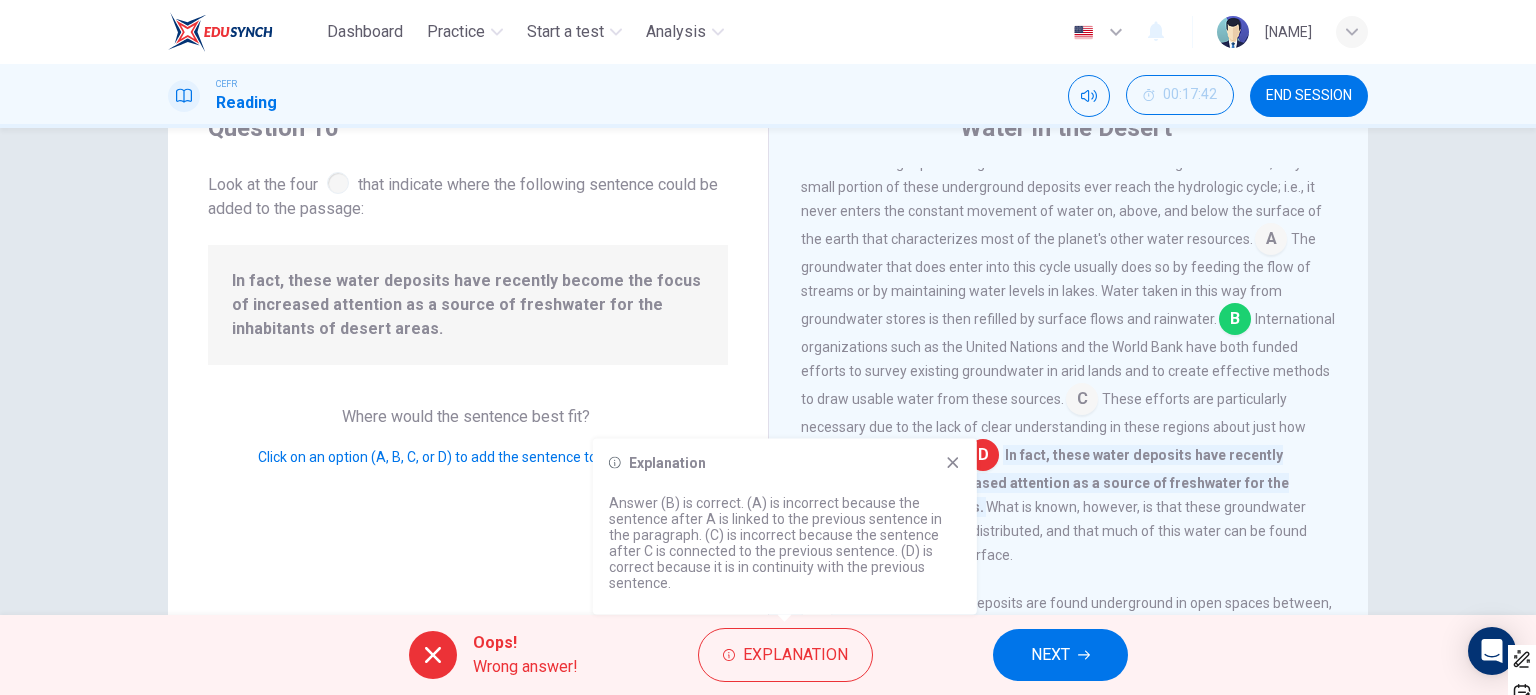 click on "NEXT" at bounding box center [1050, 655] 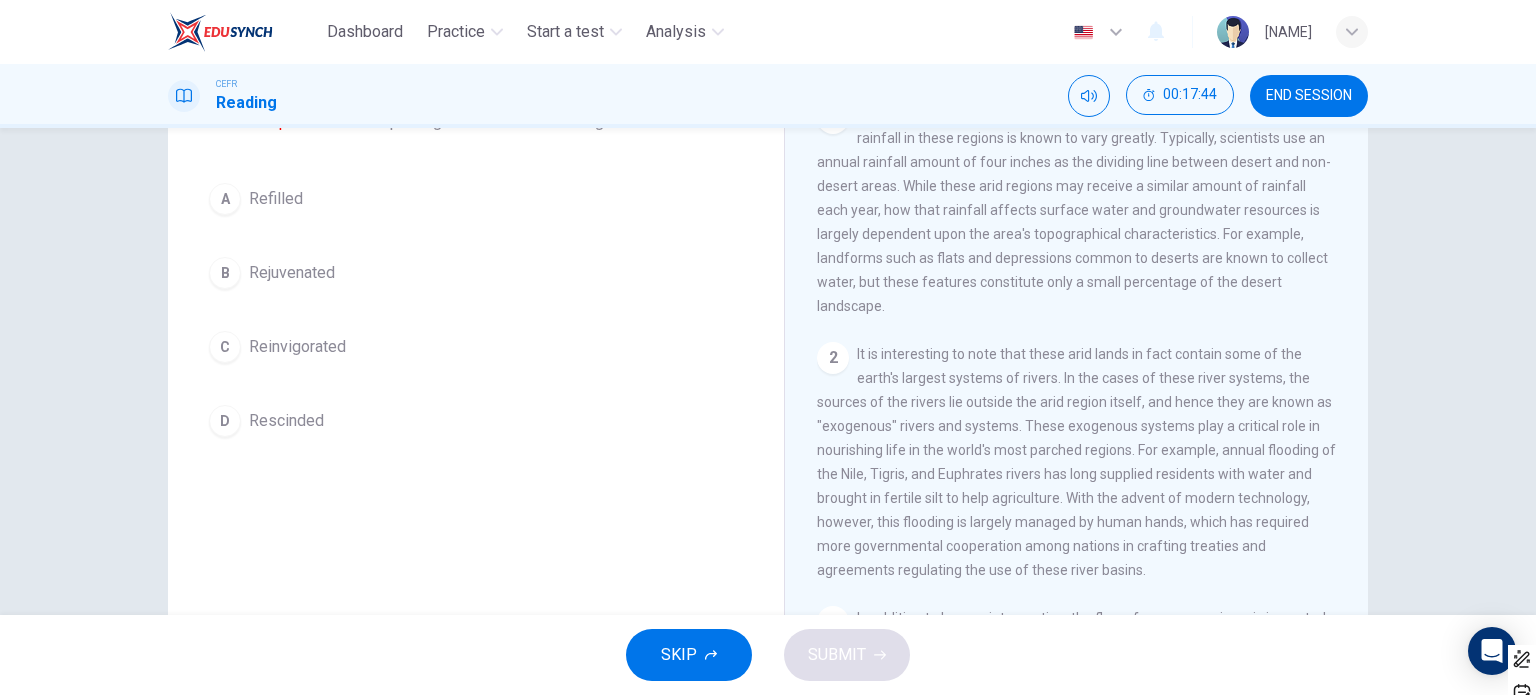 scroll, scrollTop: 288, scrollLeft: 0, axis: vertical 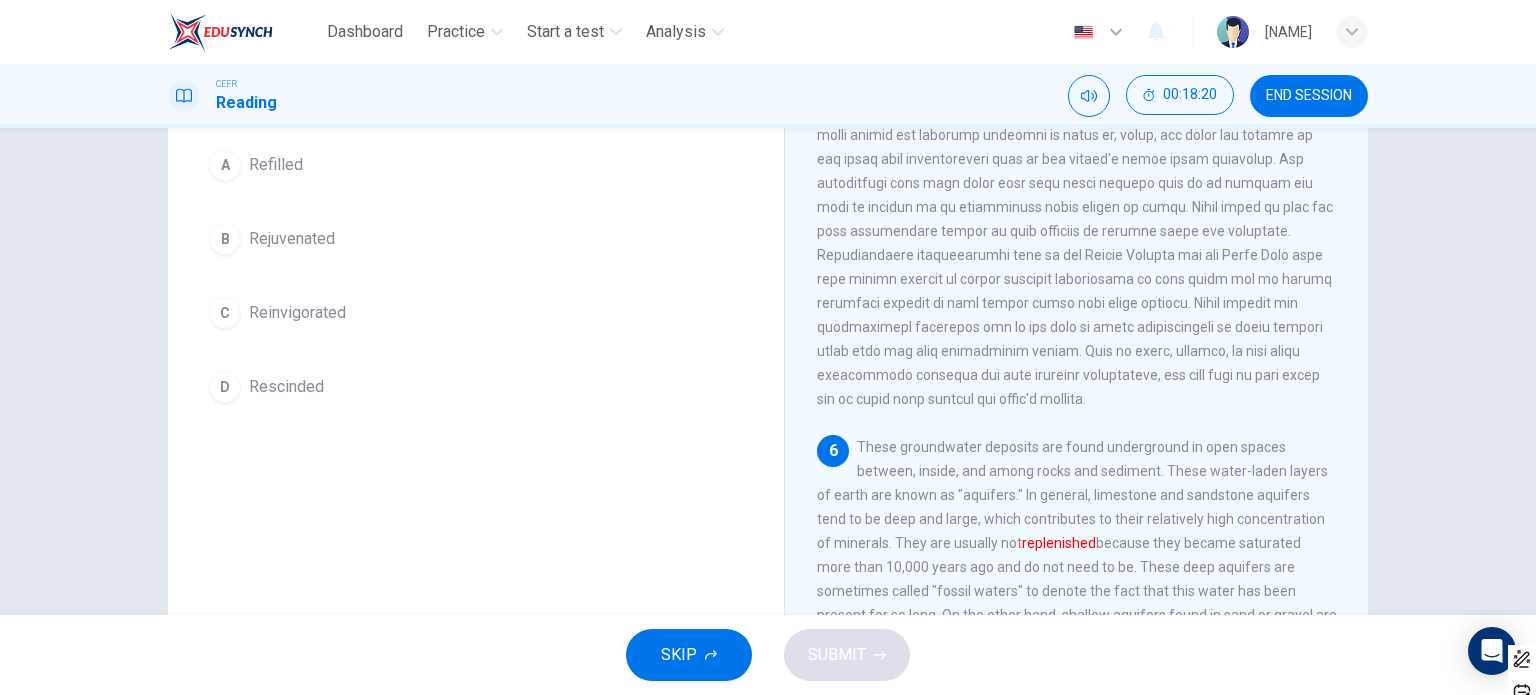 click on "Rescinded" at bounding box center (276, 165) 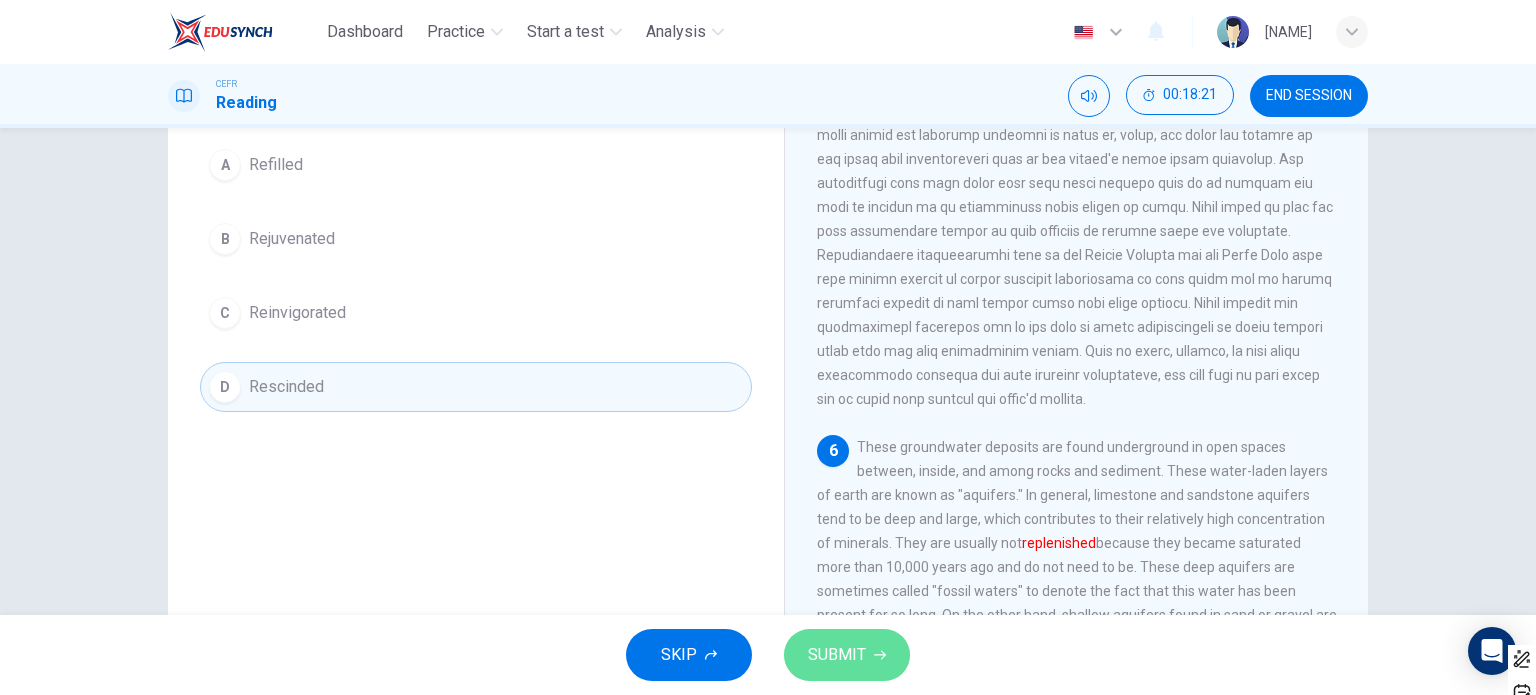 click on "SUBMIT" at bounding box center [837, 655] 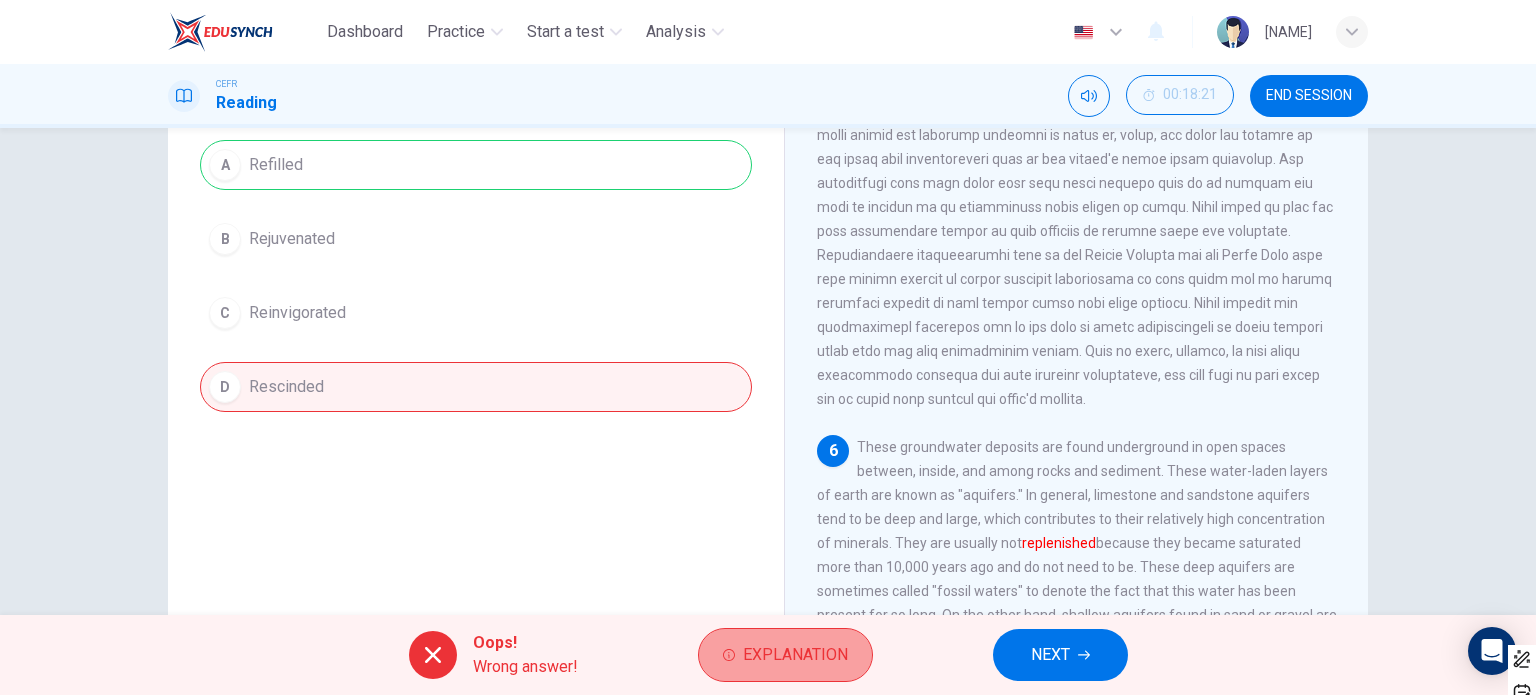 click on "Explanation" at bounding box center (795, 655) 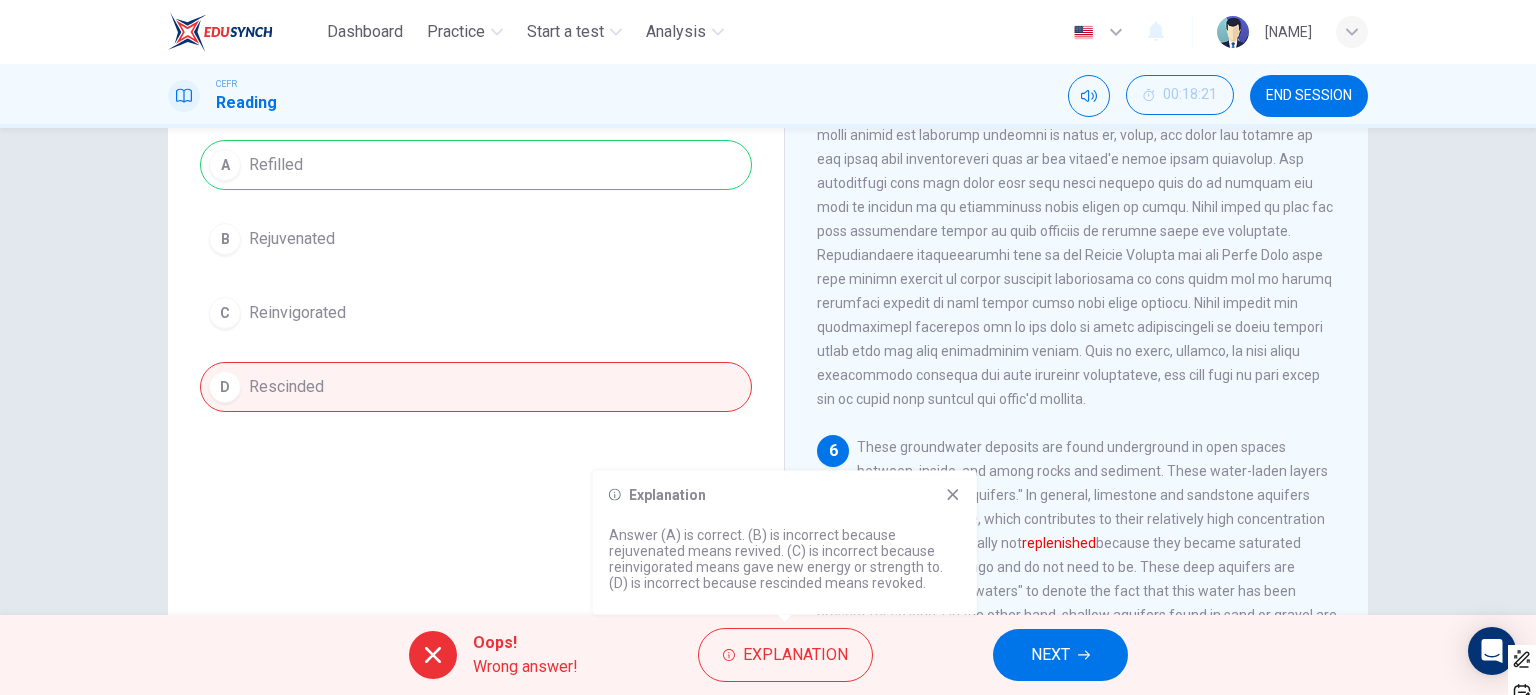 click on "NEXT" at bounding box center [1060, 655] 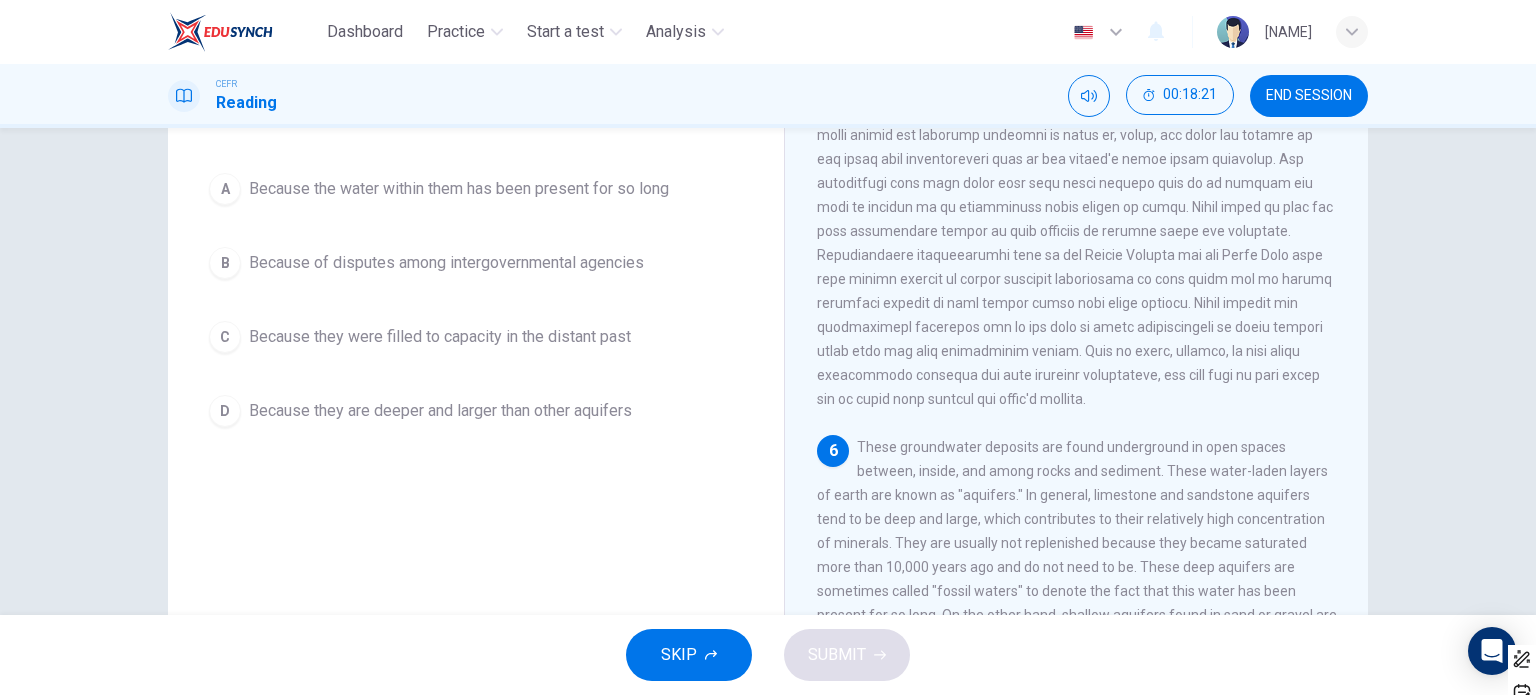 scroll, scrollTop: 212, scrollLeft: 0, axis: vertical 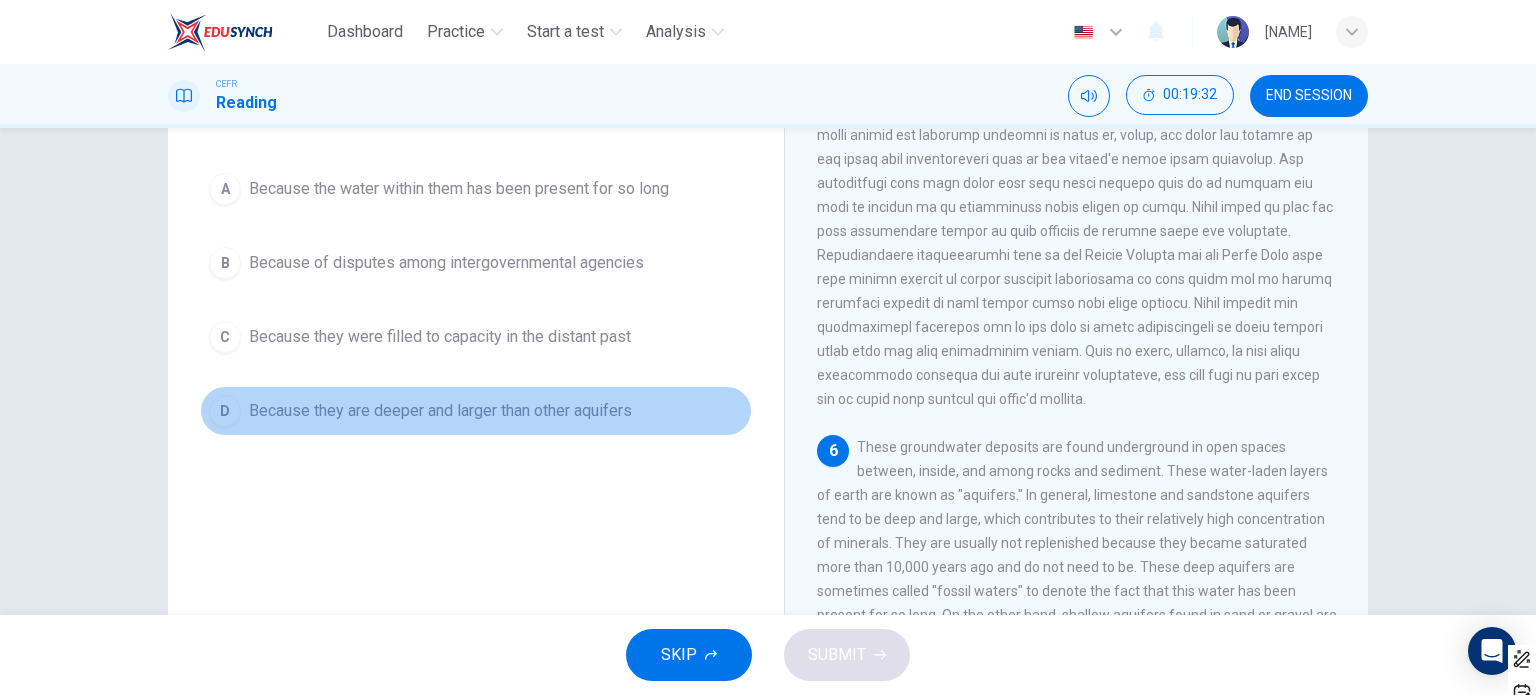 click on "D Because they are deeper and larger than other aquifers" at bounding box center (476, 411) 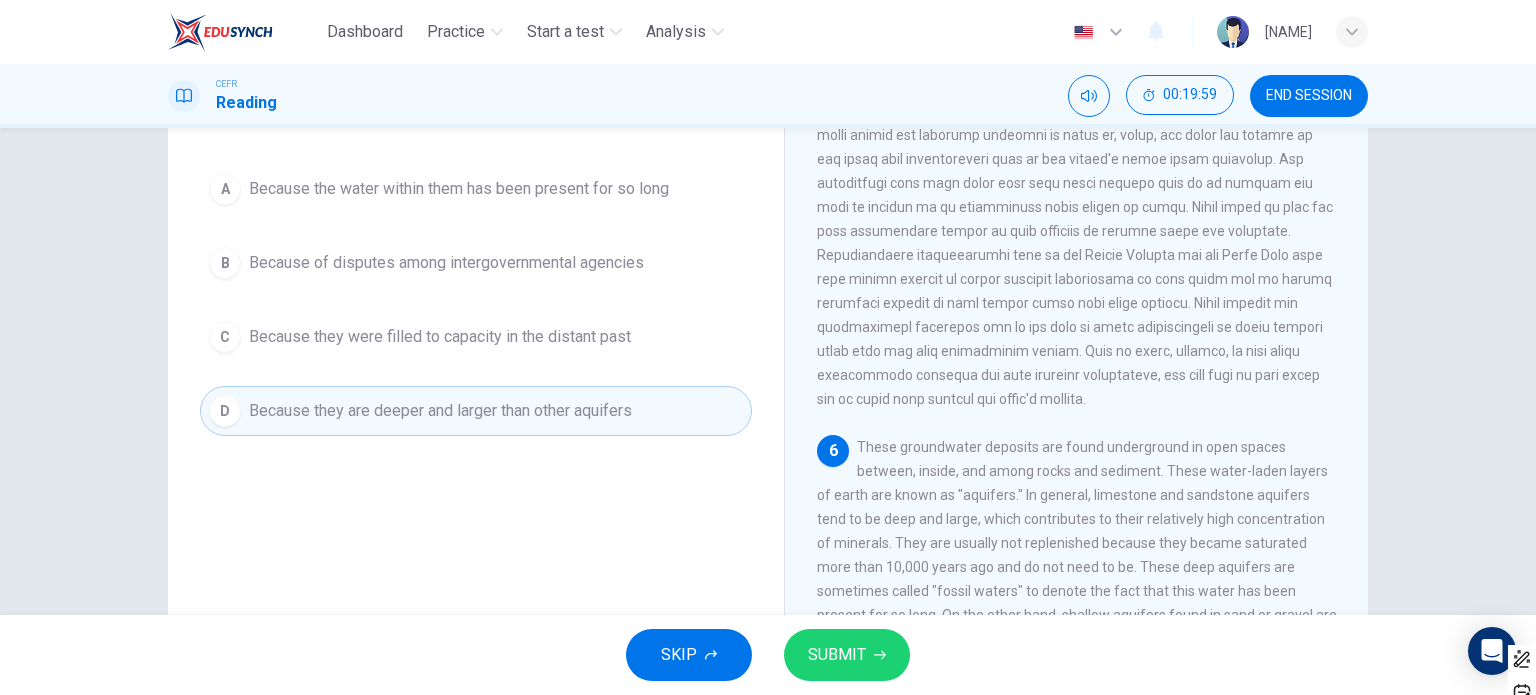 scroll, scrollTop: 88, scrollLeft: 0, axis: vertical 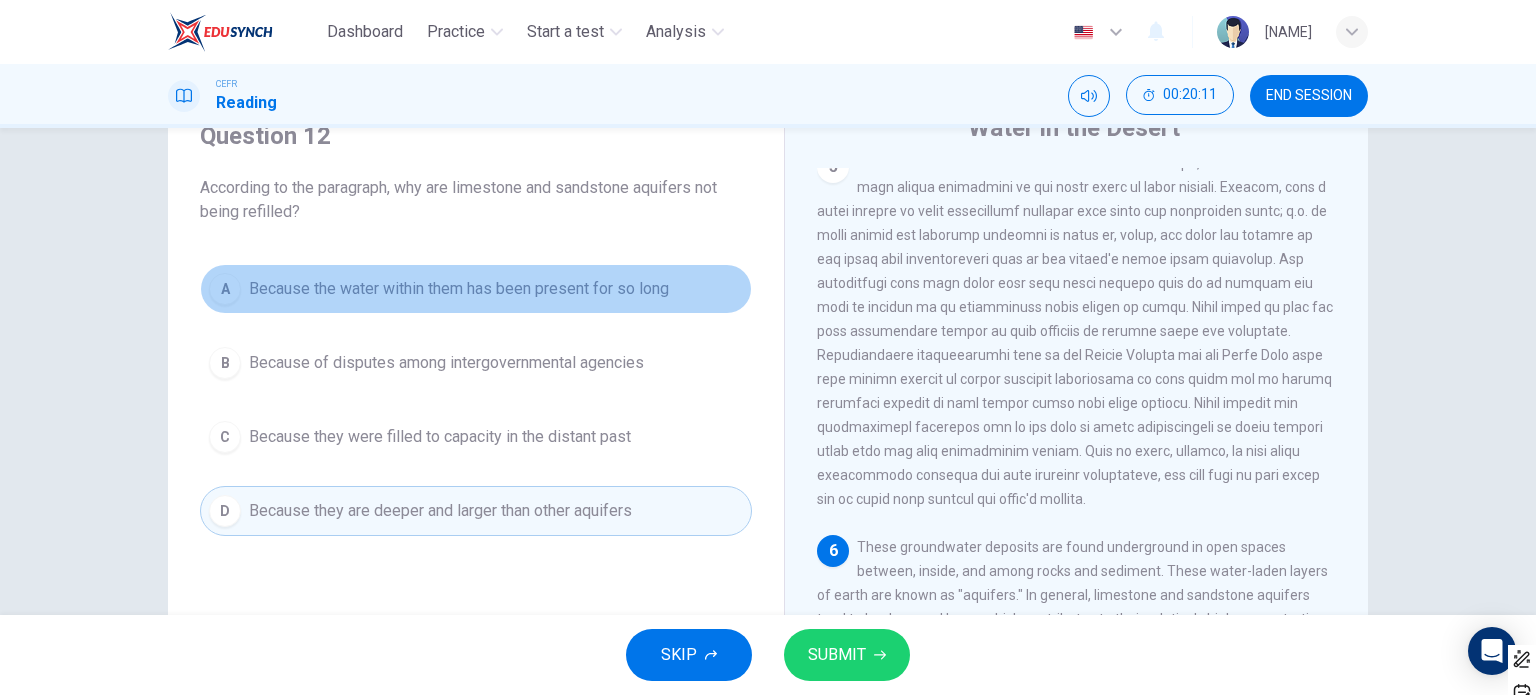 click on "A Because the water within them has been present for so long" at bounding box center [476, 289] 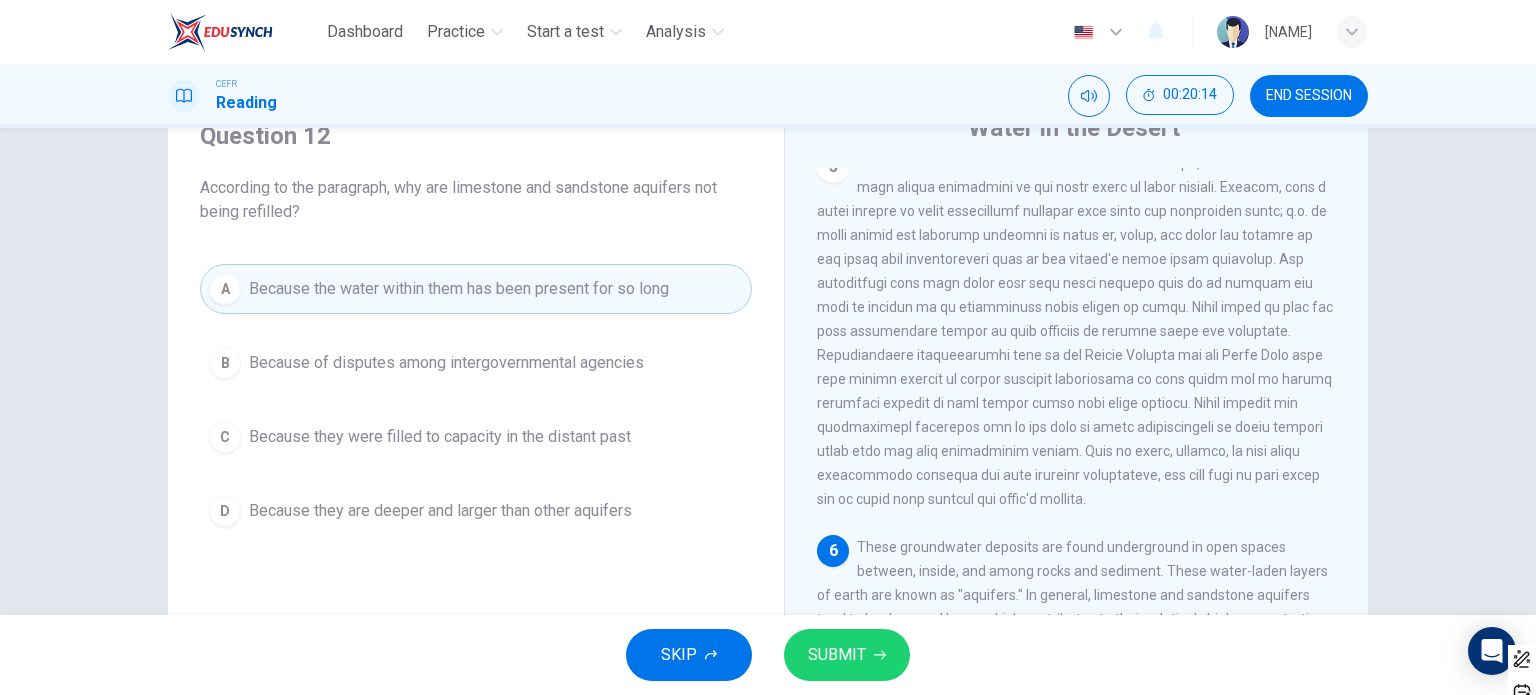 click at bounding box center (880, 655) 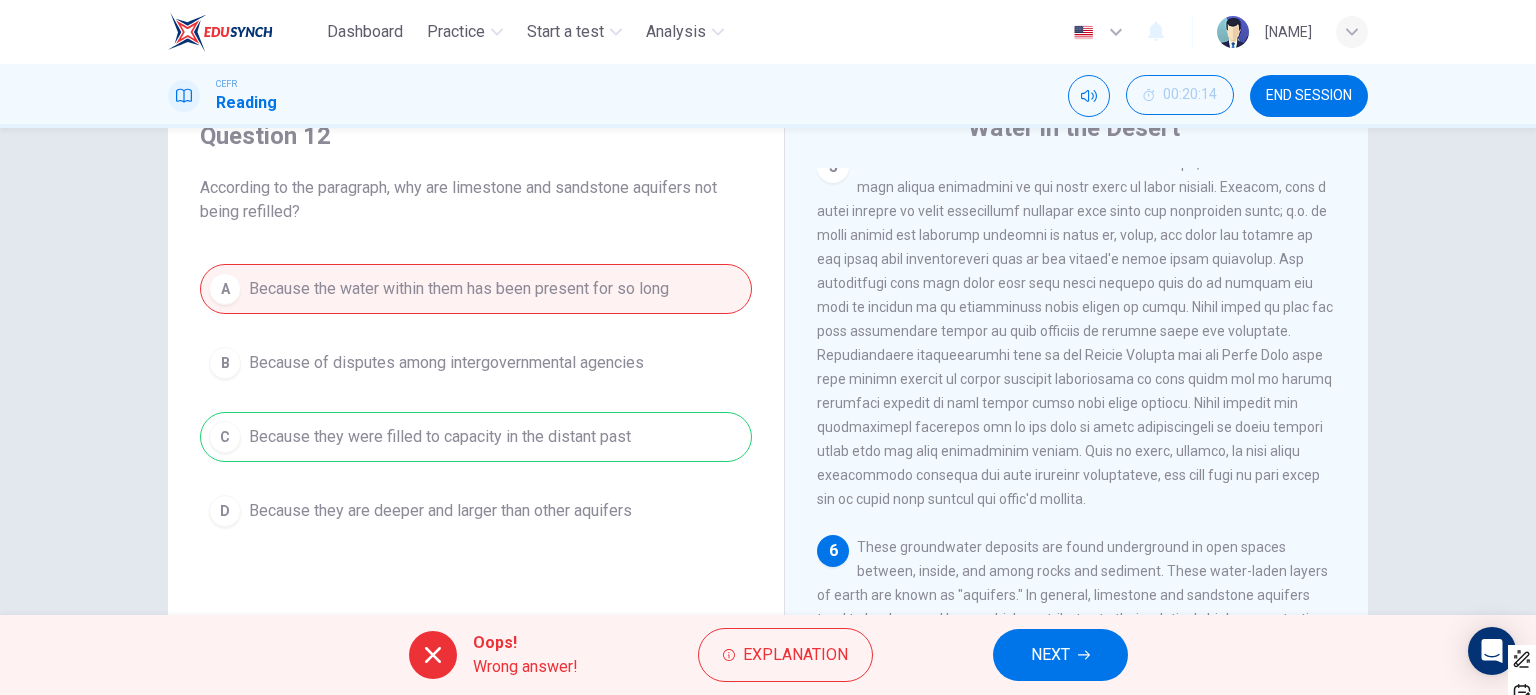 click on "NEXT" at bounding box center [1050, 655] 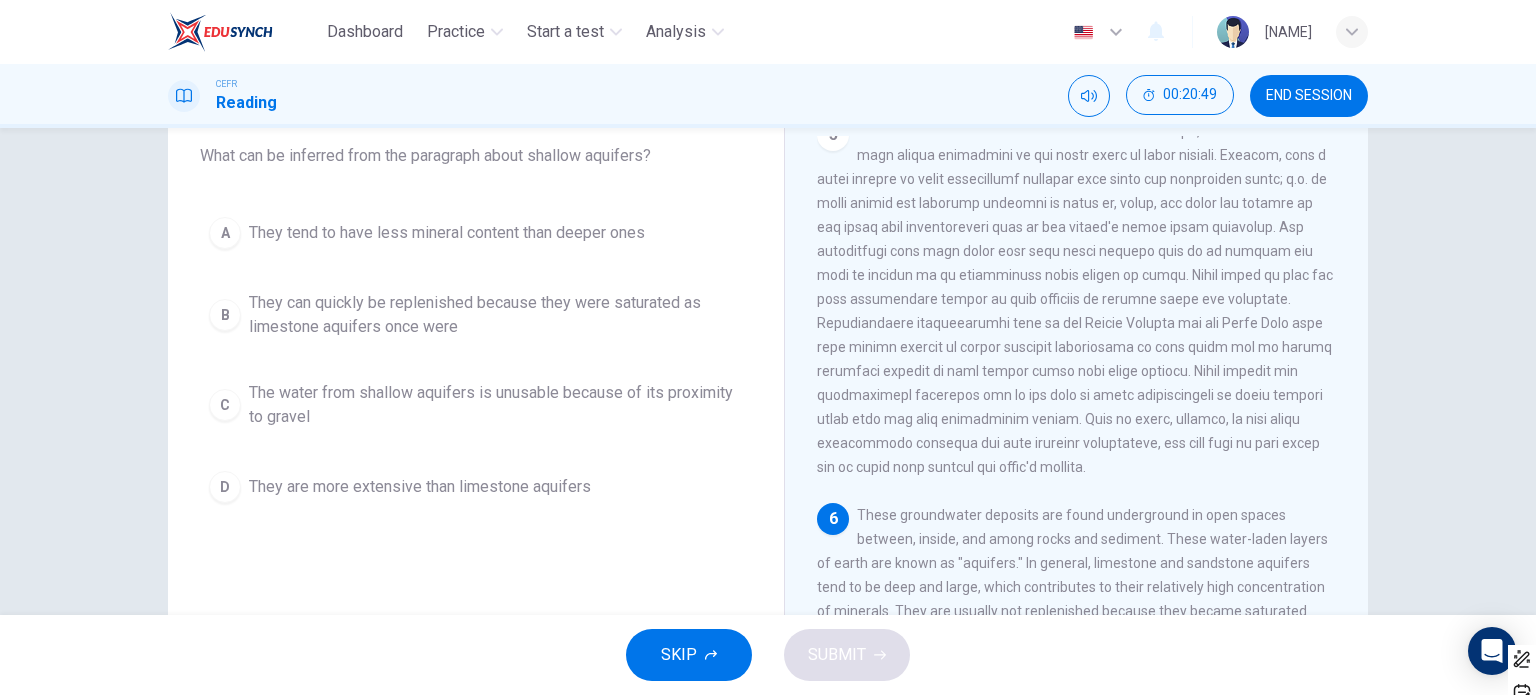 scroll, scrollTop: 88, scrollLeft: 0, axis: vertical 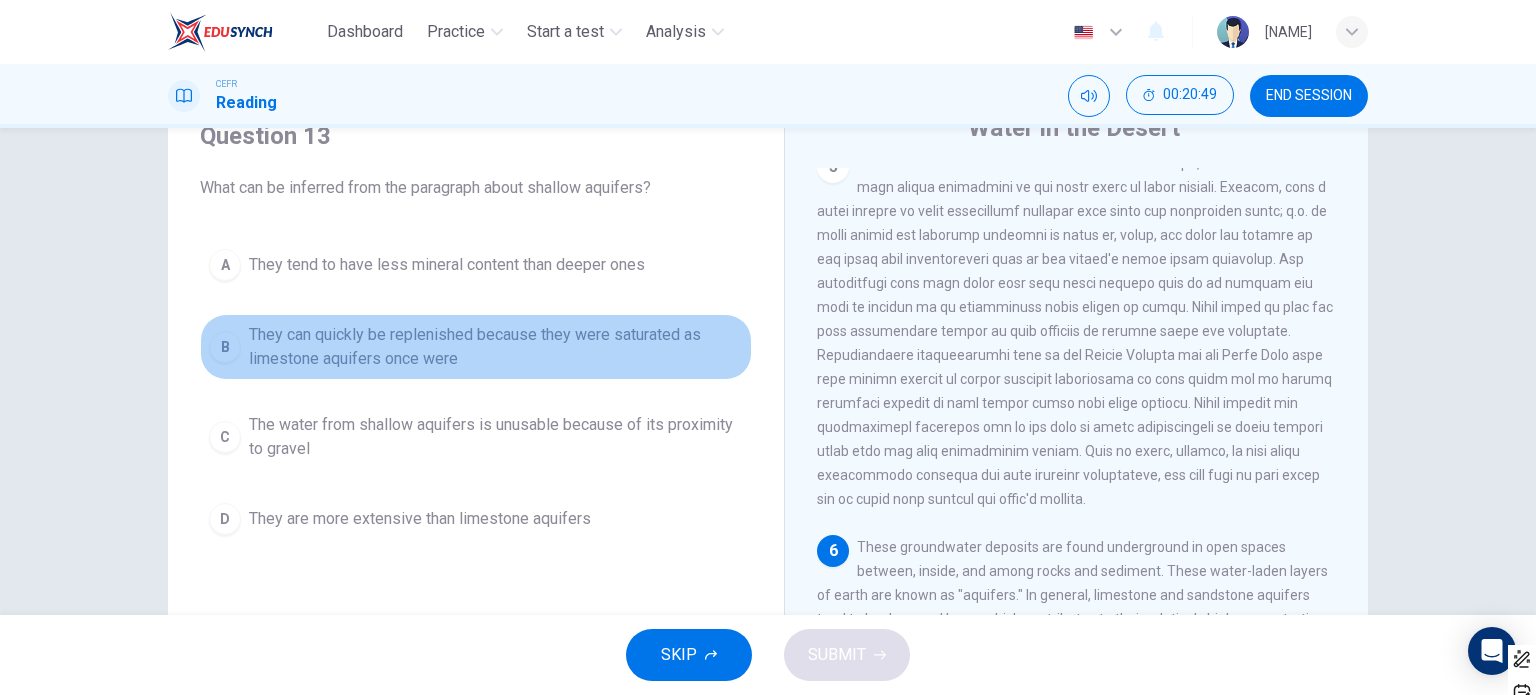 click on "They can quickly be replenished because they were saturated as limestone aquifers once were" at bounding box center [447, 265] 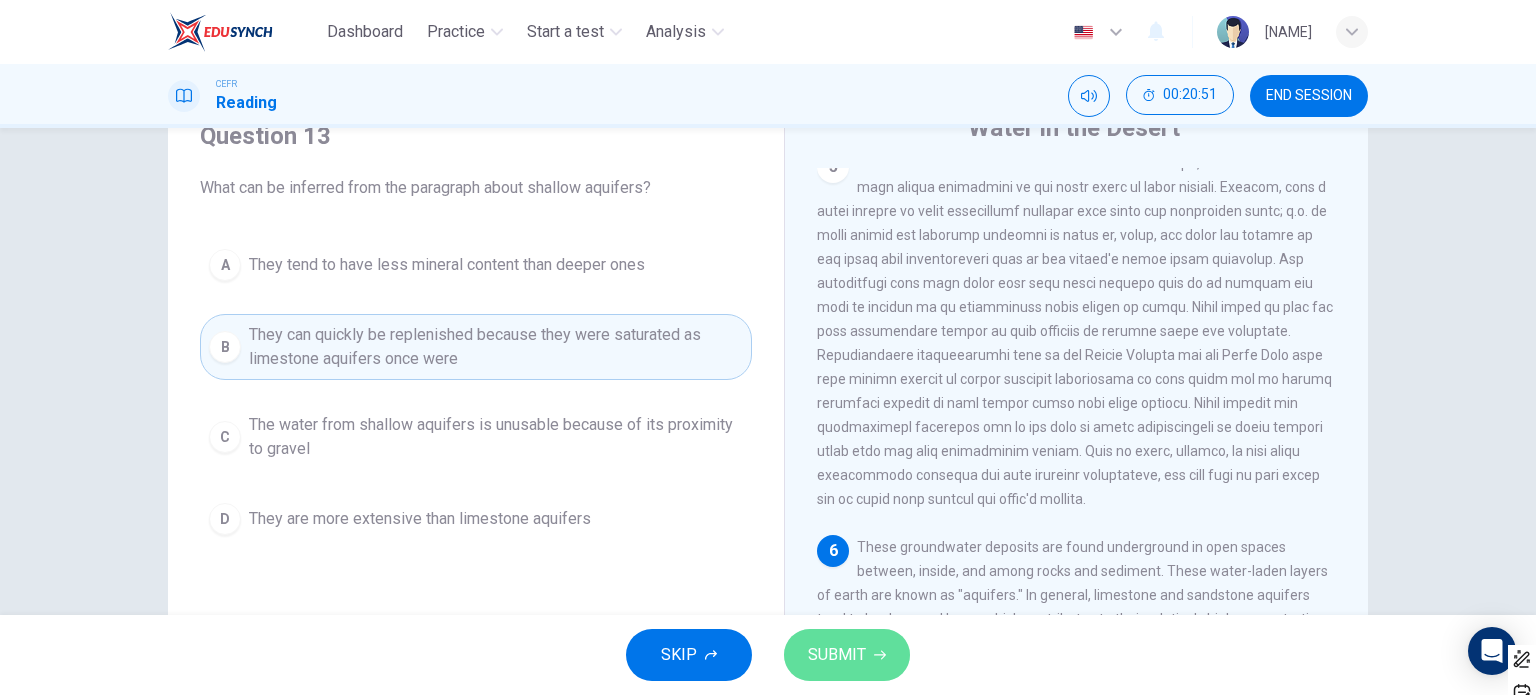 click on "SUBMIT" at bounding box center (837, 655) 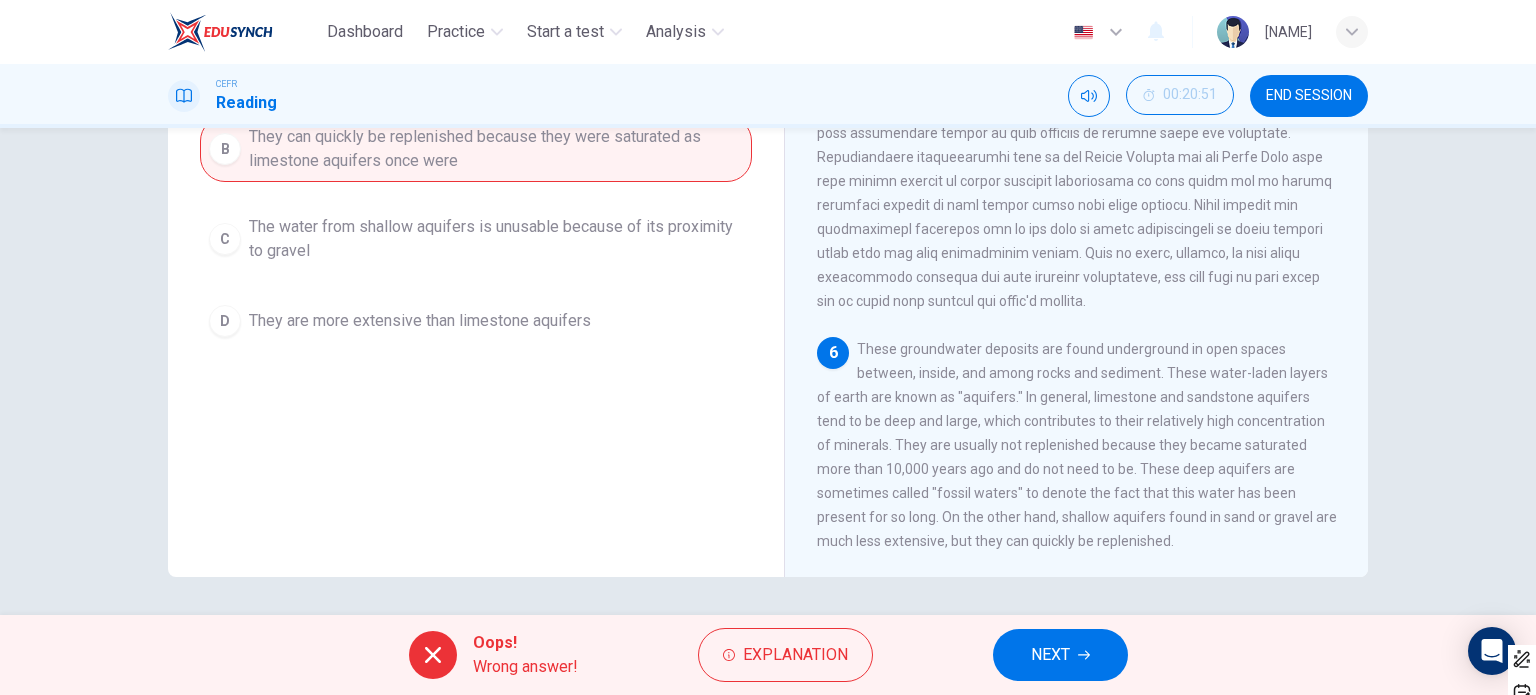 scroll, scrollTop: 288, scrollLeft: 0, axis: vertical 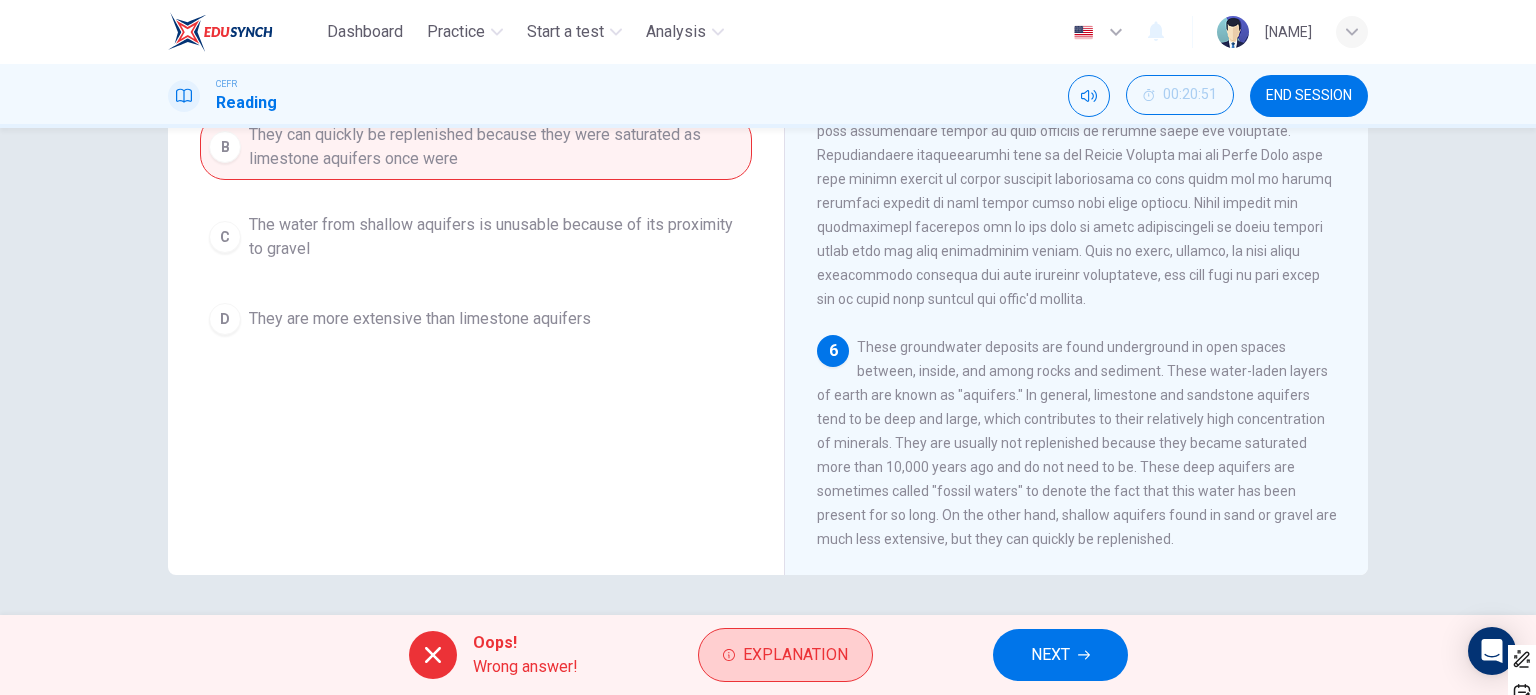 click on "Explanation" at bounding box center (795, 655) 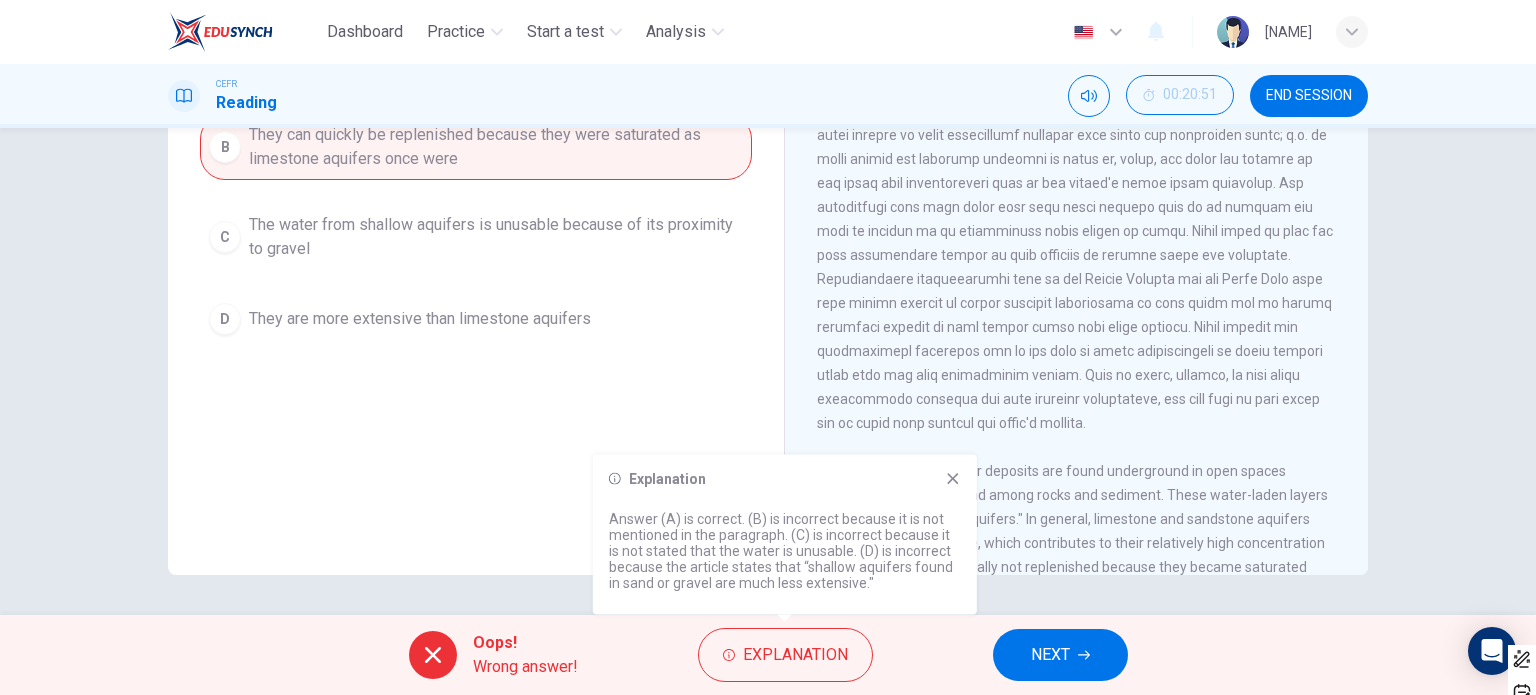 scroll, scrollTop: 750, scrollLeft: 0, axis: vertical 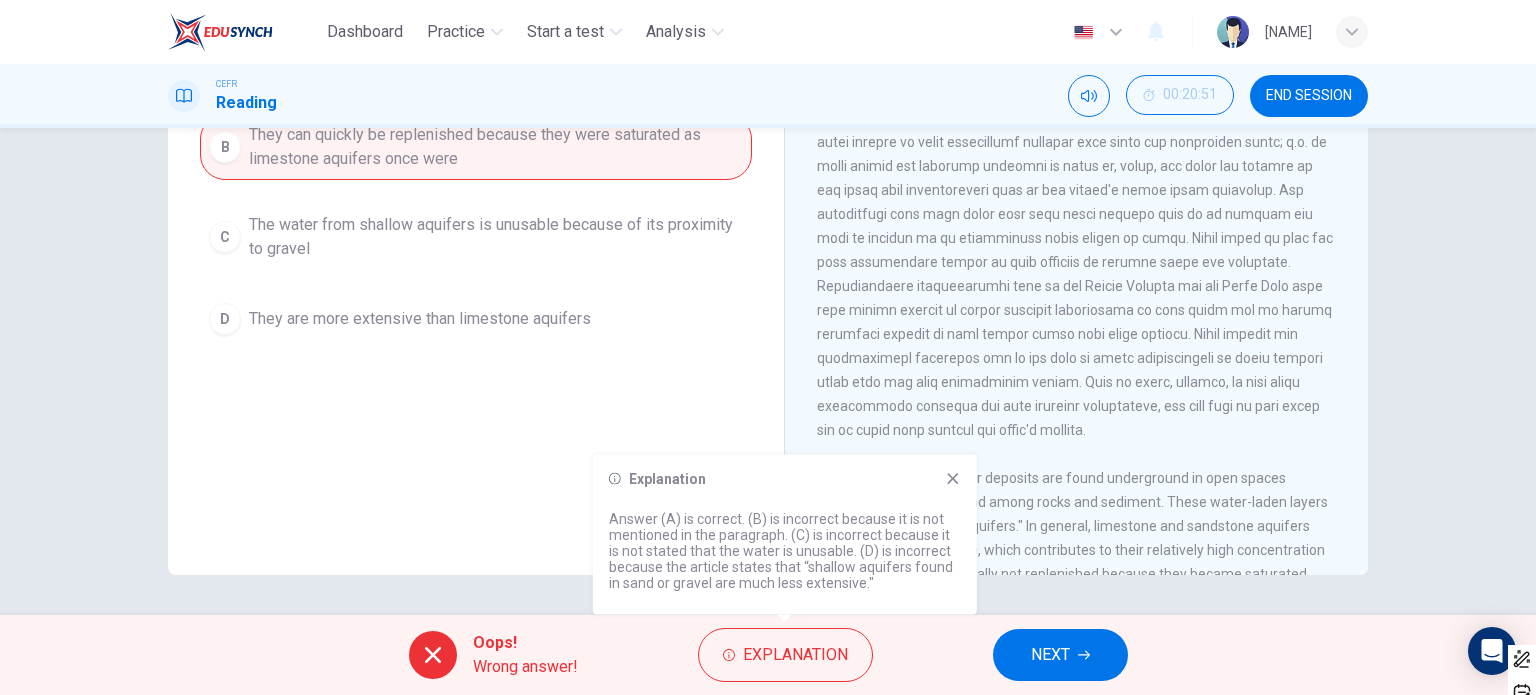 click at bounding box center (952, 478) 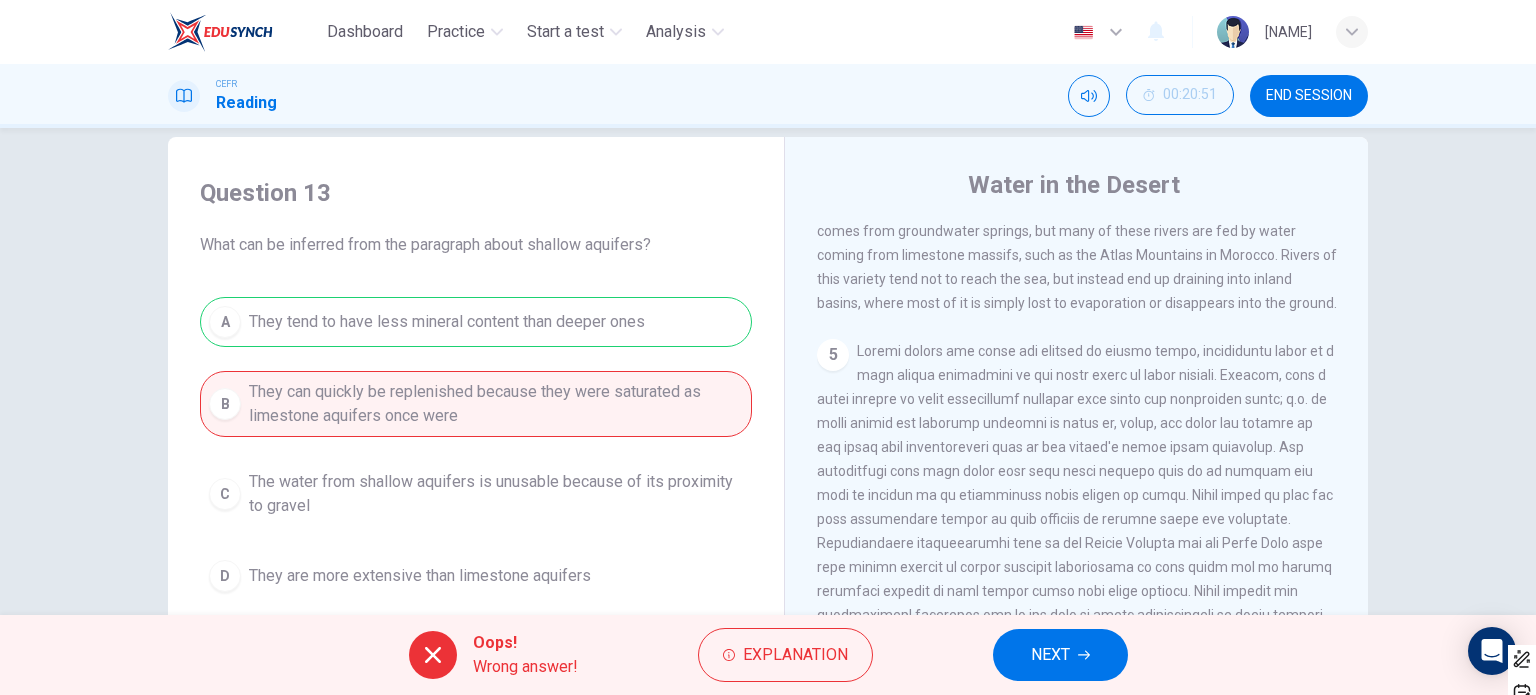 scroll, scrollTop: 0, scrollLeft: 0, axis: both 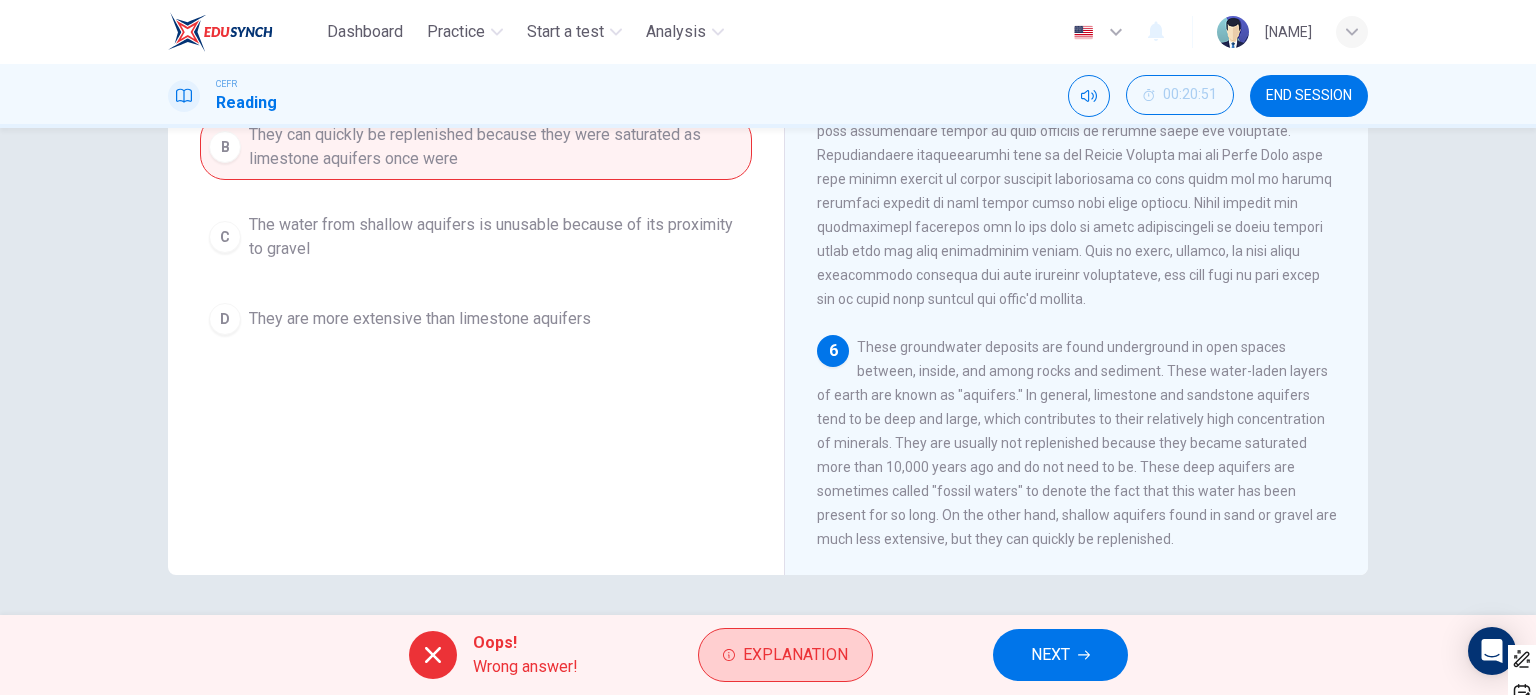 click on "Explanation" at bounding box center [795, 655] 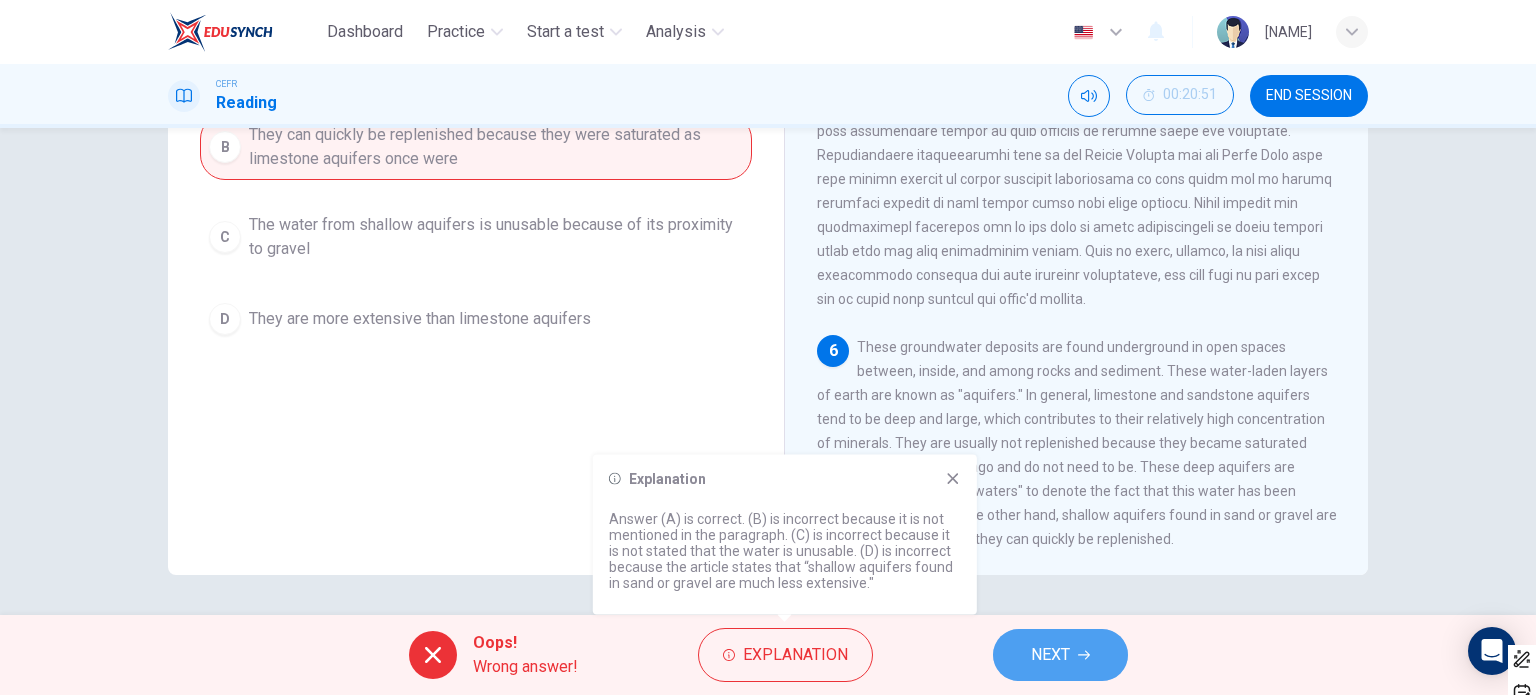 click on "NEXT" at bounding box center [1060, 655] 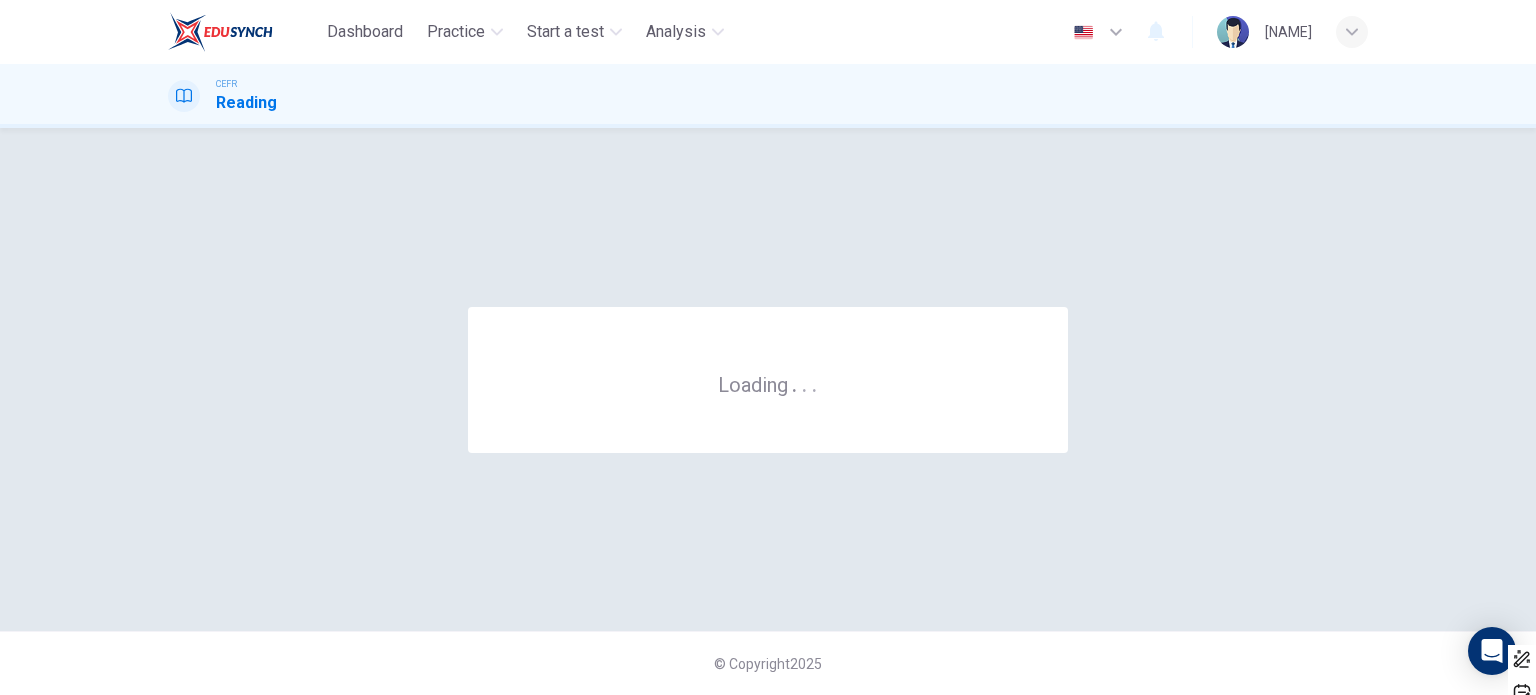 scroll, scrollTop: 0, scrollLeft: 0, axis: both 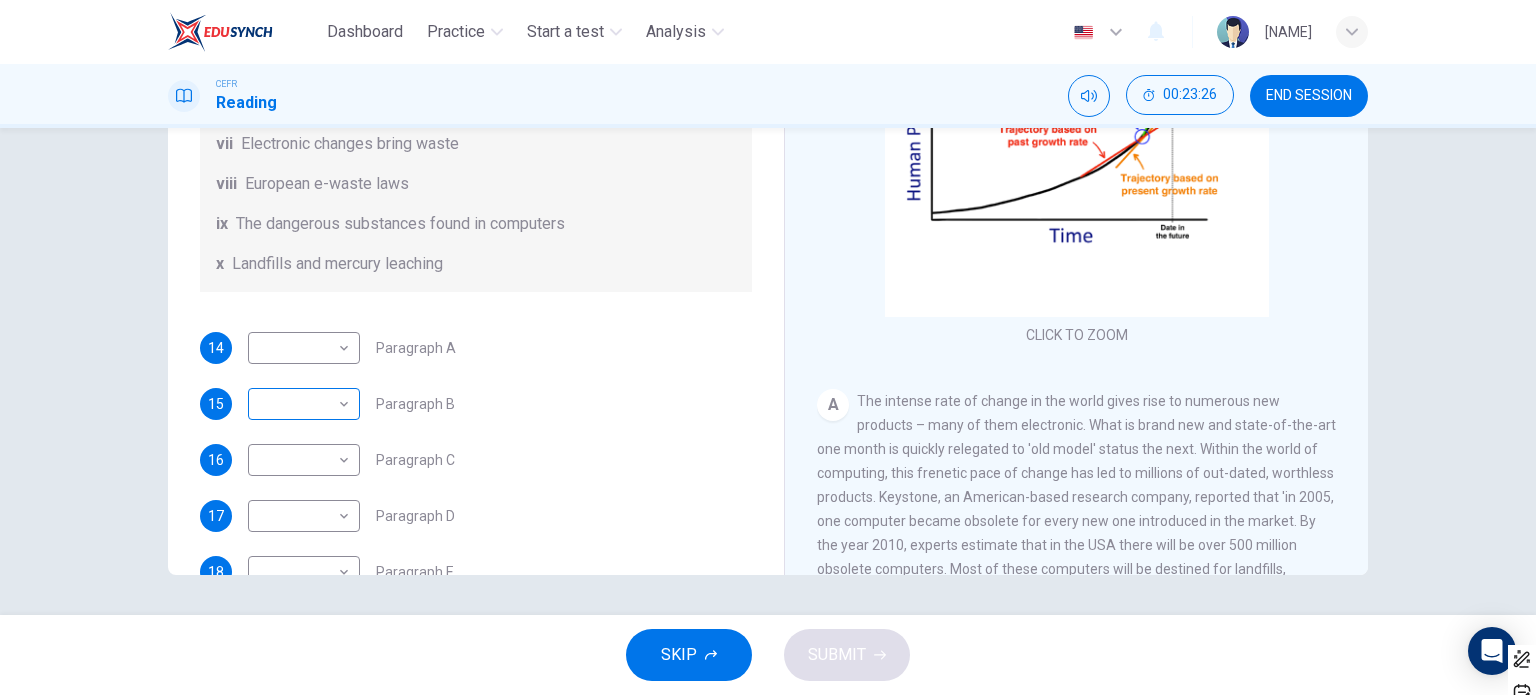 click on "00:04:11" at bounding box center [768, 347] 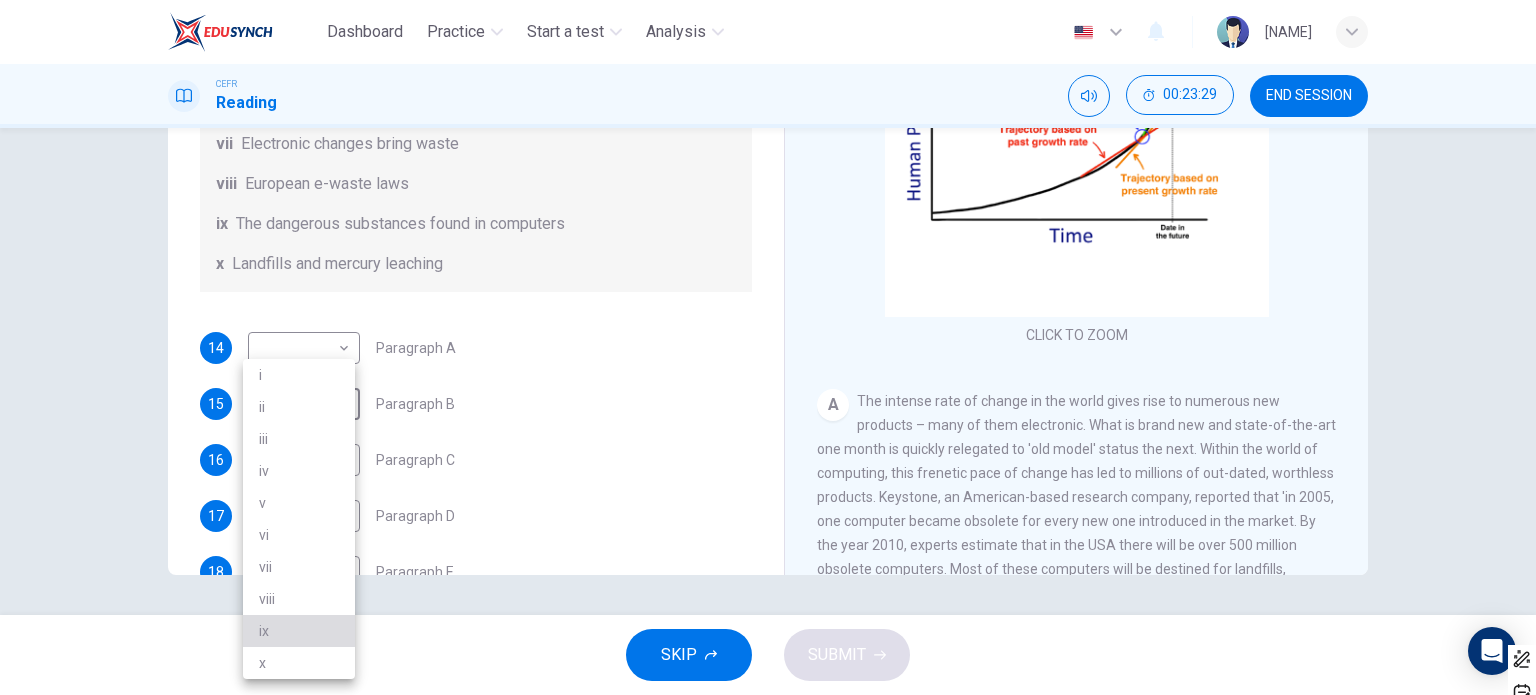 click on "ix" at bounding box center [299, 631] 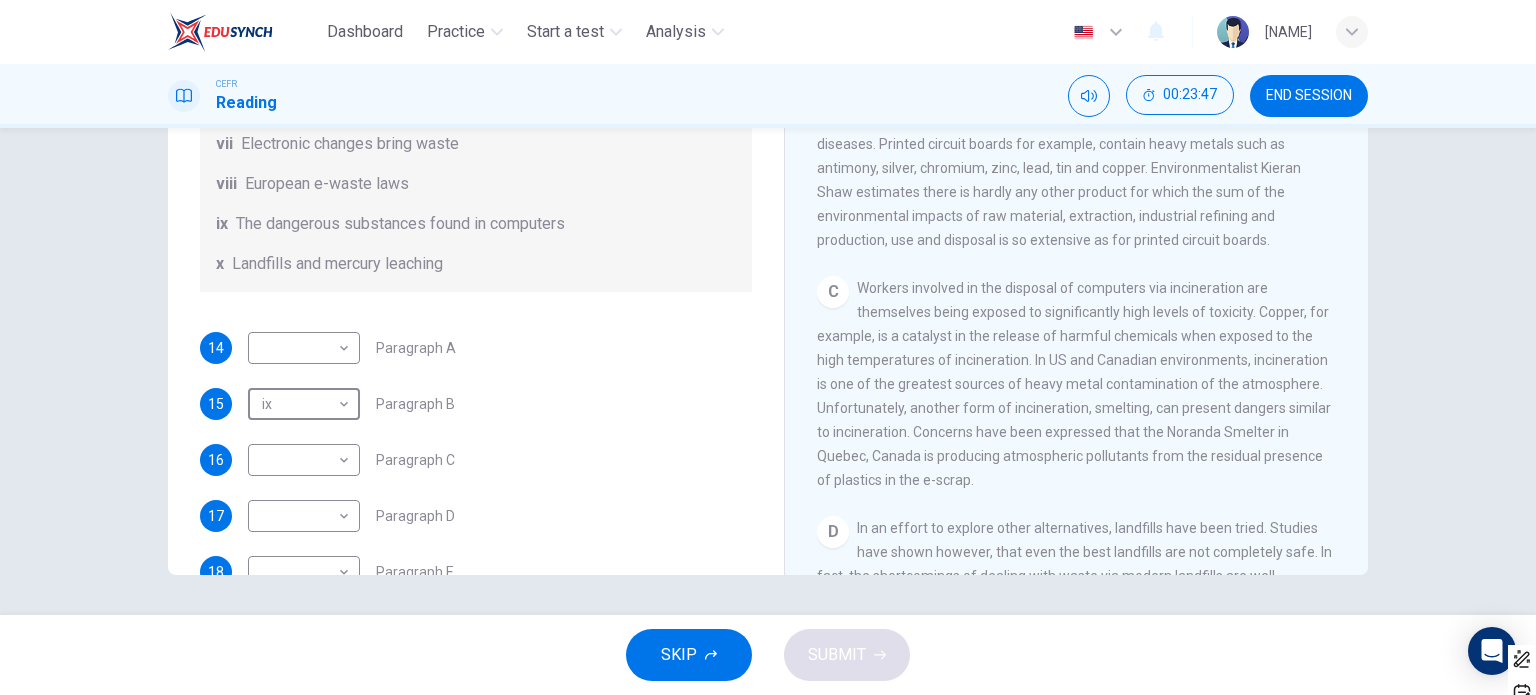 scroll, scrollTop: 700, scrollLeft: 0, axis: vertical 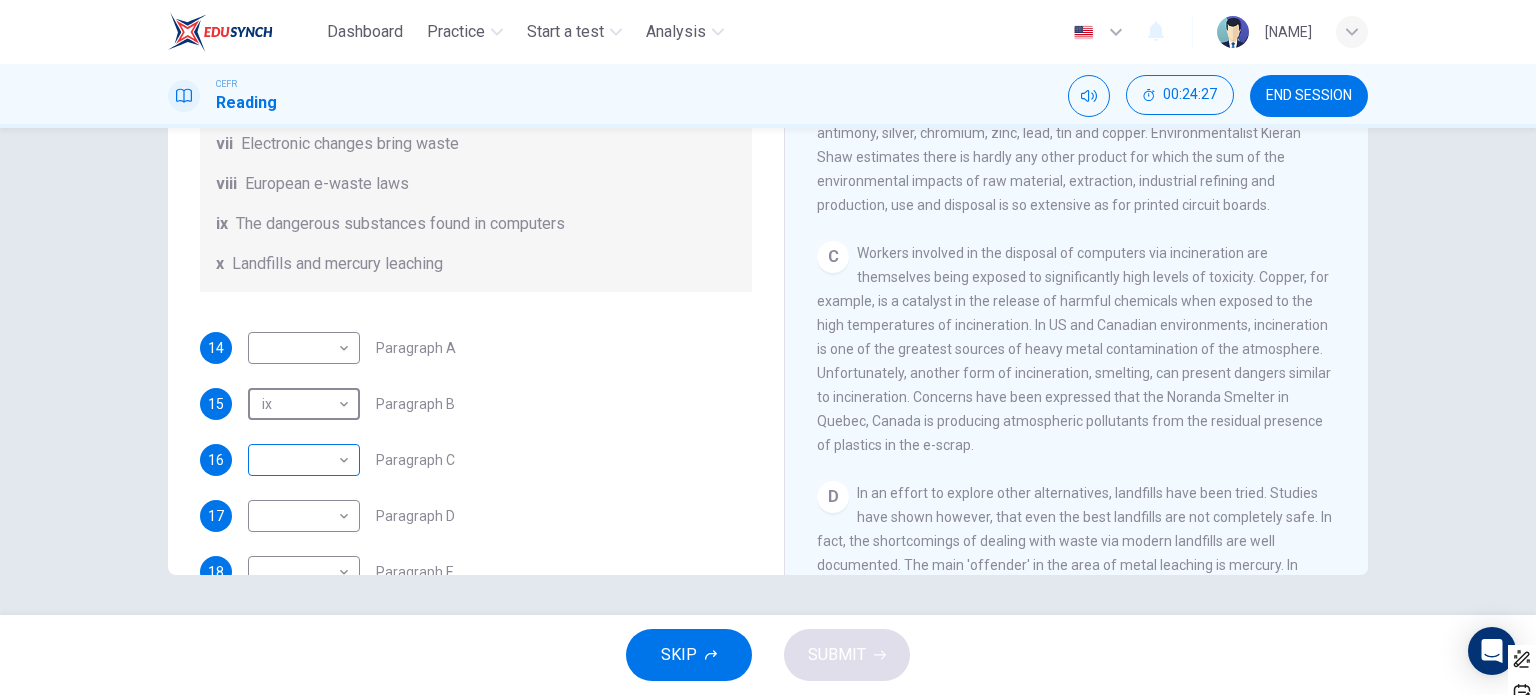 click on "00:24:27 END SESSION Questions 14 - 20 The Reading Passage has 7 paragraphs, A-G . Choose the correct heading for each paragraph from the list of headings below. Write the correct number, i-x , in the boxes below. List of Headings i Exporting e-waste ii The hazards of burning computer junk iii Blame developed countries for e-waste iv Landfills are not satisfactory v Producer’s legal responsibility vi The dangers of computer circuit boards vii Electronic changes bring waste viii European e-waste laws ix The dangerous substances found in computers x Landfills and mercury leaching 14 Paragraph A 15 ix ix Paragraph B 16 Paragraph C 17 Paragraph D 18 Paragraph E 19 Paragraph F 20 Paragraph G The Intense Rate of Change in the World CLICK TO ZOOM Click to Zoom A B C D E F G SKIP SUBMIT EduSynch - Online Language Proficiency Testing Highlight an image Highlight" at bounding box center [768, 347] 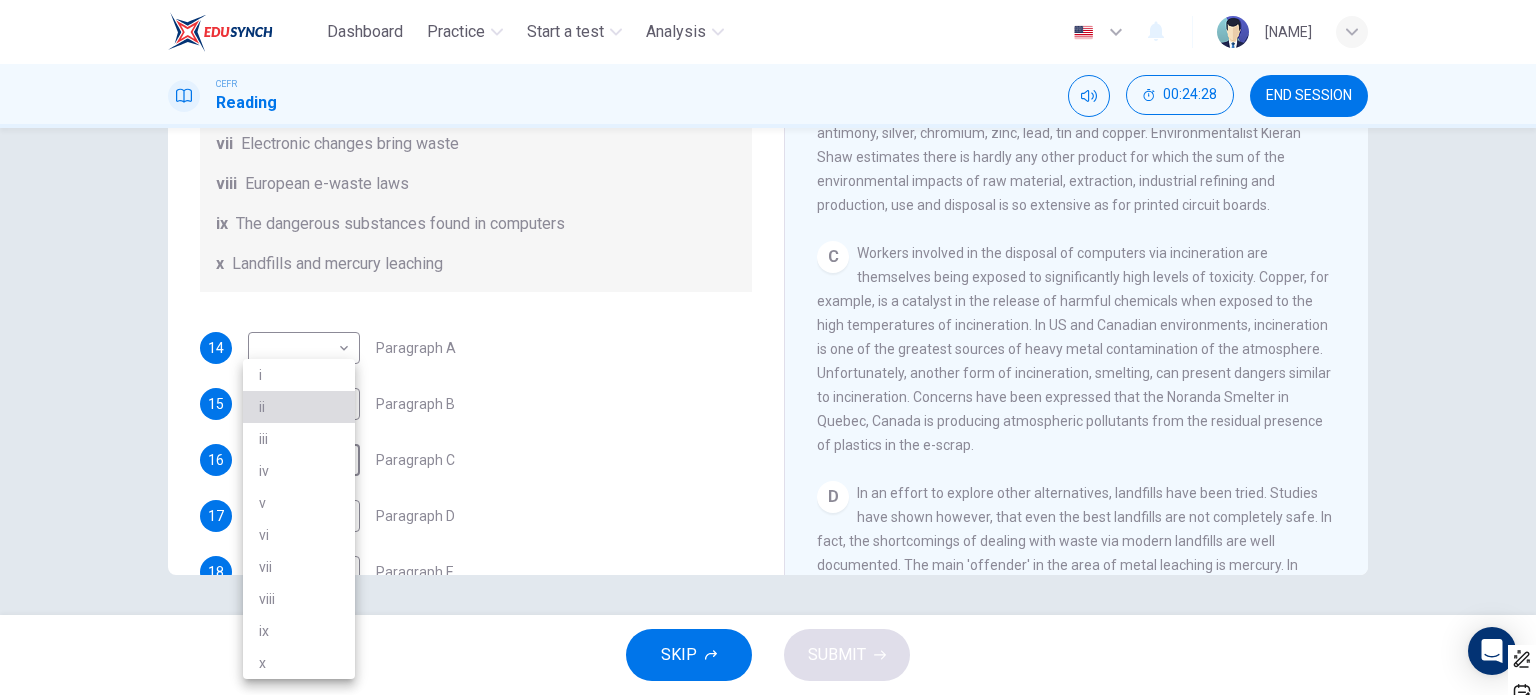 click on "ii" at bounding box center [299, 407] 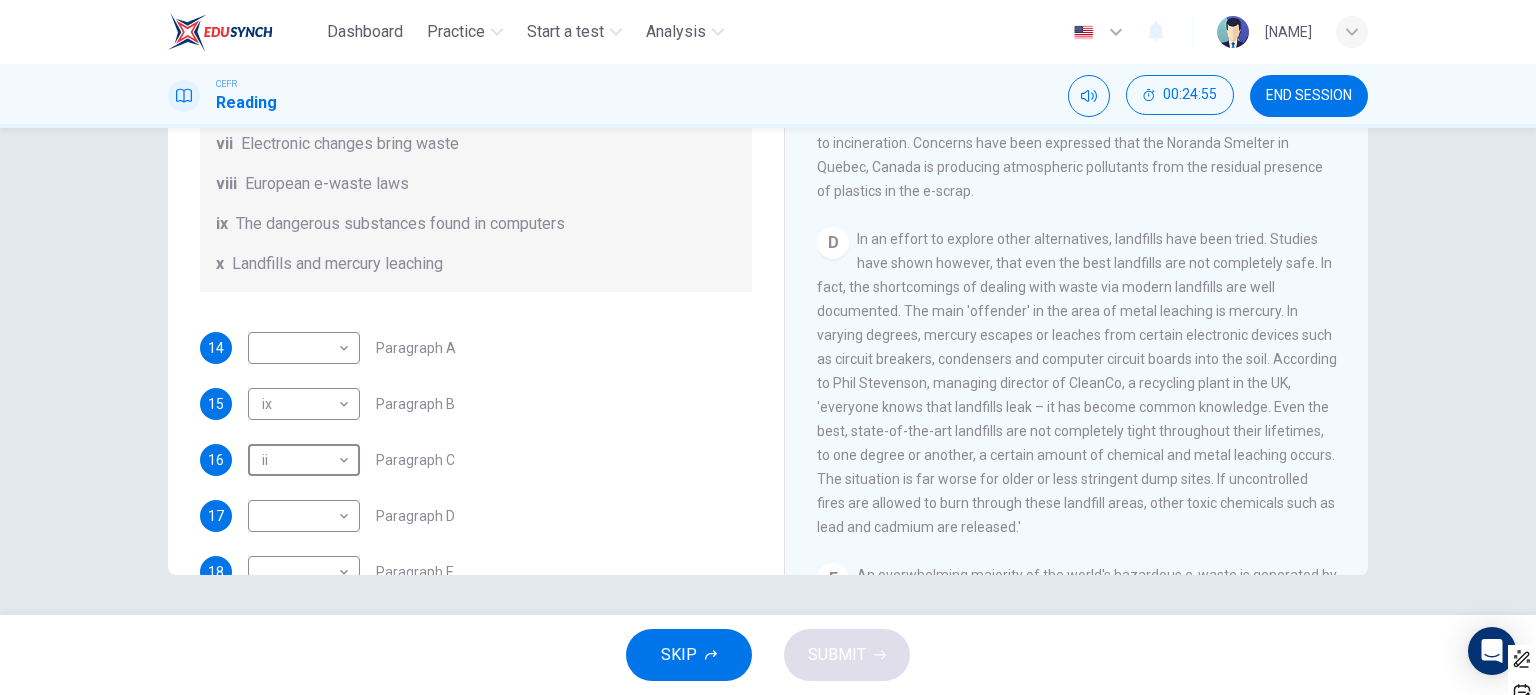 scroll, scrollTop: 1000, scrollLeft: 0, axis: vertical 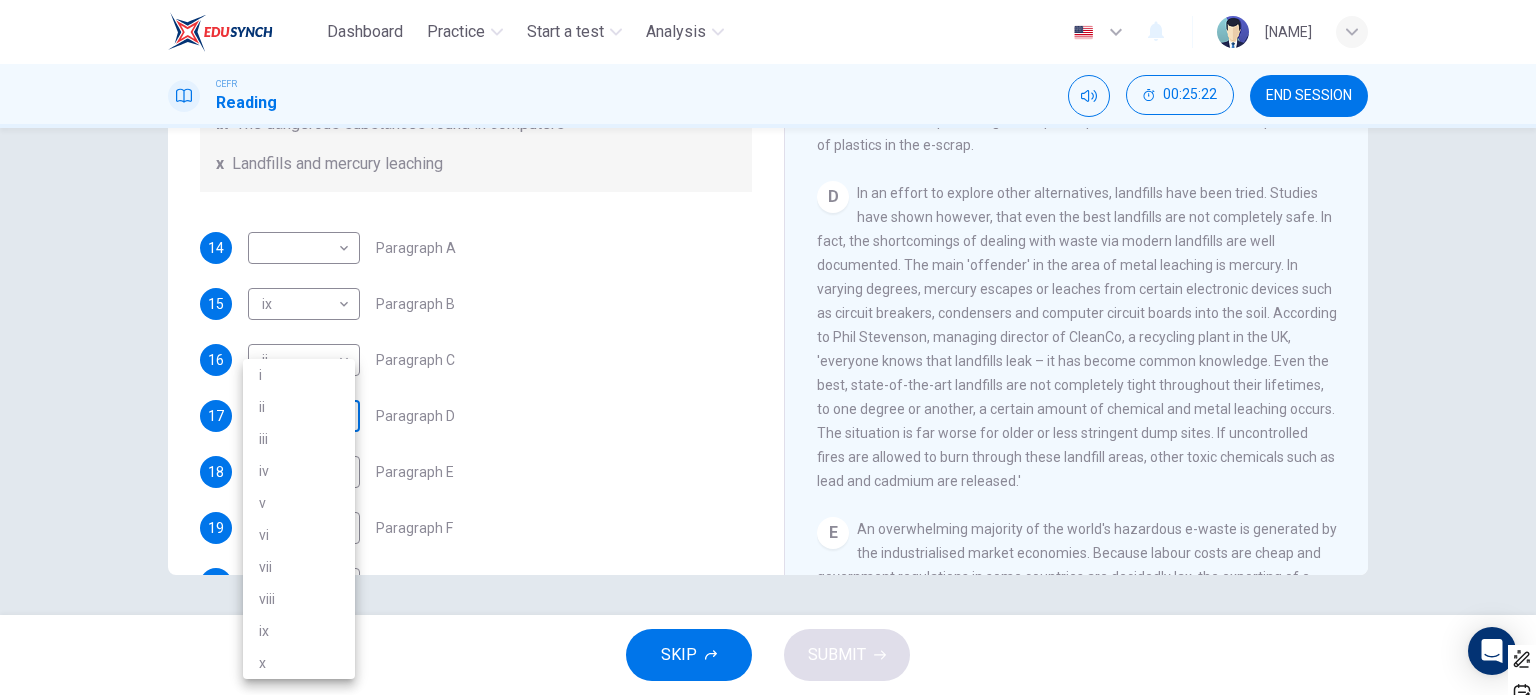 click on "Dashboard Practice Start a test Analysis English en ​ [FIRST] [LAST] CEFR Reading 00:25:22 END SESSION Questions 14 - 20 The Reading Passage has 7 paragraphs,  A-G .
Choose the correct heading for each paragraph from the list of headings below.
Write the correct number,  i-x , in the boxes below. List of Headings i Exporting e-waste ii The hazards of burning computer junk iii Blame developed countries for e-waste iv Landfills are not satisfactory v Producer’s legal responsibility vi The dangers of computer circuit boards vii Electronic changes bring waste viii European e-waste laws ix The dangerous substances found in computers x Landfills and mercury leaching 14 ​ ​ Paragraph A 15 ix ix ​ Paragraph B 16 ii ii ​ Paragraph C 17 ​ ​ Paragraph D 18 ​ ​ Paragraph E 19 ​ ​ Paragraph F 20 ​ ​ Paragraph G The Intense Rate of Change in the World CLICK TO ZOOM Click to Zoom A B C D E F G SKIP SUBMIT EduSynch - Online Language Proficiency Testing
Highlight an image Highlight" at bounding box center [768, 347] 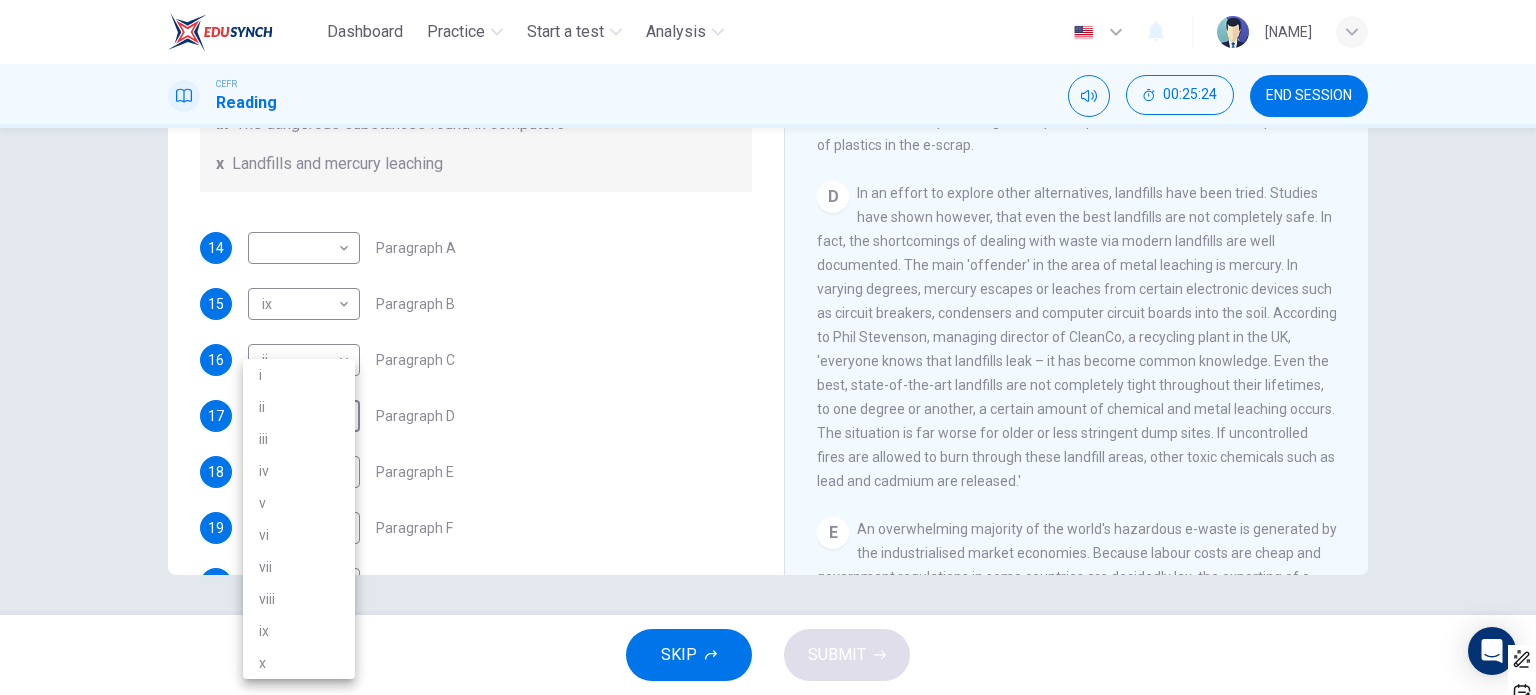 click on "x" at bounding box center (299, 663) 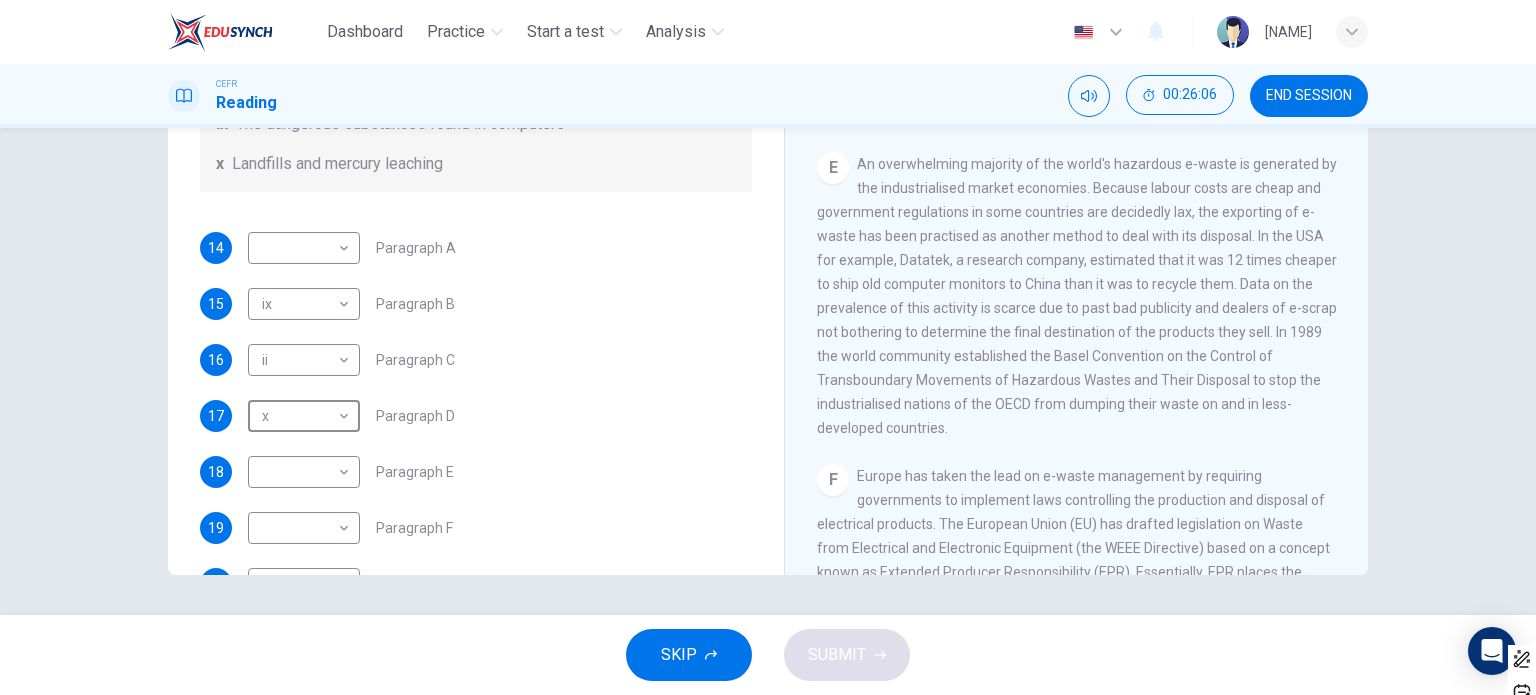 scroll, scrollTop: 1400, scrollLeft: 0, axis: vertical 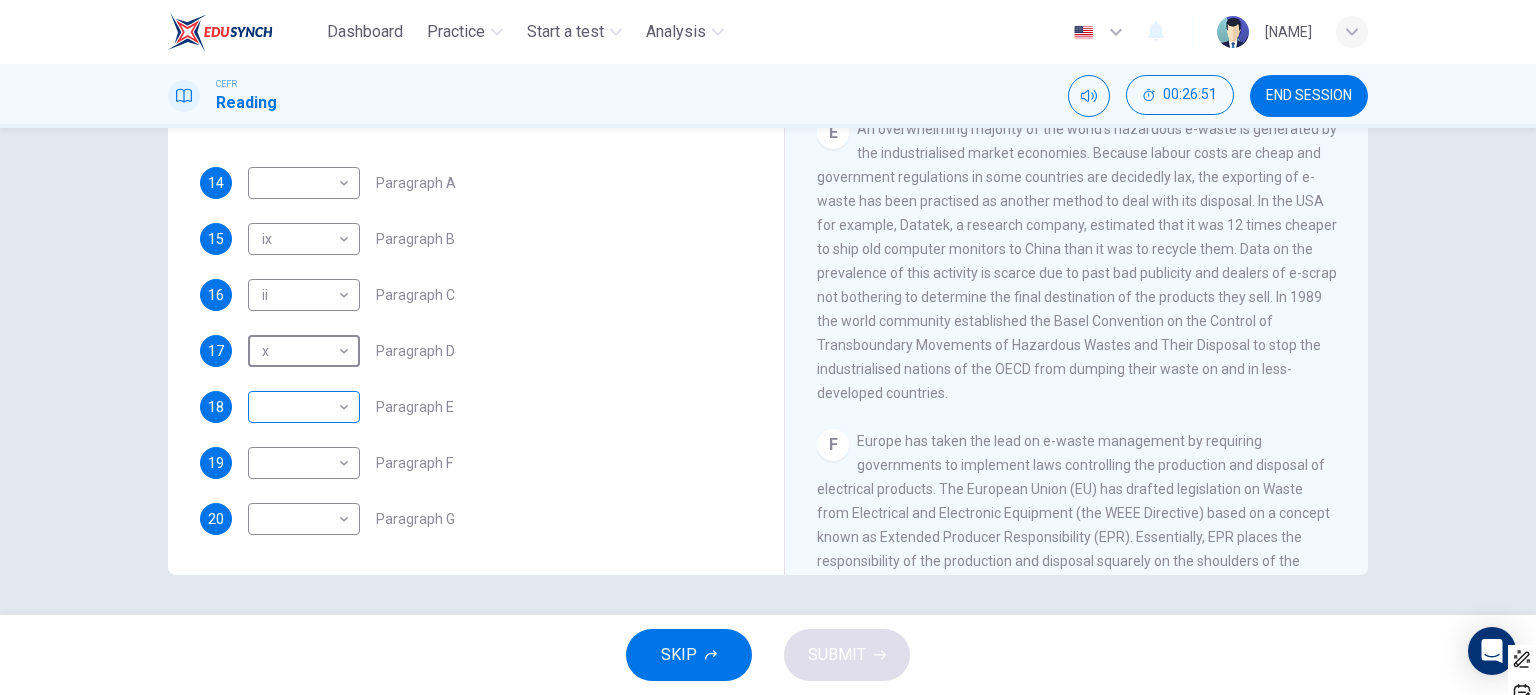 click on "Dashboard Practice Start a test Analysis English en ​ [NAME] CEFR Reading 00:26:51 END SESSION Questions 14 - 20 The Reading Passage has 7 paragraphs,  A-G .
Choose the correct heading for each paragraph from the list of headings below.
Write the correct number,  i-x , in the boxes below. List of Headings i Exporting e-waste ii The hazards of burning computer junk iii Blame developed countries for e-waste iv Landfills are not satisfactory v Producer’s legal responsibility vi The dangers of computer circuit boards vii Electronic changes bring waste viii European e-waste laws ix The dangerous substances found in computers x Landfills and mercury leaching 14 ​ ​ Paragraph A 15 ix ix ​ Paragraph B 16 ii ii ​ Paragraph C 17 x x ​ Paragraph D 18 ​ ​ Paragraph E 19 ​ ​ Paragraph F 20 ​ ​ Paragraph G The Intense Rate of Change in the World CLICK TO ZOOM Click to Zoom A B C D E F G SKIP SUBMIT EduSynch - Online Language Proficiency Testing
Highlight an image Highlight" at bounding box center [768, 347] 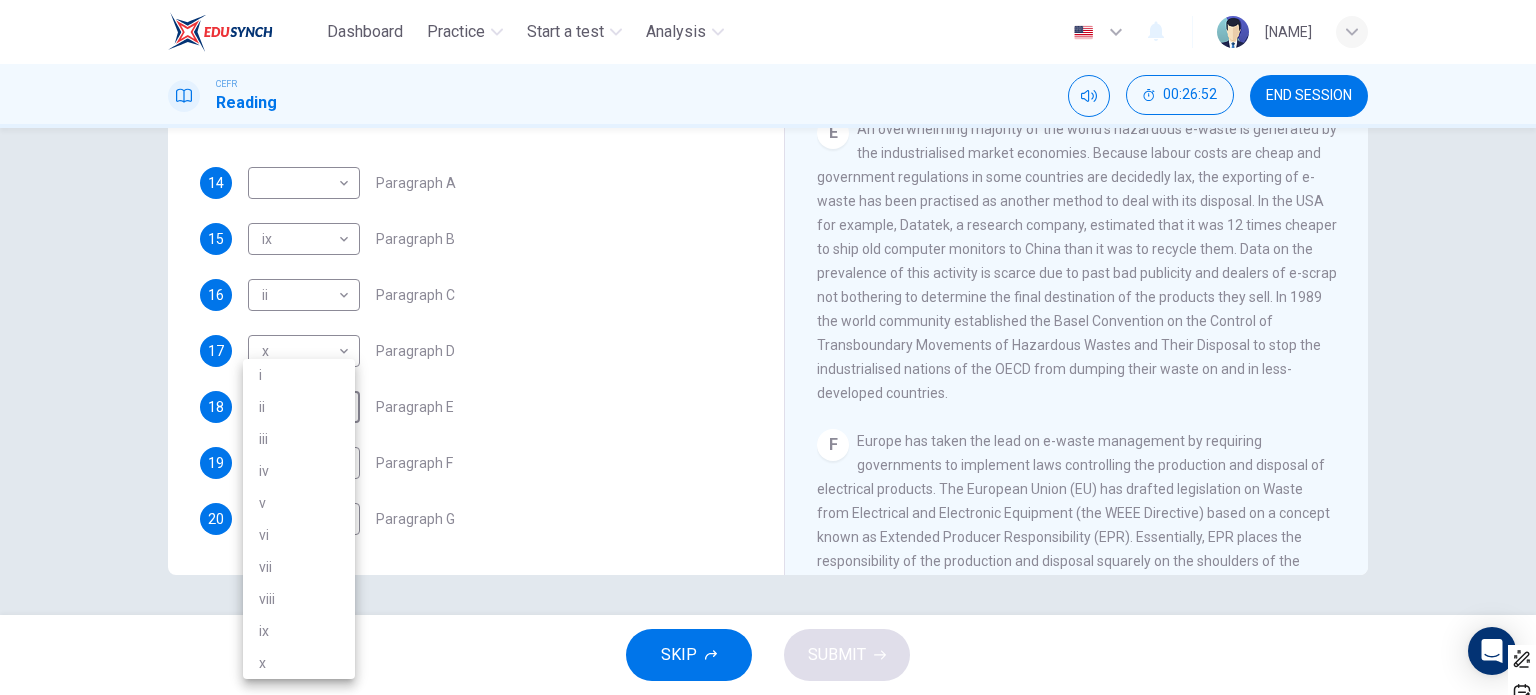 click on "i" at bounding box center [299, 375] 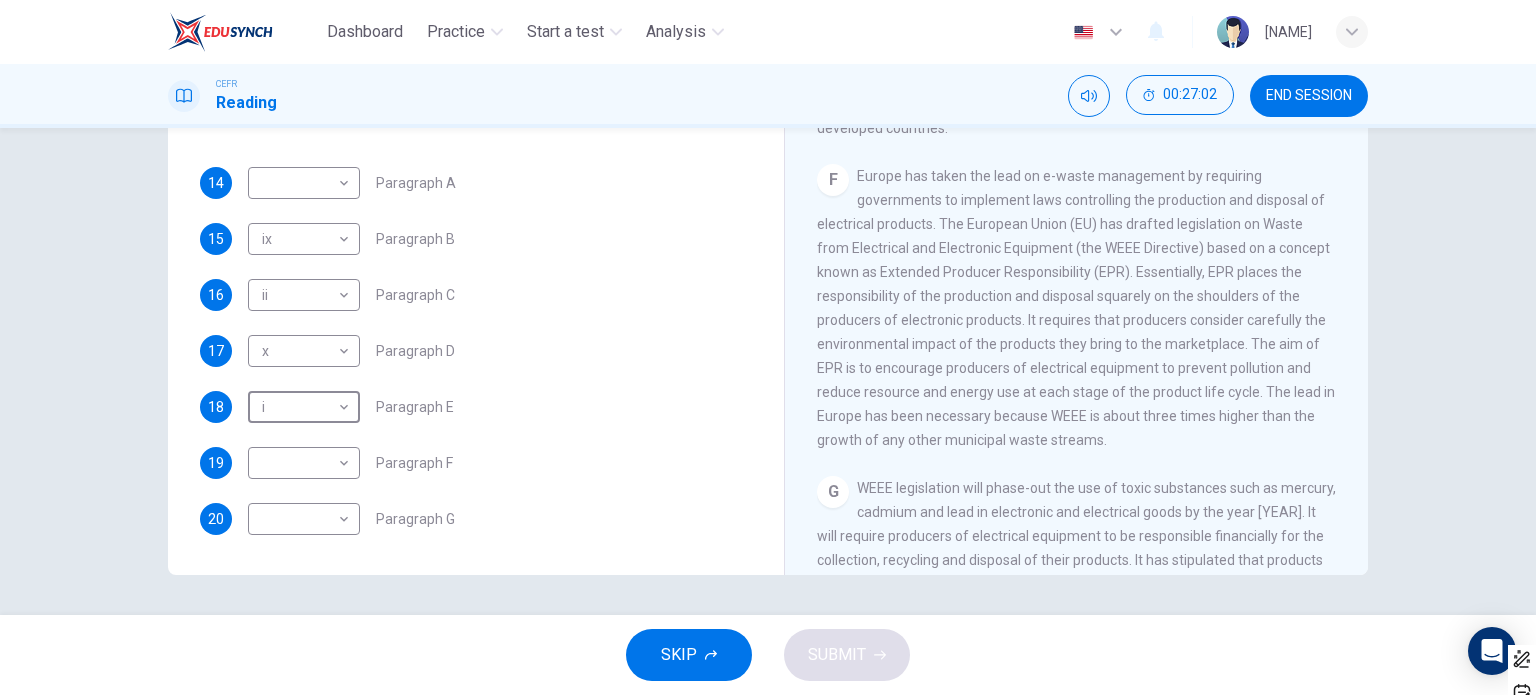 scroll, scrollTop: 1700, scrollLeft: 0, axis: vertical 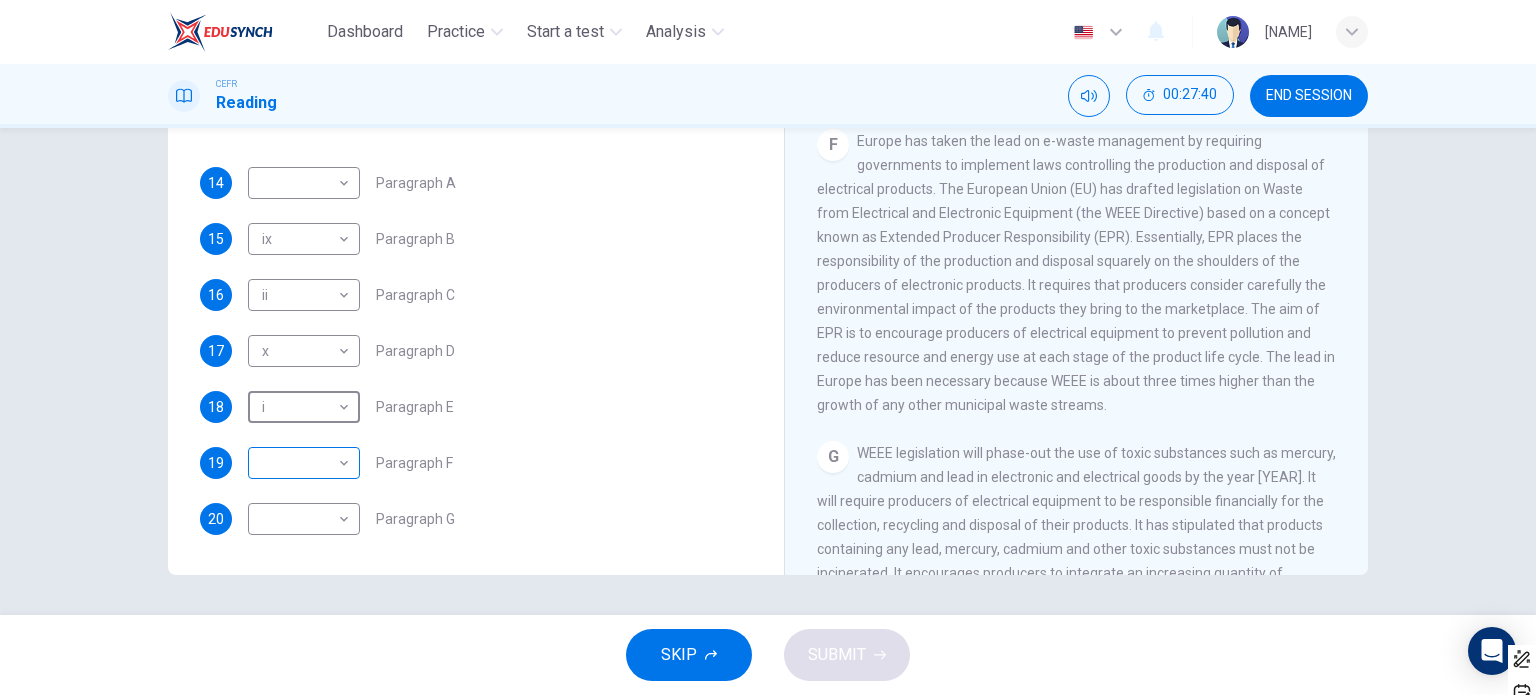 click on "Dashboard Practice Start a test Analysis English en ​ [FIRST] [LAST] CEFR Reading 00:27:40 END SESSION Questions 14 - 20 The Reading Passage has 7 paragraphs,  A-G .
Choose the correct heading for each paragraph from the list of headings below.
Write the correct number,  i-x , in the boxes below. List of Headings i Exporting e-waste ii The hazards of burning computer junk iii Blame developed countries for e-waste iv Landfills are not satisfactory v Producer’s legal responsibility vi The dangers of computer circuit boards vii Electronic changes bring waste viii European e-waste laws ix The dangerous substances found in computers x Landfills and mercury leaching 14 ​ ​ Paragraph A 15 ix ix ​ Paragraph B 16 ii ii ​ Paragraph C 17 x x ​ Paragraph D 18 i i ​ Paragraph E 19 ​ ​ Paragraph F 20 ​ ​ Paragraph G The Intense Rate of Change in the World CLICK TO ZOOM Click to Zoom A B C D E F G SKIP SUBMIT EduSynch - Online Language Proficiency Testing
Highlight an image Highlight" at bounding box center [768, 347] 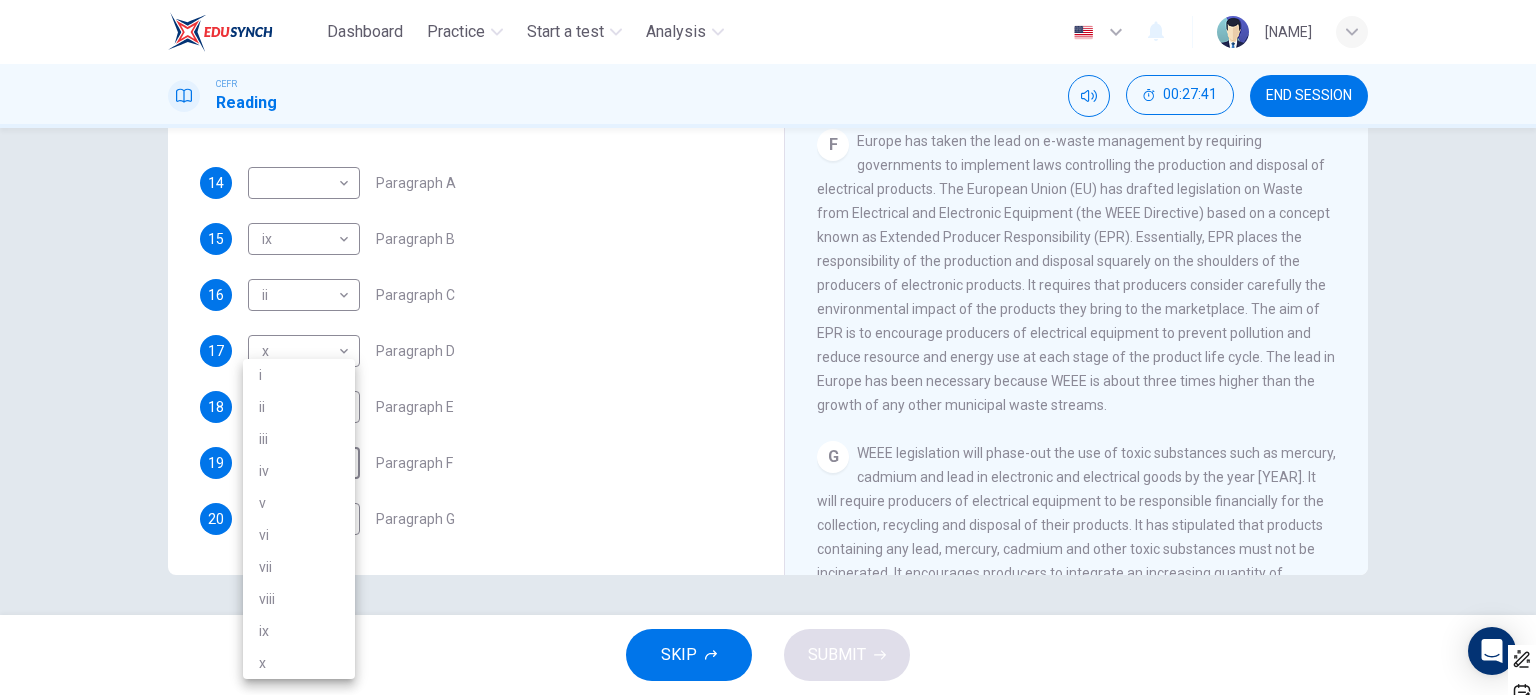 click on "v" at bounding box center (299, 503) 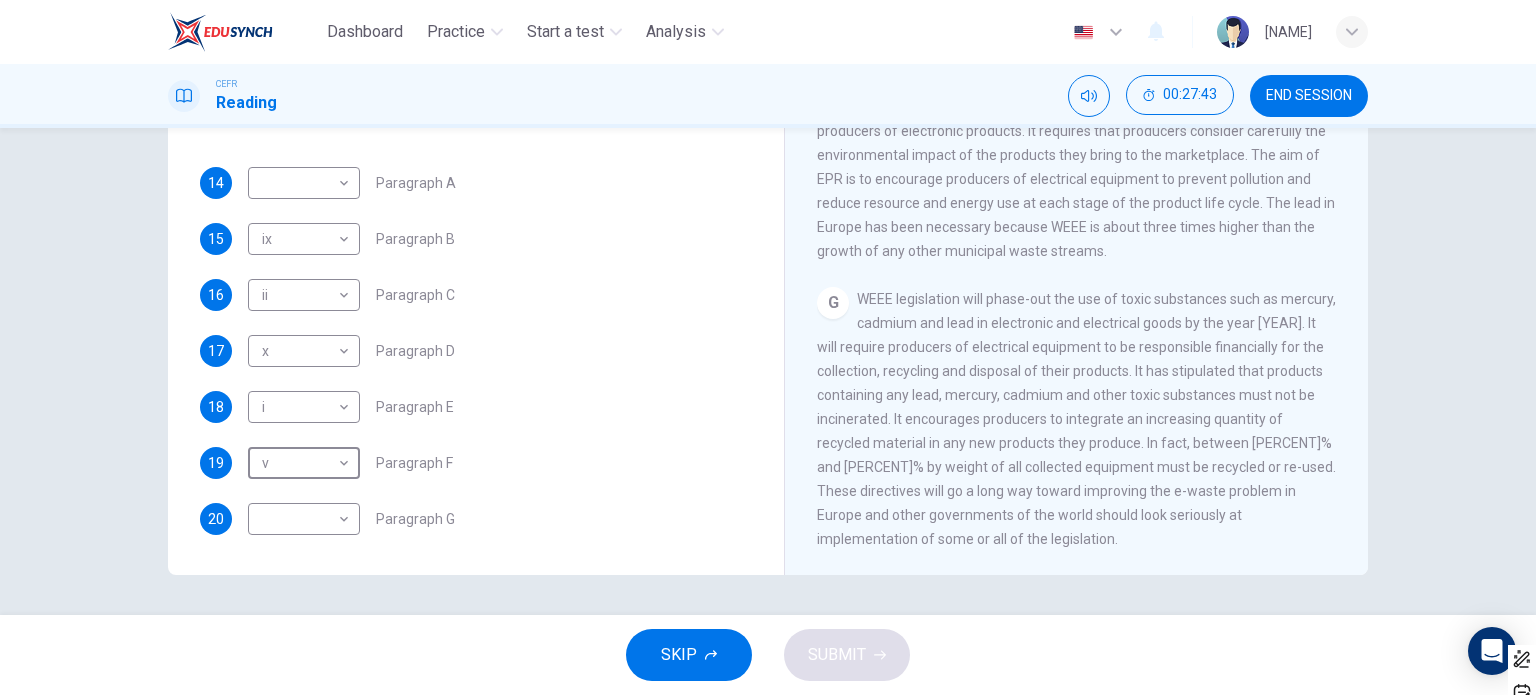 scroll, scrollTop: 1916, scrollLeft: 0, axis: vertical 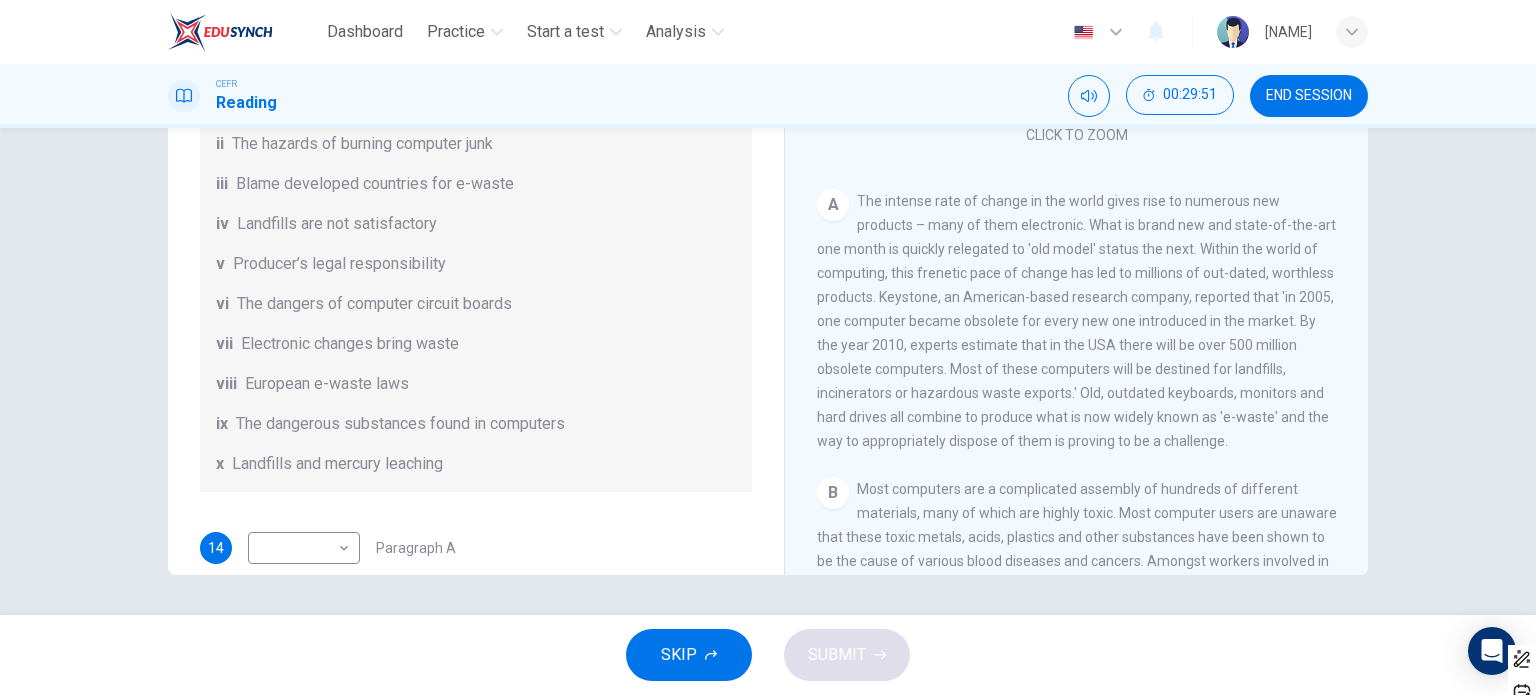 click on "vii Electronic changes bring waste" at bounding box center (476, 344) 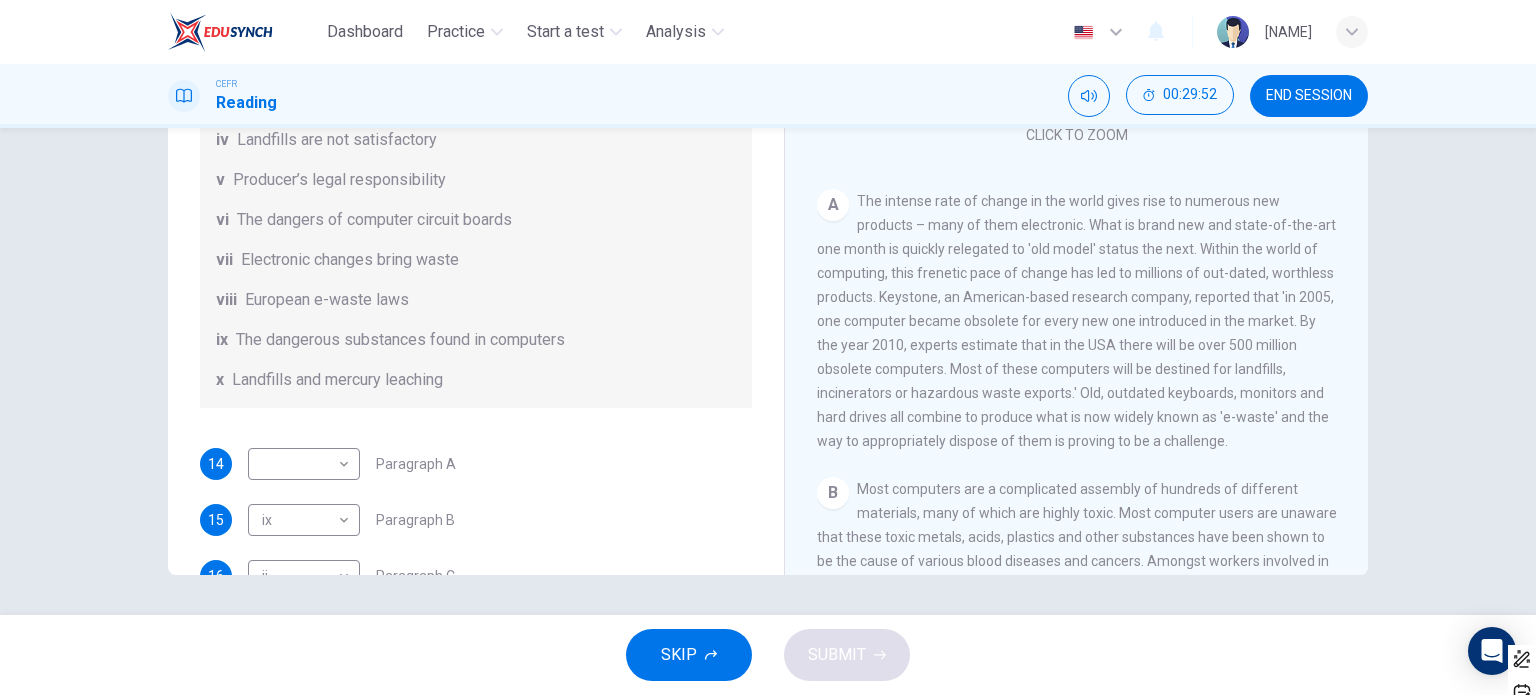 scroll, scrollTop: 300, scrollLeft: 0, axis: vertical 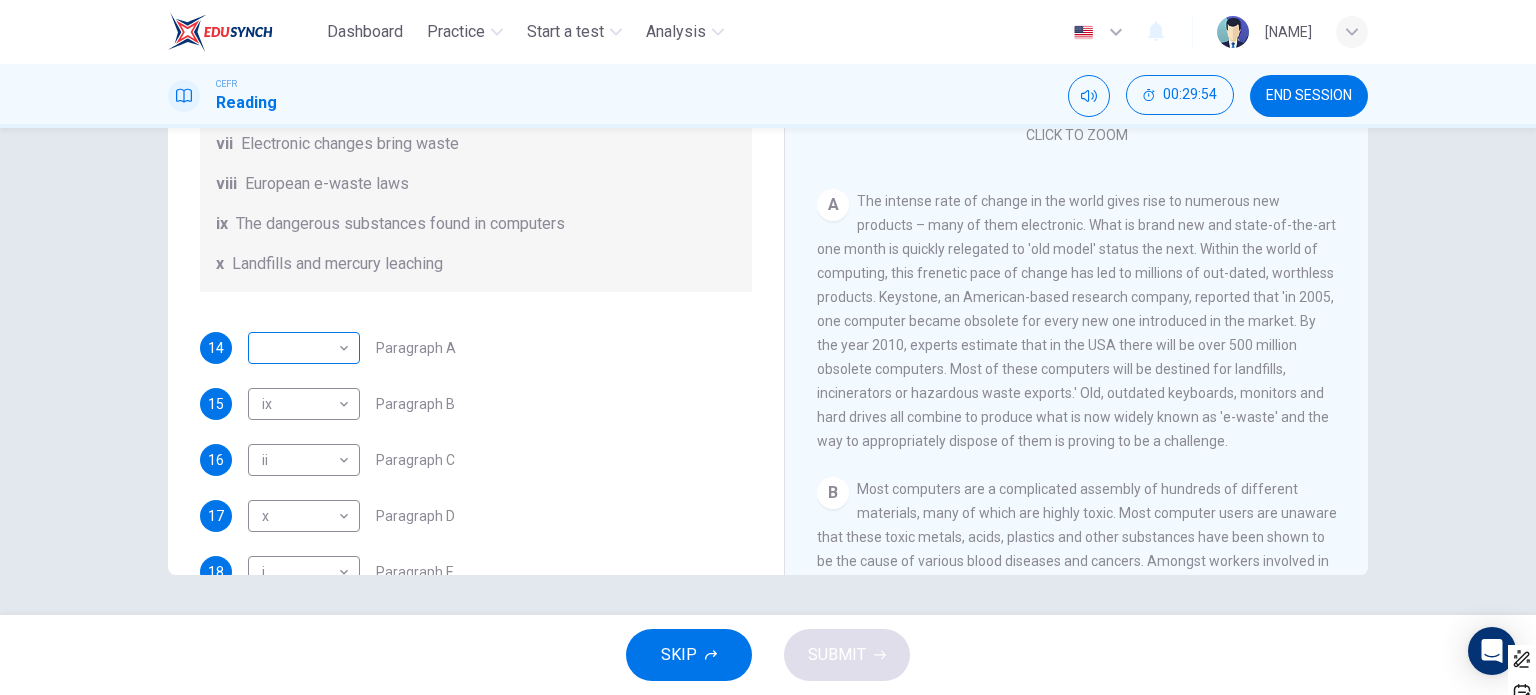 click on "Dashboard Practice Start a test Analysis English en ​ NURHAINA BINTI AMRAN CEFR Reading 00:29:54 END SESSION Questions 14 - 20 The Reading Passage has 7 paragraphs,  A-G .
Choose the correct heading for each paragraph from the list of headings below.
Write the correct number,  i-x , in the boxes below. List of Headings i Exporting e-waste ii The hazards of burning computer junk iii Blame developed countries for e-waste iv Landfills are not satisfactory v Producer’s legal responsibility vi The dangers of computer circuit boards vii Electronic changes bring waste viii European e-waste laws ix The dangerous substances found in computers x Landfills and mercury leaching 14 ​ ​ Paragraph A 15 ix ix ​ Paragraph B 16 ii ii ​ Paragraph C 17 x x ​ Paragraph D 18 i i ​ Paragraph E 19 v v ​ Paragraph F 20 ​ ​ Paragraph G The Intense Rate of Change in the World CLICK TO ZOOM Click to Zoom A B C D E F G SKIP SUBMIT EduSynch - Online Language Proficiency Testing
Highlight an image Highlight" at bounding box center (768, 347) 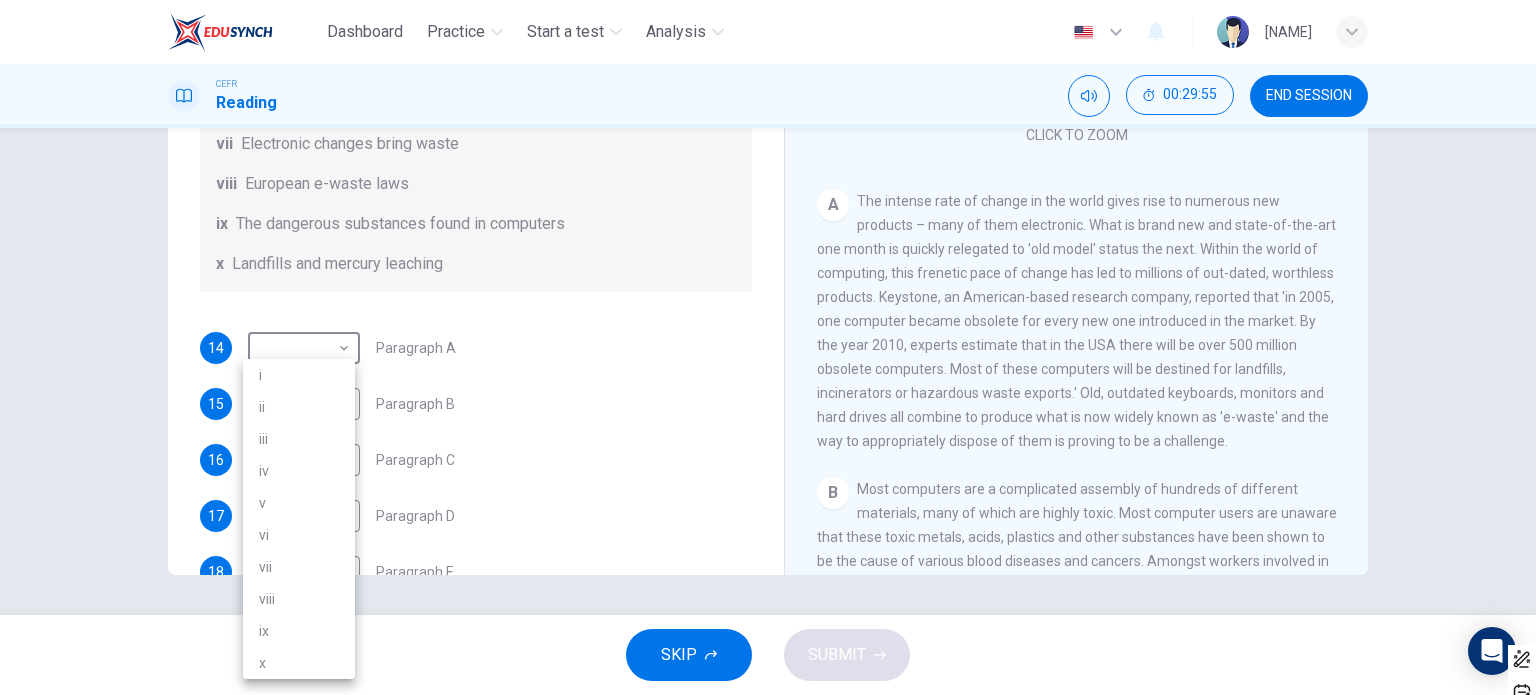 click on "vii" at bounding box center [299, 567] 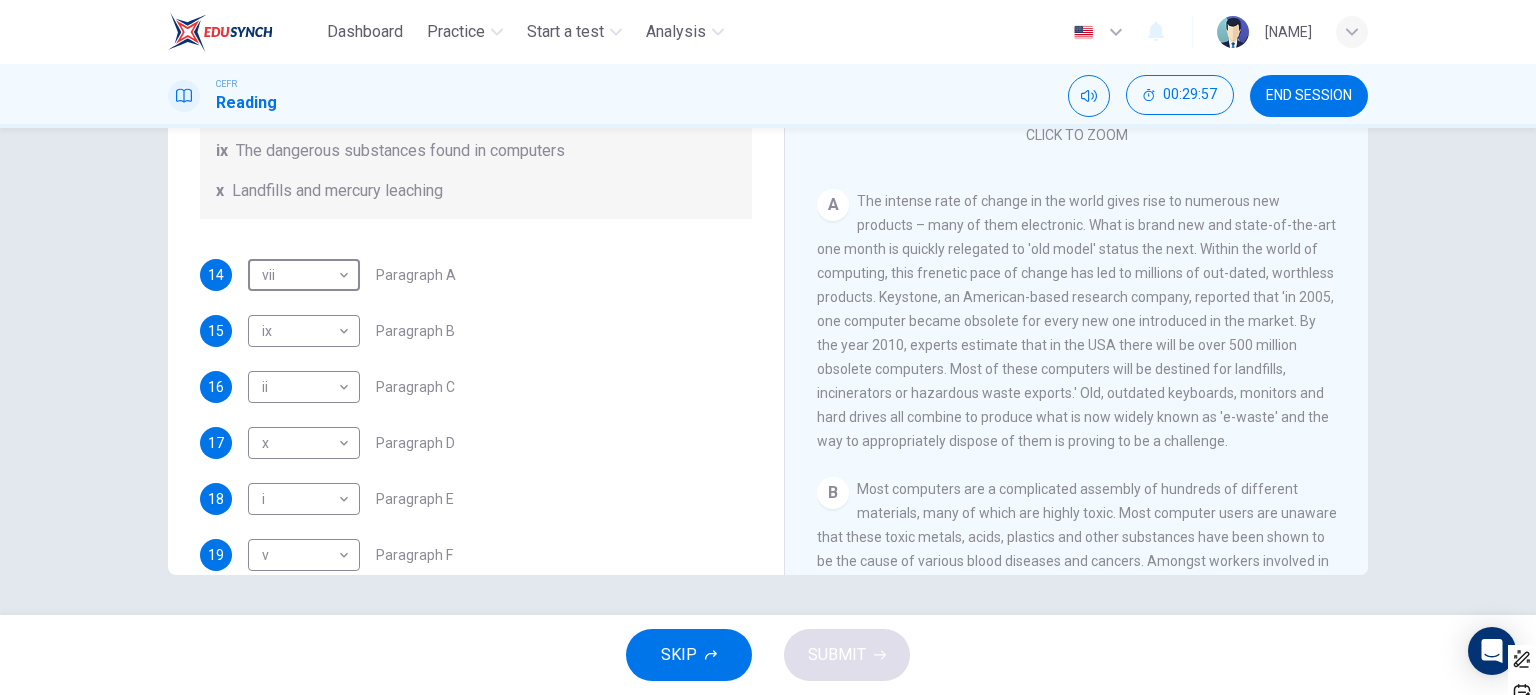 scroll, scrollTop: 488, scrollLeft: 0, axis: vertical 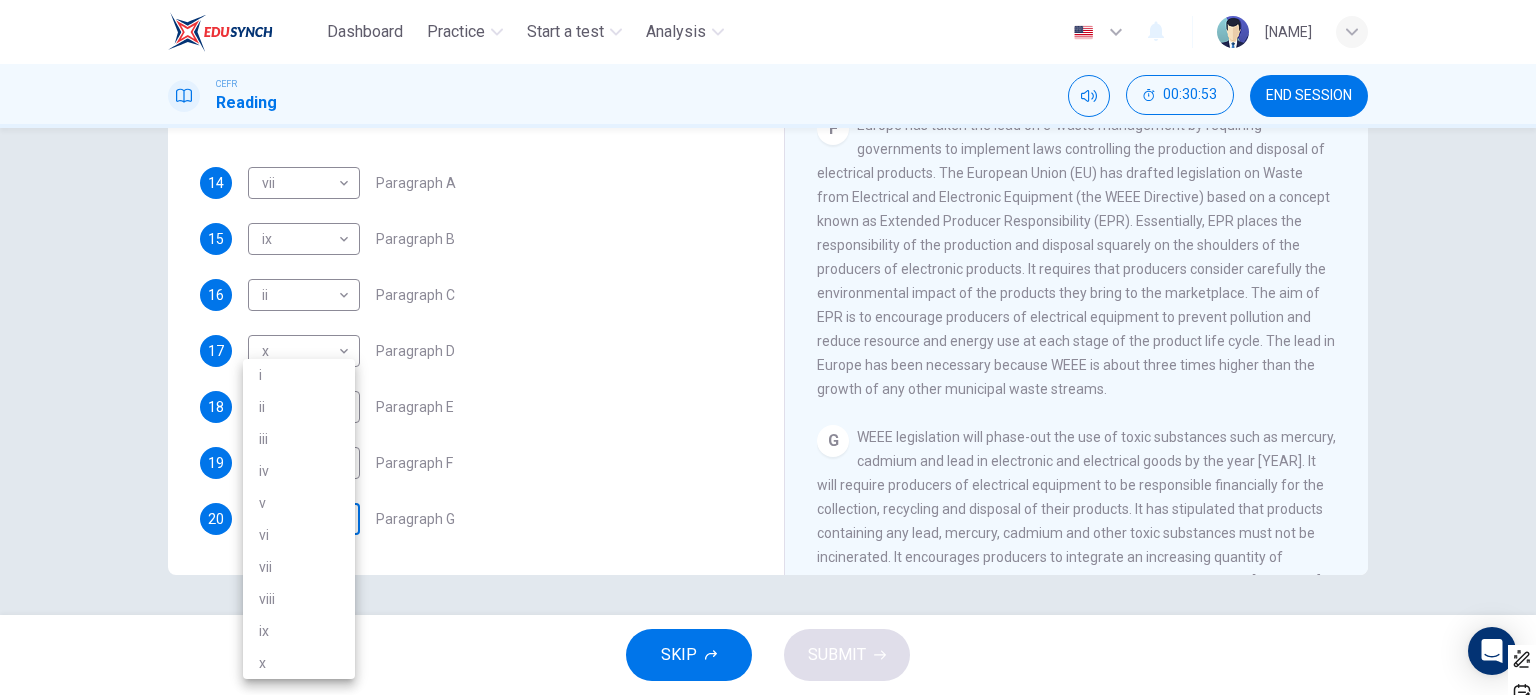 click on "Dashboard Practice Start a test Analysis English en ​ NURHAINA BINTI AMRAN CEFR Reading 00:30:53 END SESSION Questions 14 - 20 The Reading Passage has 7 paragraphs,  A-G .
Choose the correct heading for each paragraph from the list of headings below.
Write the correct number,  i-x , in the boxes below. List of Headings i Exporting e-waste ii The hazards of burning computer junk iii Blame developed countries for e-waste iv Landfills are not satisfactory v Producer’s legal responsibility vi The dangers of computer circuit boards vii Electronic changes bring waste viii European e-waste laws ix The dangerous substances found in computers x Landfills and mercury leaching 14 vii vii ​ Paragraph A 15 ix ix ​ Paragraph B 16 ii ii ​ Paragraph C 17 x x ​ Paragraph D 18 i i ​ Paragraph E 19 v v ​ Paragraph F 20 ​ ​ Paragraph G The Intense Rate of Change in the World CLICK TO ZOOM Click to Zoom A B C D E F G SKIP SUBMIT EduSynch - Online Language Proficiency Testing
Highlight an image Ask AI" at bounding box center [768, 347] 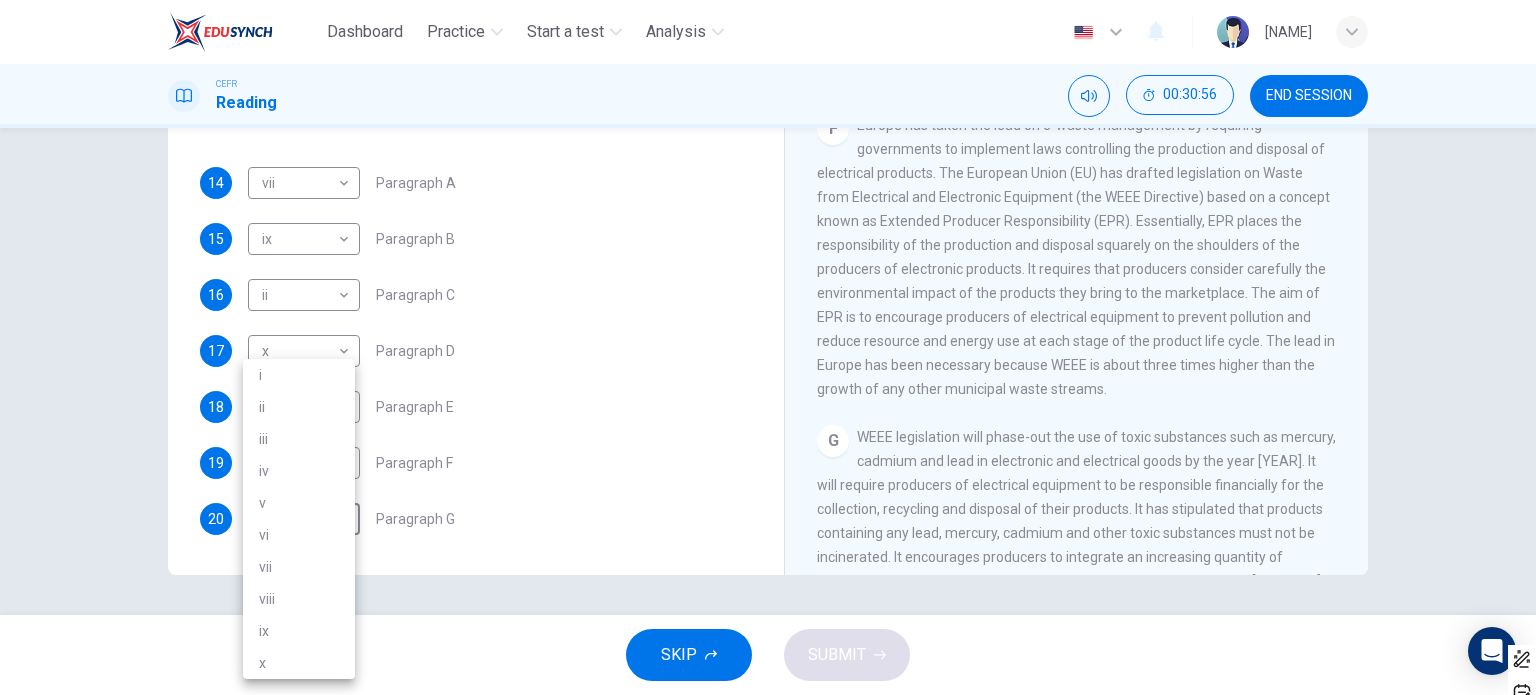 click on "viii" at bounding box center (299, 599) 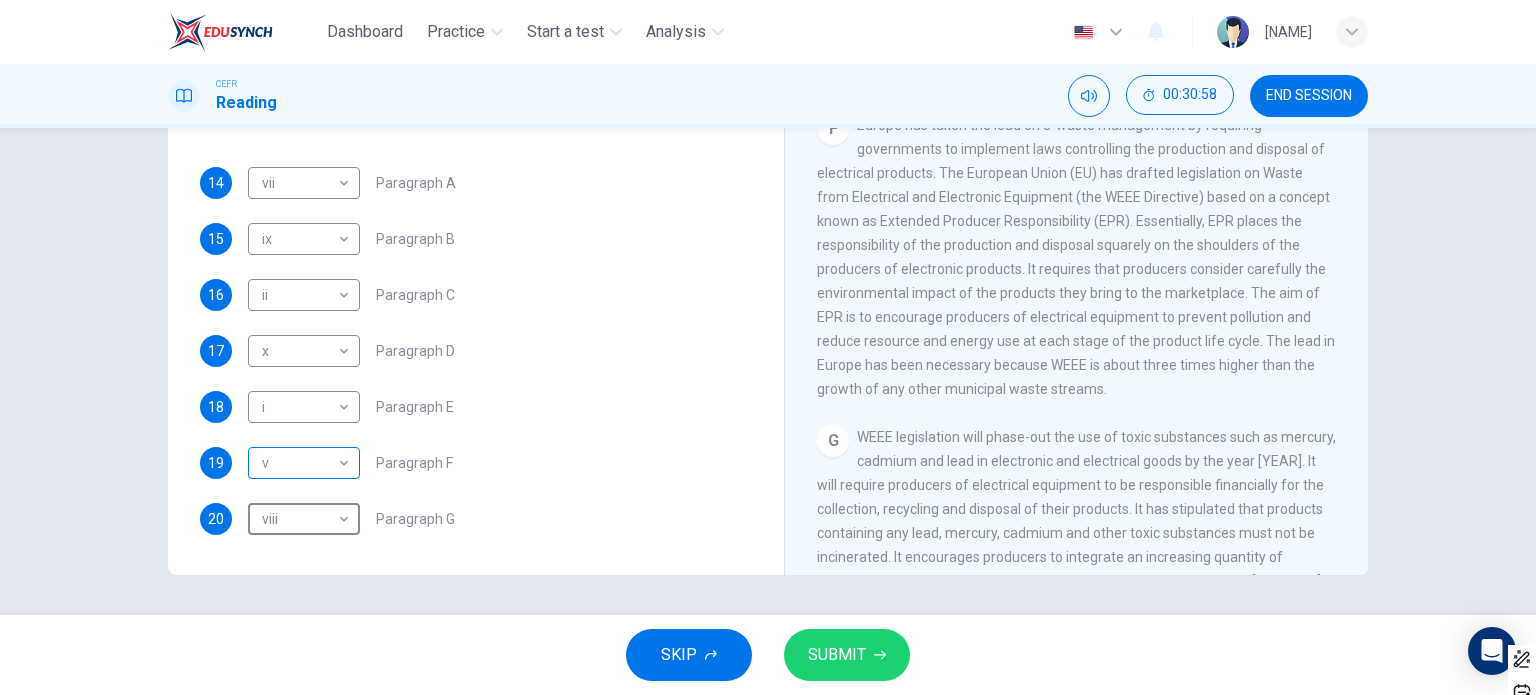click on "Dashboard Practice Start a test Analysis English en ​ [FIRST] [LAST] CEFR Reading 00:30:58 END SESSION Questions 14 - 20 The Reading Passage has 7 paragraphs,  A-G .
Choose the correct heading for each paragraph from the list of headings below.
Write the correct number,  i-x , in the boxes below. List of Headings i Exporting e-waste ii The hazards of burning computer junk iii Blame developed countries for e-waste iv Landfills are not satisfactory v Producer’s legal responsibility vi The dangers of computer circuit boards vii Electronic changes bring waste viii European e-waste laws ix The dangerous substances found in computers x Landfills and mercury leaching 14 vii vii ​ Paragraph A 15 ix ix ​ Paragraph B 16 ii ii ​ Paragraph C 17 x x ​ Paragraph D 18 i i ​ Paragraph E 19 v v ​ Paragraph F 20 viii viii ​ Paragraph G The Intense Rate of Change in the World CLICK TO ZOOM Click to Zoom A B C D E F G SKIP SUBMIT EduSynch - Online Language Proficiency Testing
Highlight an image" at bounding box center [768, 347] 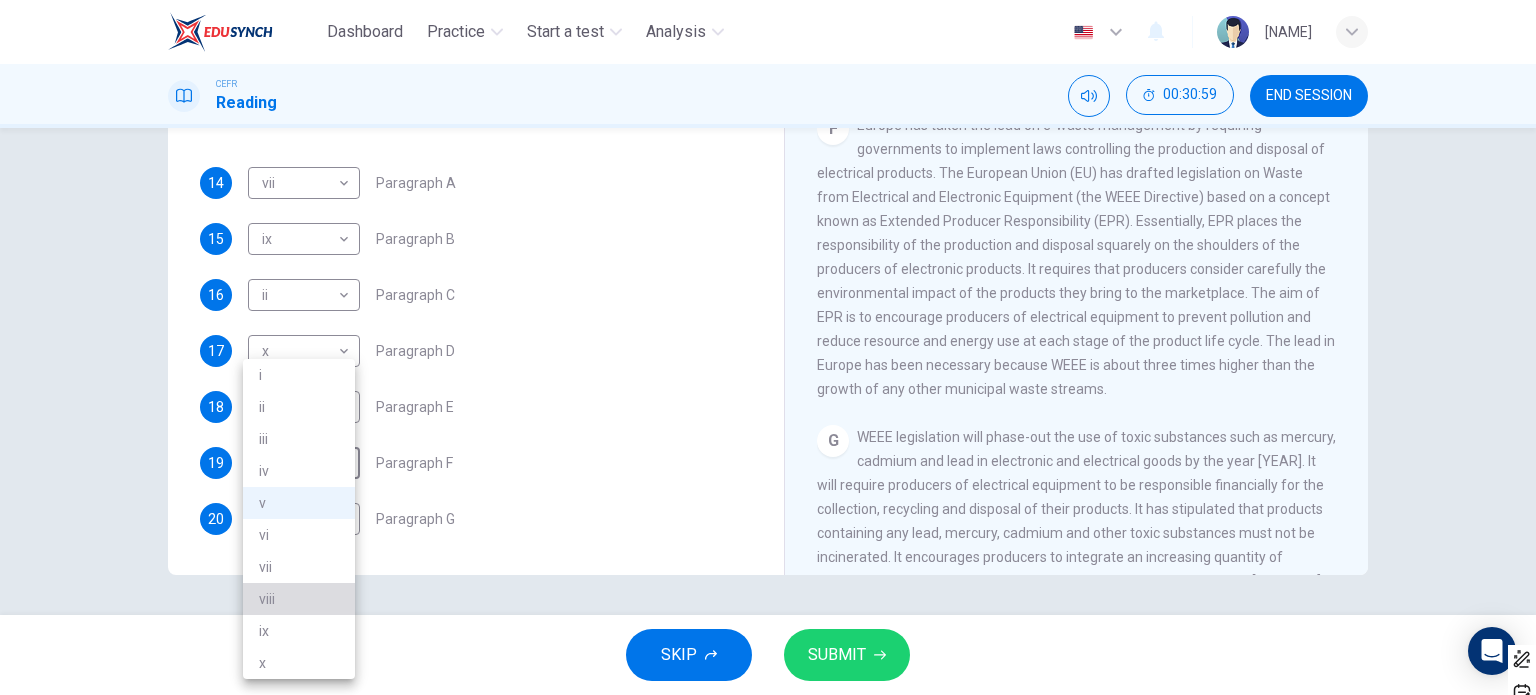 click on "viii" at bounding box center [299, 599] 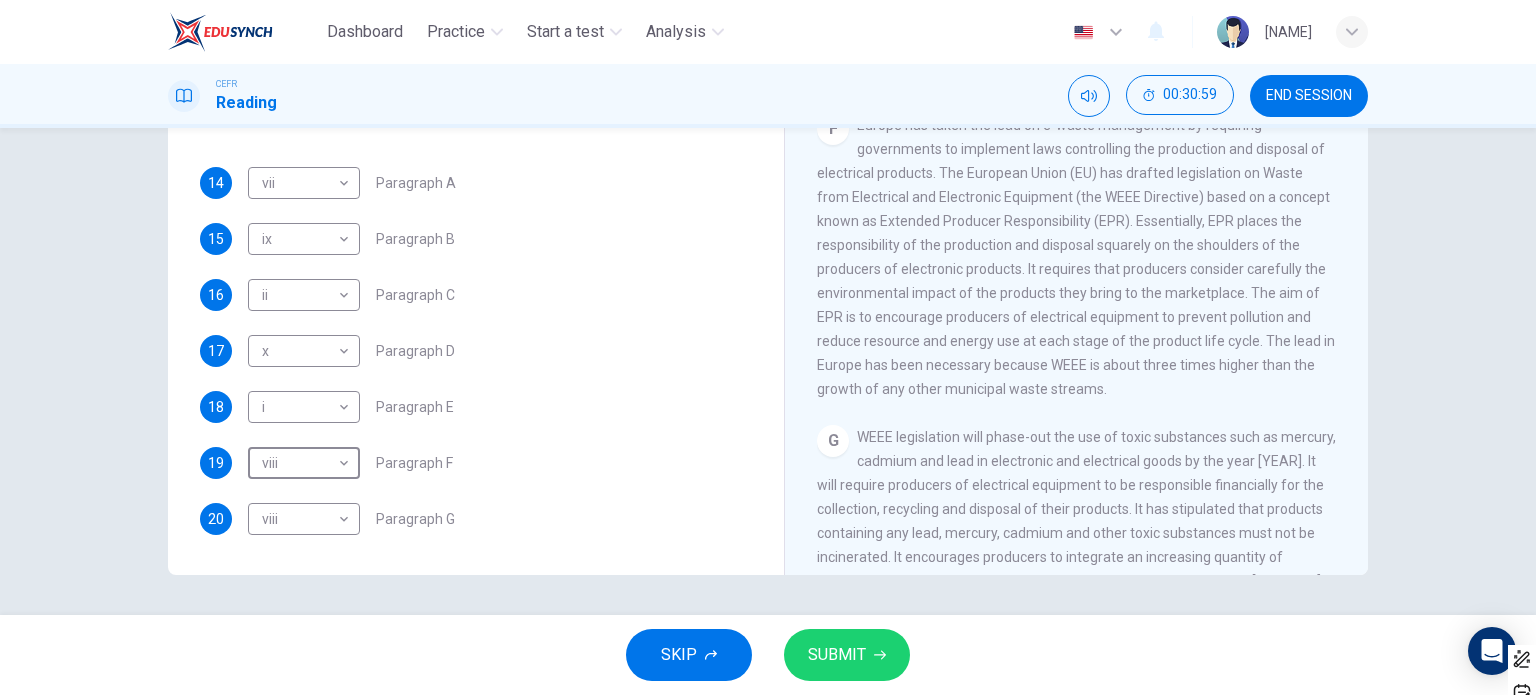 click on "vii" at bounding box center (299, 529) 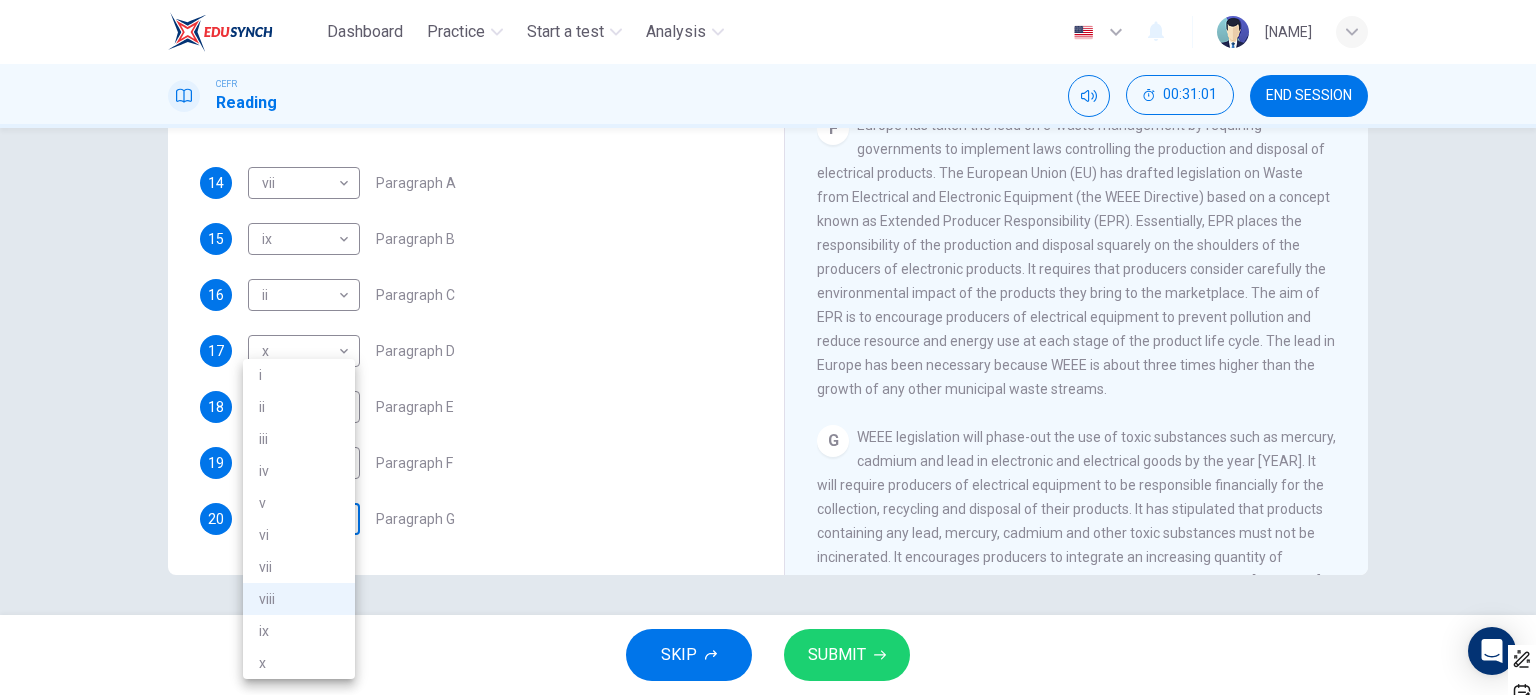 click on "Dashboard Practice Start a test Analysis English en ​ [FIRST] [LAST] CEFR Reading 00:31:01 END SESSION Questions 14 - 20 The Reading Passage has 7 paragraphs,  A-G .
Choose the correct heading for each paragraph from the list of headings below.
Write the correct number,  i-x , in the boxes below. List of Headings i Exporting e-waste ii The hazards of burning computer junk iii Blame developed countries for e-waste iv Landfills are not satisfactory v Producer’s legal responsibility vi The dangers of computer circuit boards vii Electronic changes bring waste viii European e-waste laws ix The dangerous substances found in computers x Landfills and mercury leaching 14 vii vii ​ Paragraph A 15 ix ix ​ Paragraph B 16 ii ii ​ Paragraph C 17 x x ​ Paragraph D 18 i i ​ Paragraph E 19 v v ​ Paragraph F 20 viii viii ​ Paragraph G The Intense Rate of Change in the World CLICK TO ZOOM Click to Zoom A B C D E F G SKIP SUBMIT EduSynch - Online Language Proficiency Testing
Highlight [YEAR]" at bounding box center [768, 347] 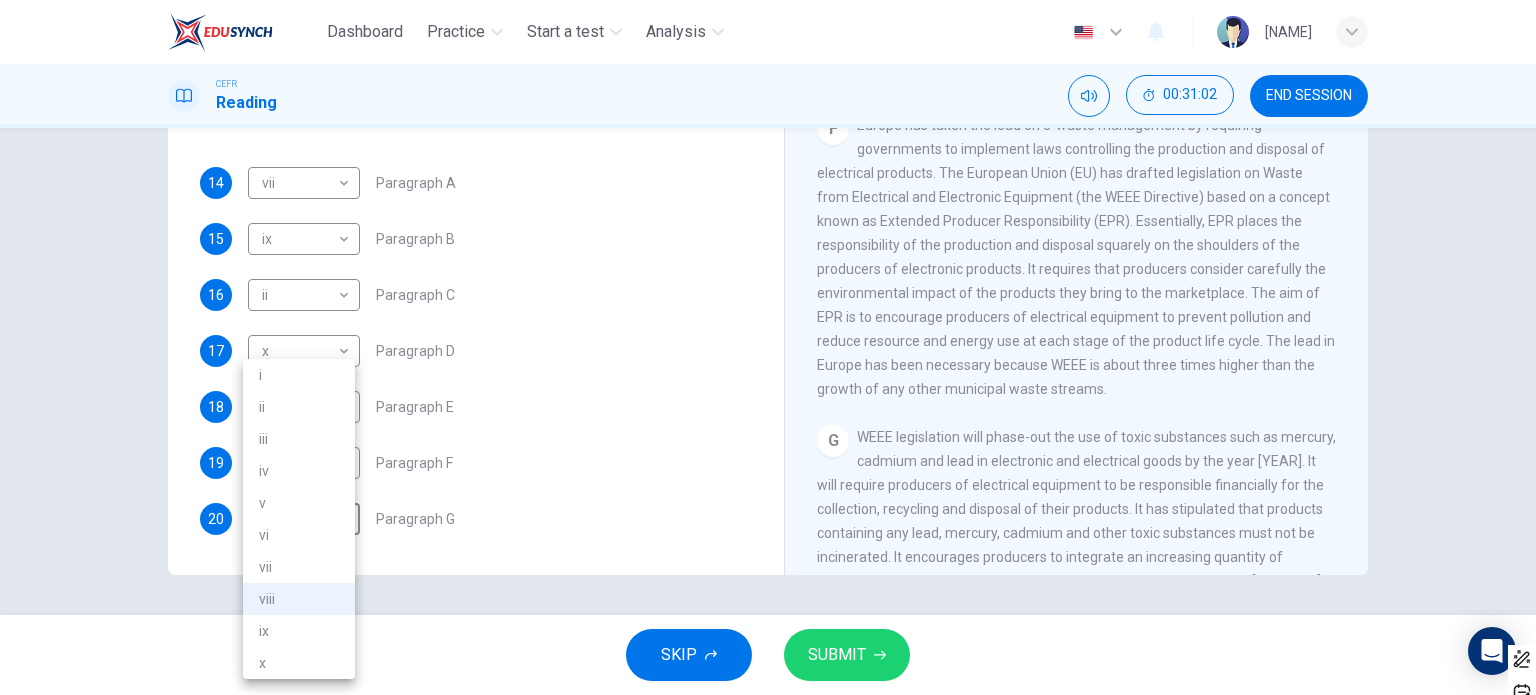 click on "x" at bounding box center (299, 663) 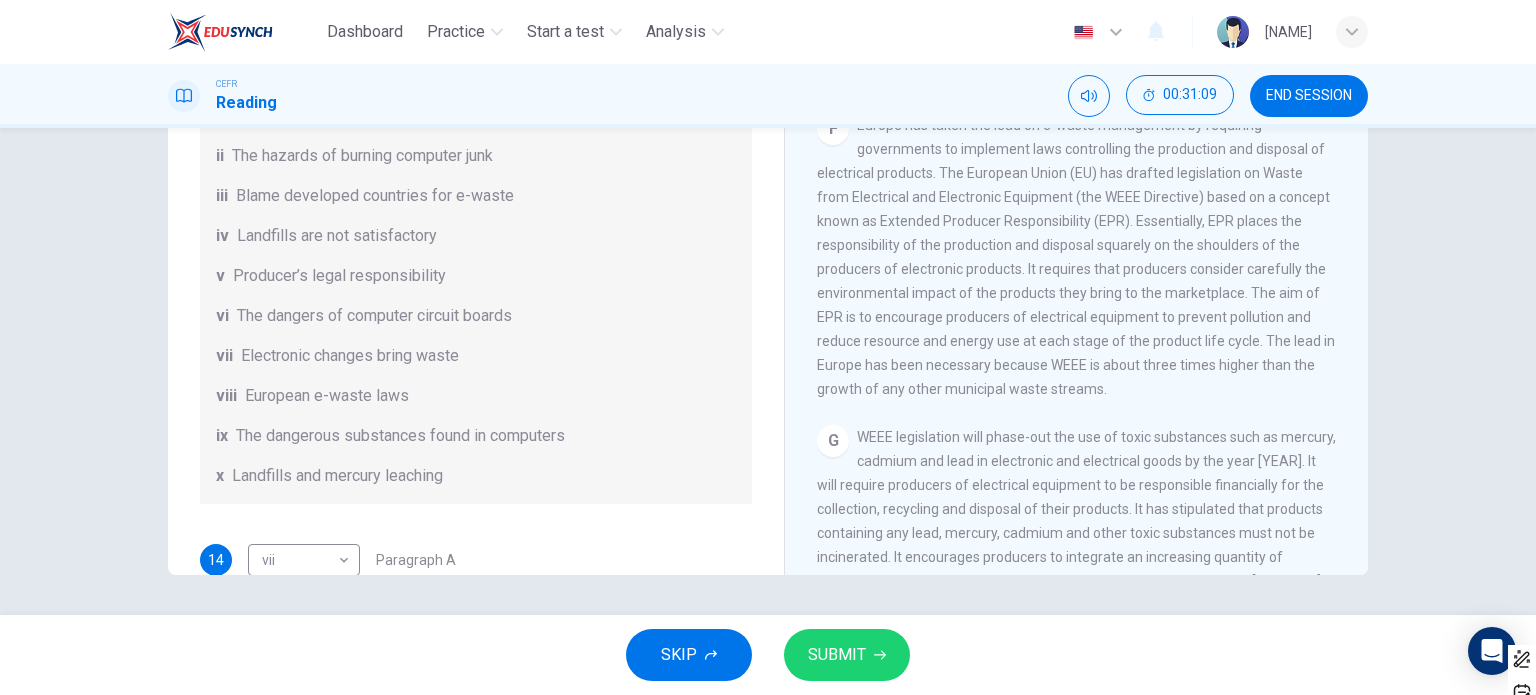 scroll, scrollTop: 488, scrollLeft: 0, axis: vertical 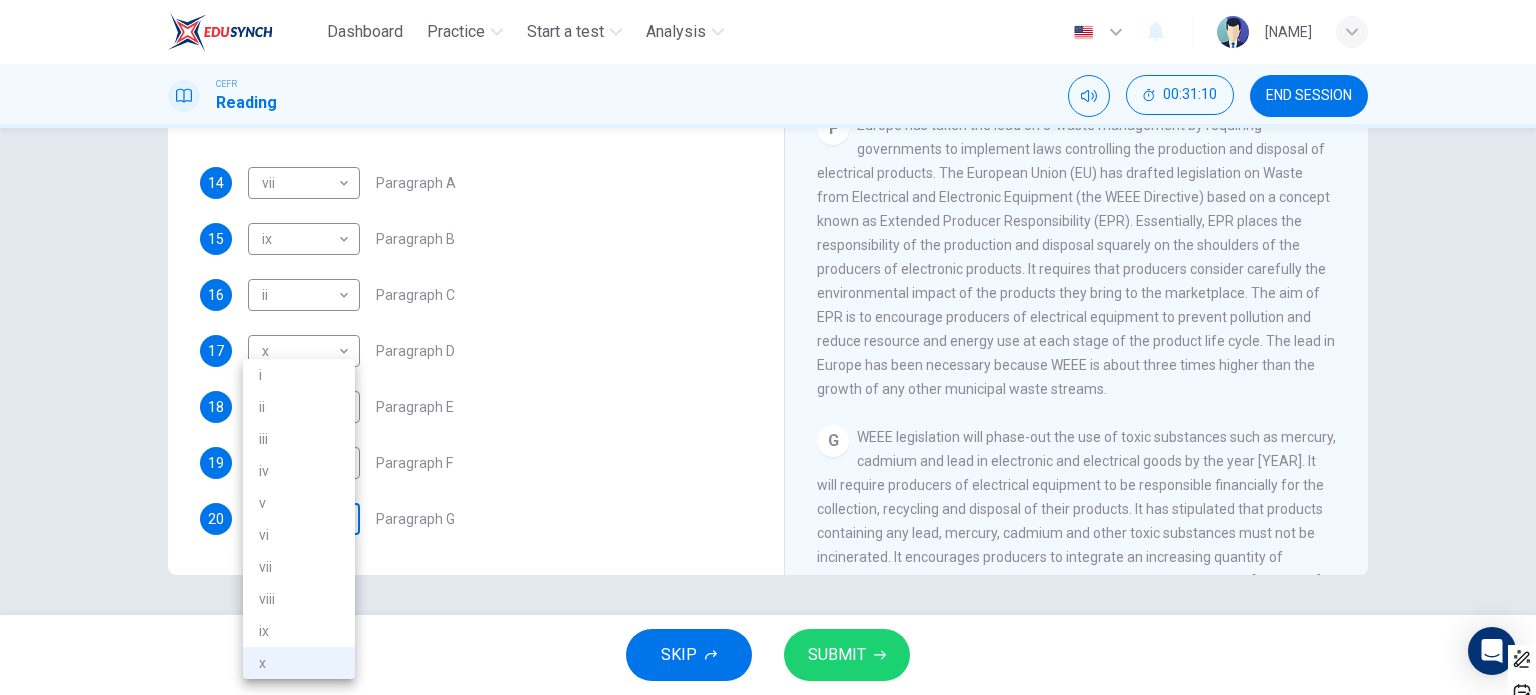 click on "Dashboard Practice Start a test Analysis English en ​ [PERSON] CEFR Reading [TIME] END SESSION Questions 14 - 20 The Reading Passage has 7 paragraphs,  A-G .
Choose the correct heading for each paragraph from the list of headings below.
Write the correct number,  i-x , in the boxes below. List of Headings i Exporting e-waste ii The hazards of burning computer junk iii Blame developed countries for e-waste iv Landfills are not satisfactory v Producer’s legal responsibility vi The dangers of computer circuit boards vii Electronic changes bring waste viii European e-waste laws ix The dangerous substances found in computers x Landfills and mercury leaching 14 vii vii ​ Paragraph A 15 ix ix ​ Paragraph B 16 ii ii ​ Paragraph C 17 x x ​ Paragraph D 18 i i ​ Paragraph E 19 vii vii ​ Paragraph F 20 x x ​ Paragraph G The Intense Rate of Change in the World CLICK TO ZOOM Click to Zoom A B C D E F G SKIP SUBMIT EduSynch - Online Language Proficiency Testing
Highlight an image i" at bounding box center [768, 347] 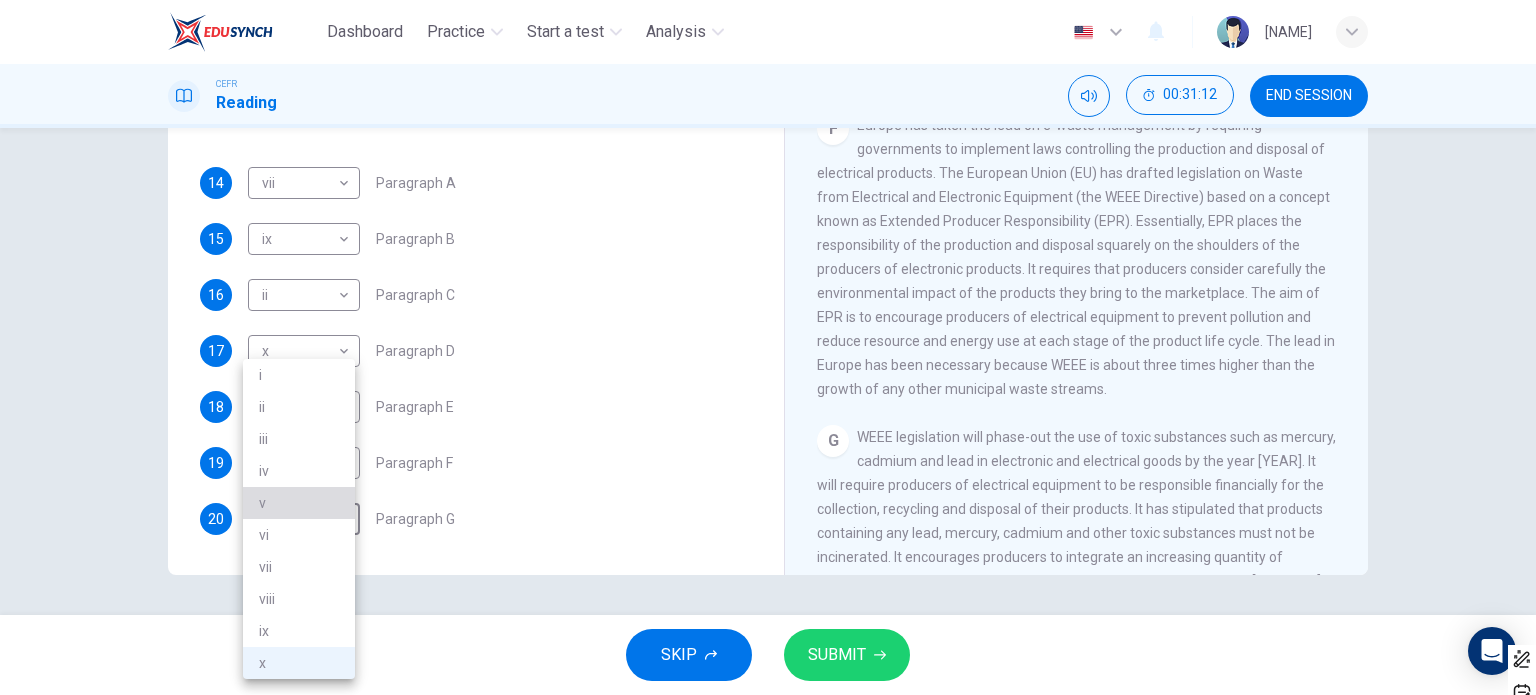click on "v" at bounding box center (299, 503) 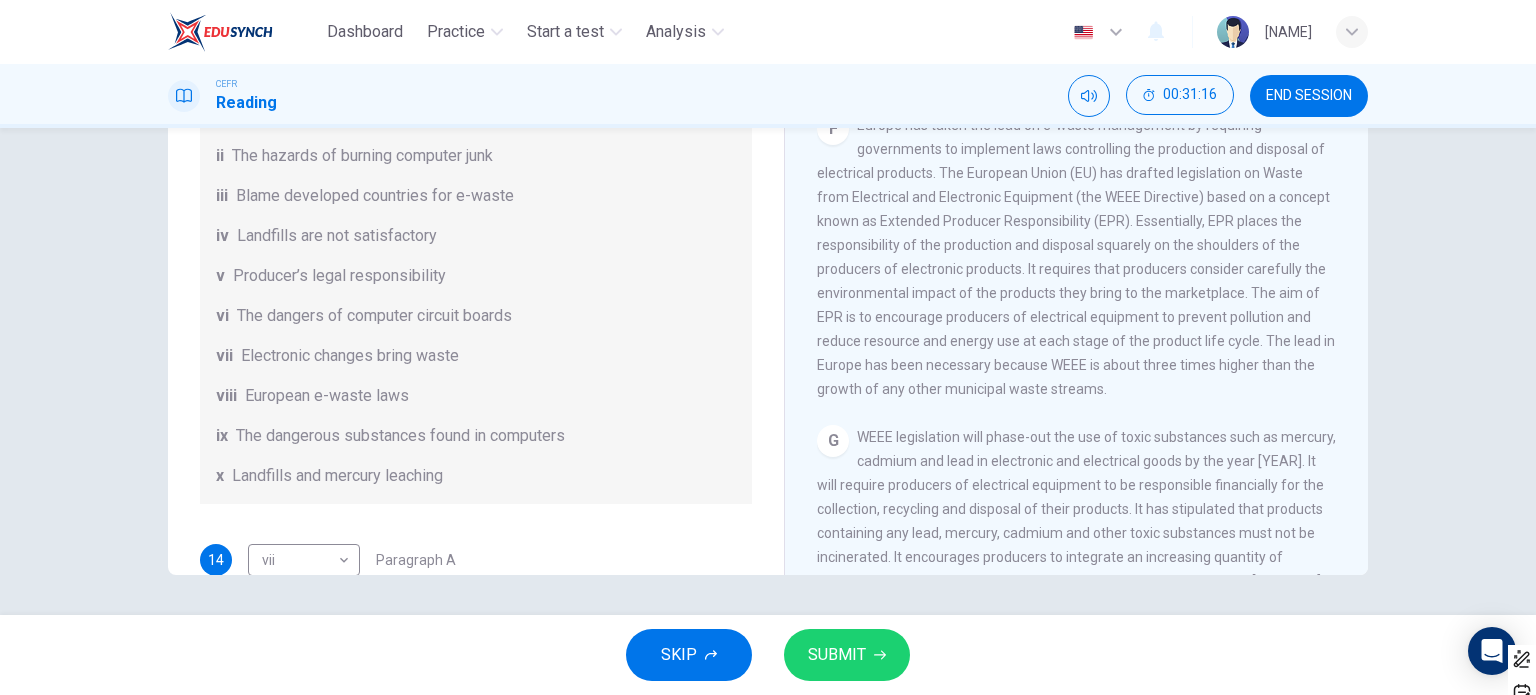 scroll, scrollTop: 488, scrollLeft: 0, axis: vertical 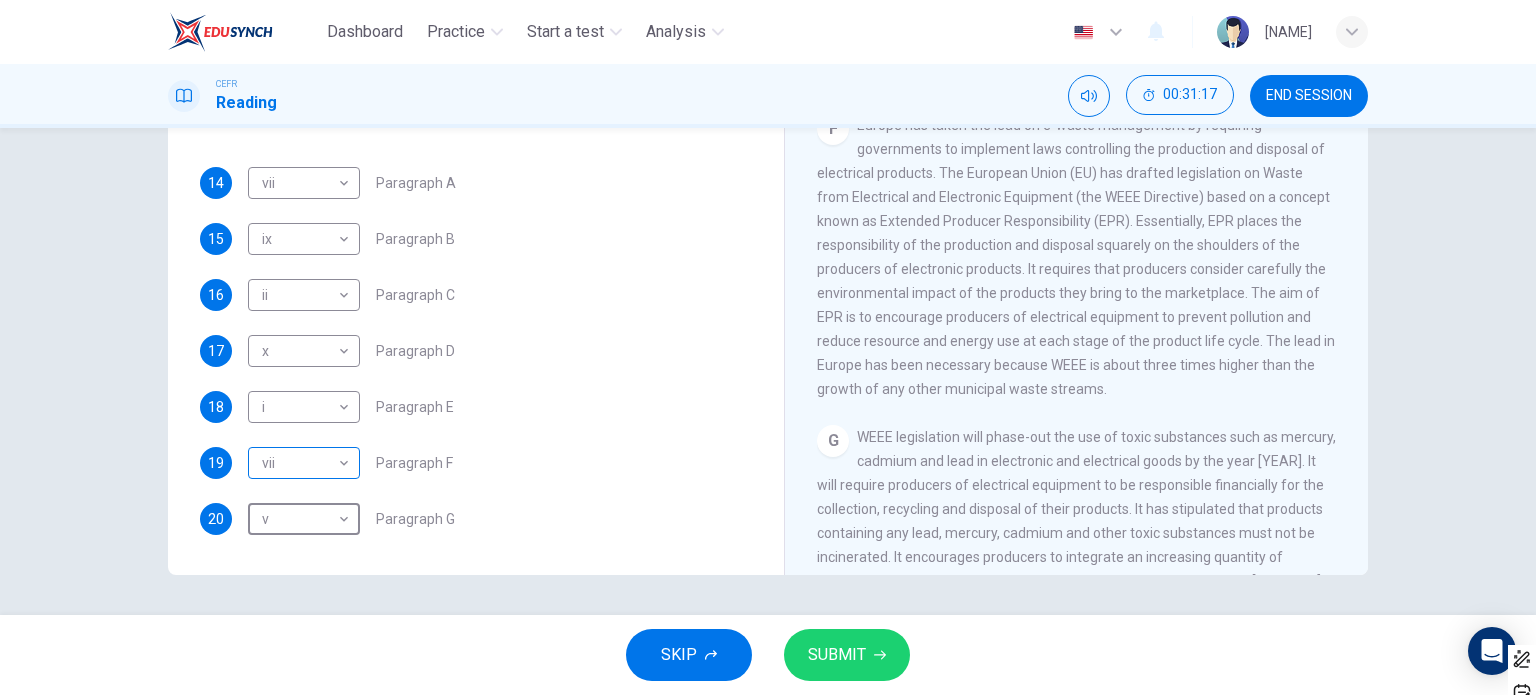 click on "Dashboard Practice Start a test Analysis English en ​ [FIRST] [LAST] CEFR Reading 00:31:17 END SESSION Questions 14 - 20 The Reading Passage has 7 paragraphs,  A-G .
Choose the correct heading for each paragraph from the list of headings below.
Write the correct number,  i-x , in the boxes below. List of Headings i Exporting e-waste ii The hazards of burning computer junk iii Blame developed countries for e-waste iv Landfills are not satisfactory v Producer’s legal responsibility vi The dangers of computer circuit boards vii Electronic changes bring waste viii European e-waste laws ix The dangerous substances found in computers x Landfills and mercury leaching 14 vii vii ​ Paragraph A 15 ix ix ​ Paragraph B 16 ii ii ​ Paragraph C 17 x x ​ Paragraph D 18 i i ​ Paragraph E 19 v v ​ Paragraph F 20 viii viii ​ Paragraph G The Intense Rate of Change in the World CLICK TO ZOOM Click to Zoom A B C D E F G SKIP SUBMIT EduSynch - Online Language Proficiency Testing
Highlight an image" at bounding box center (768, 347) 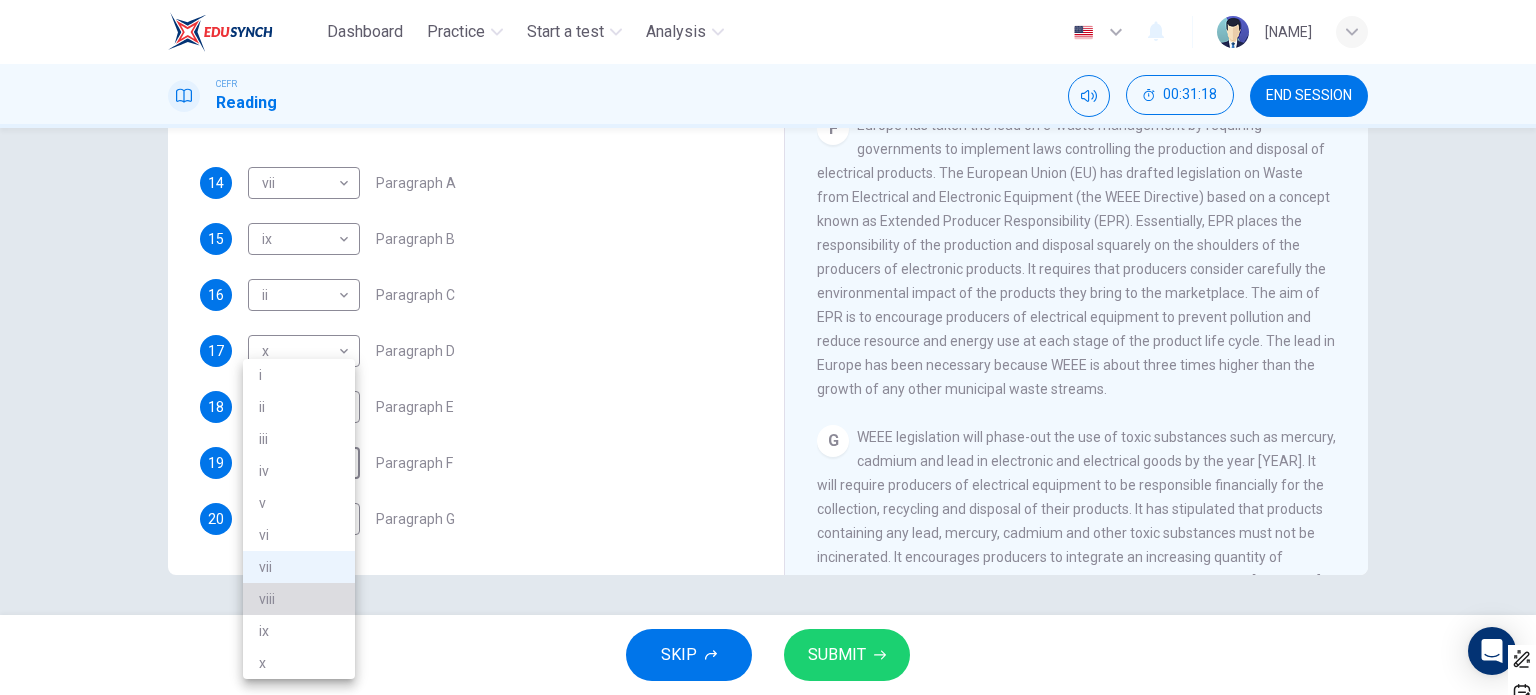 click on "viii" at bounding box center (299, 599) 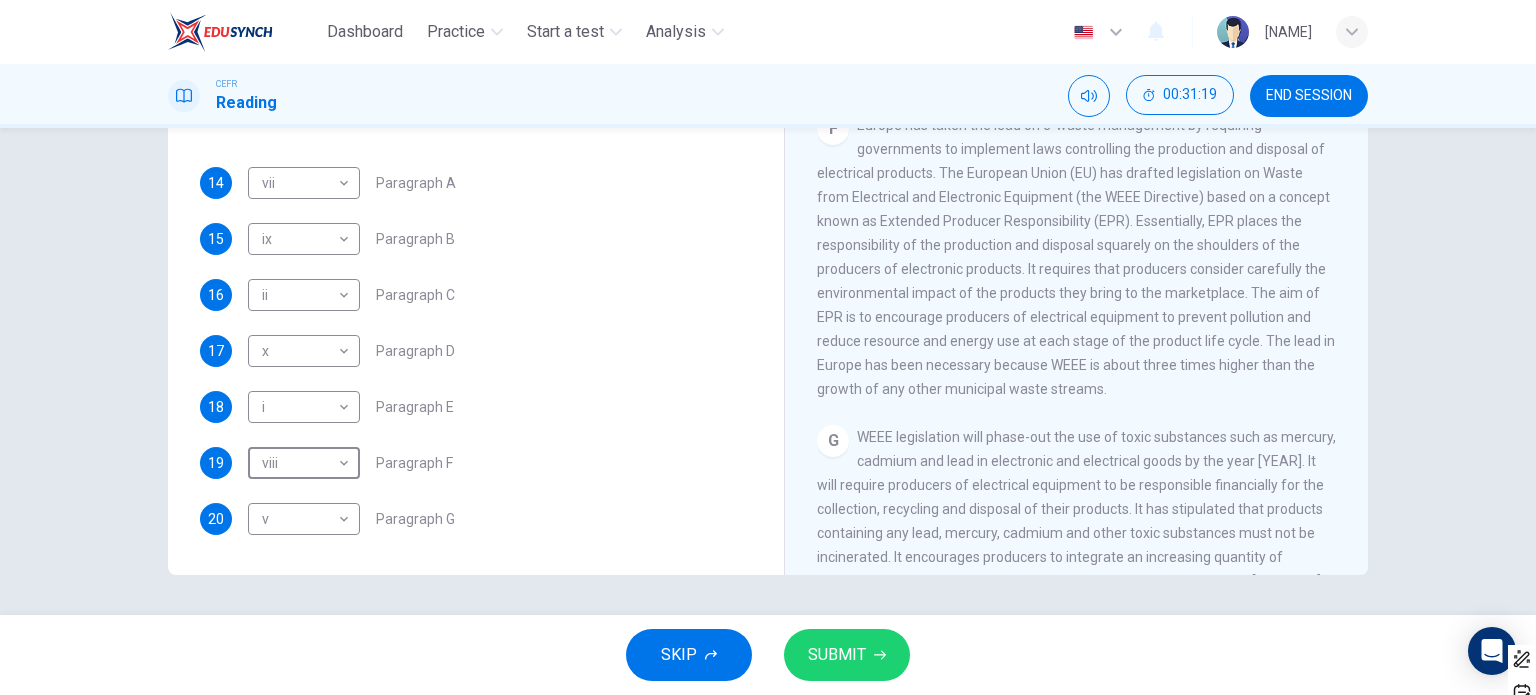 click on "SUBMIT" at bounding box center [837, 655] 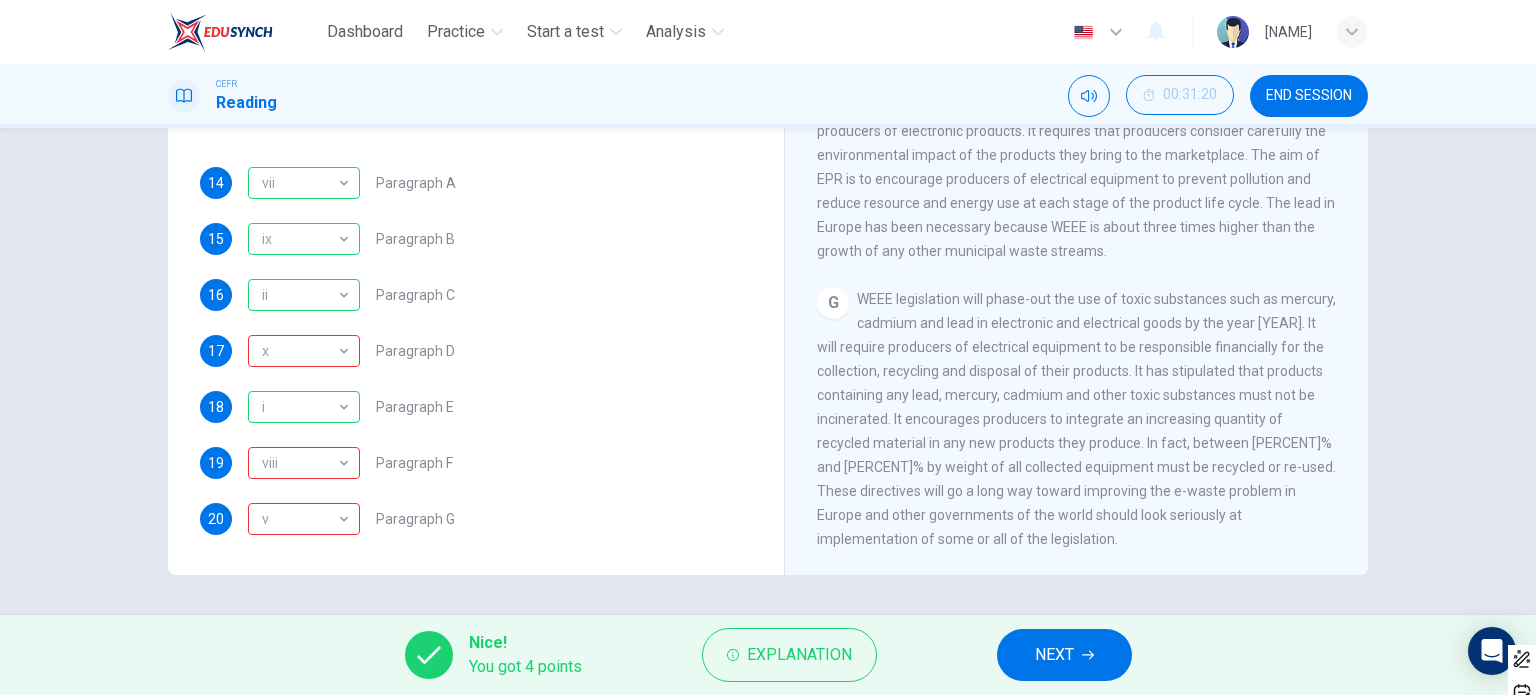 scroll, scrollTop: 1916, scrollLeft: 0, axis: vertical 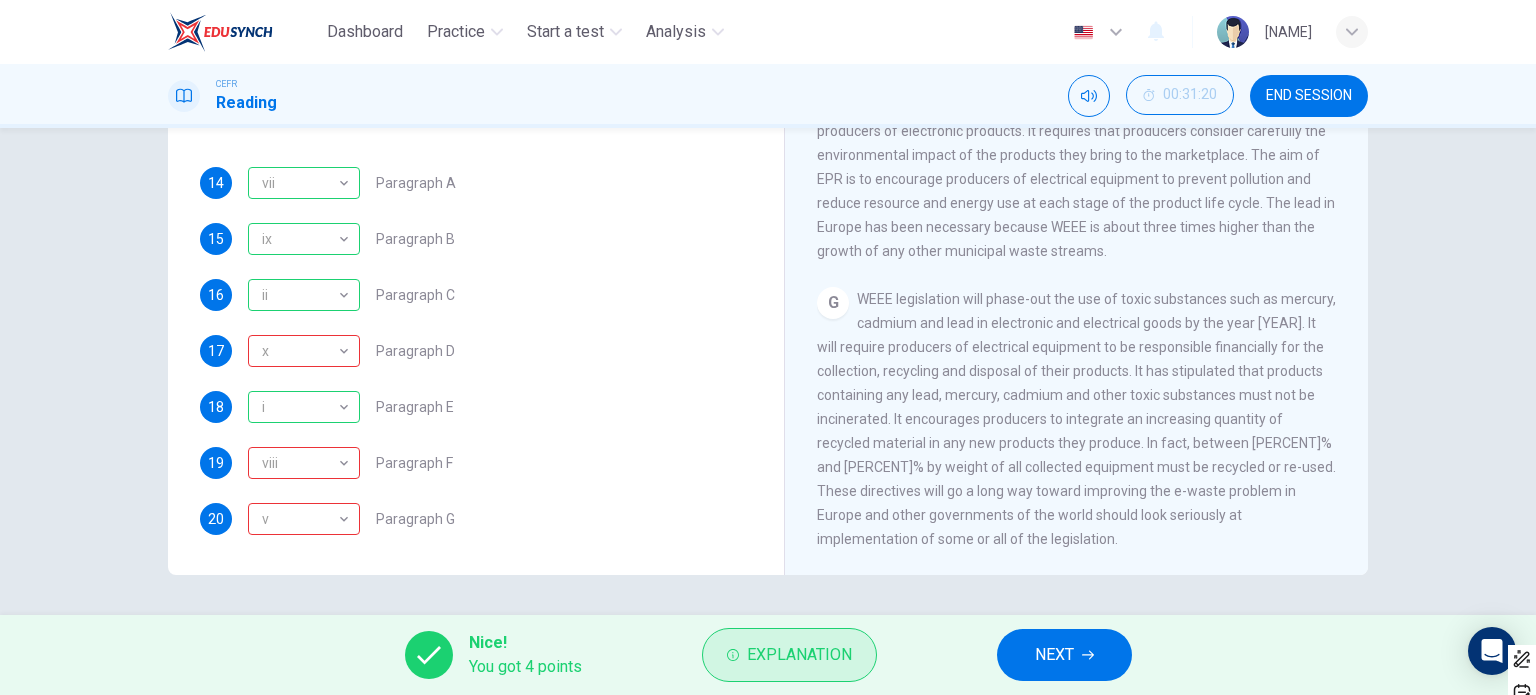 click on "Explanation" at bounding box center [799, 655] 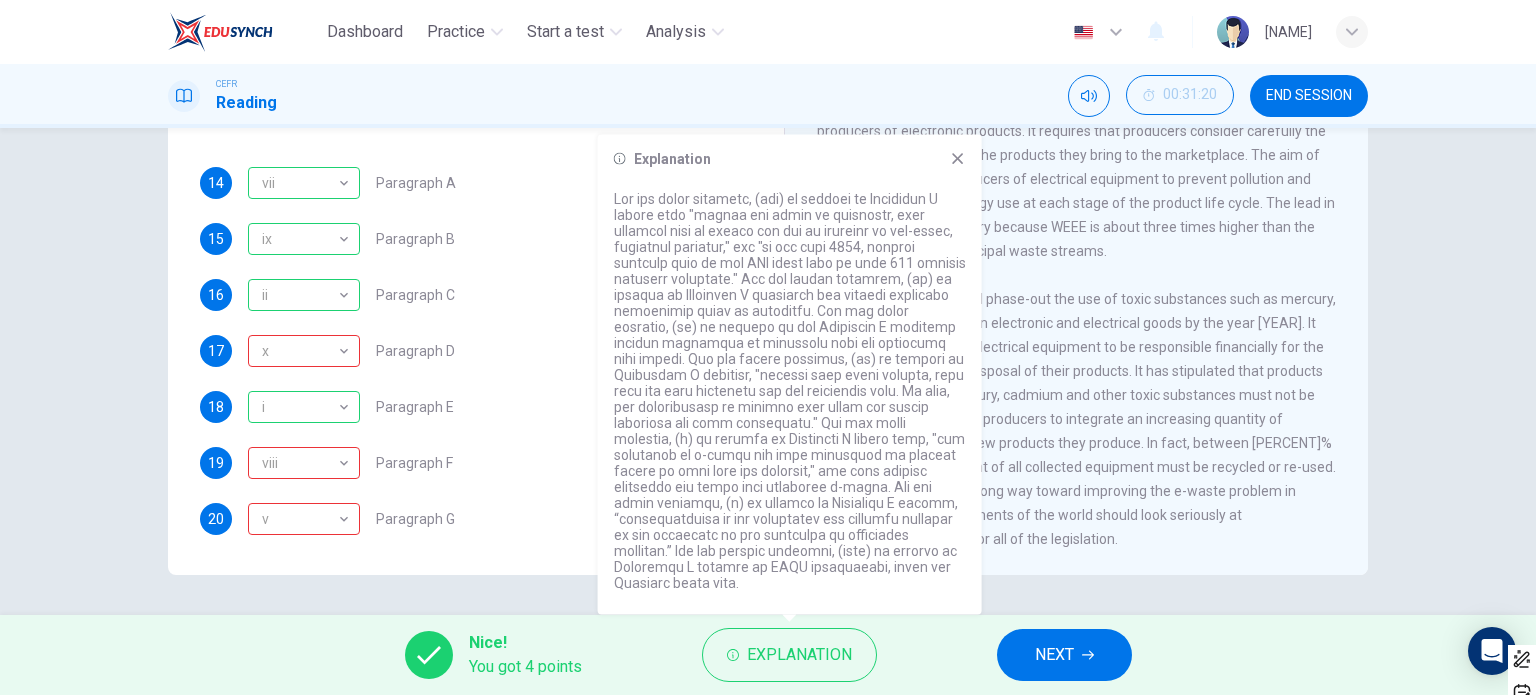 click at bounding box center [958, 159] 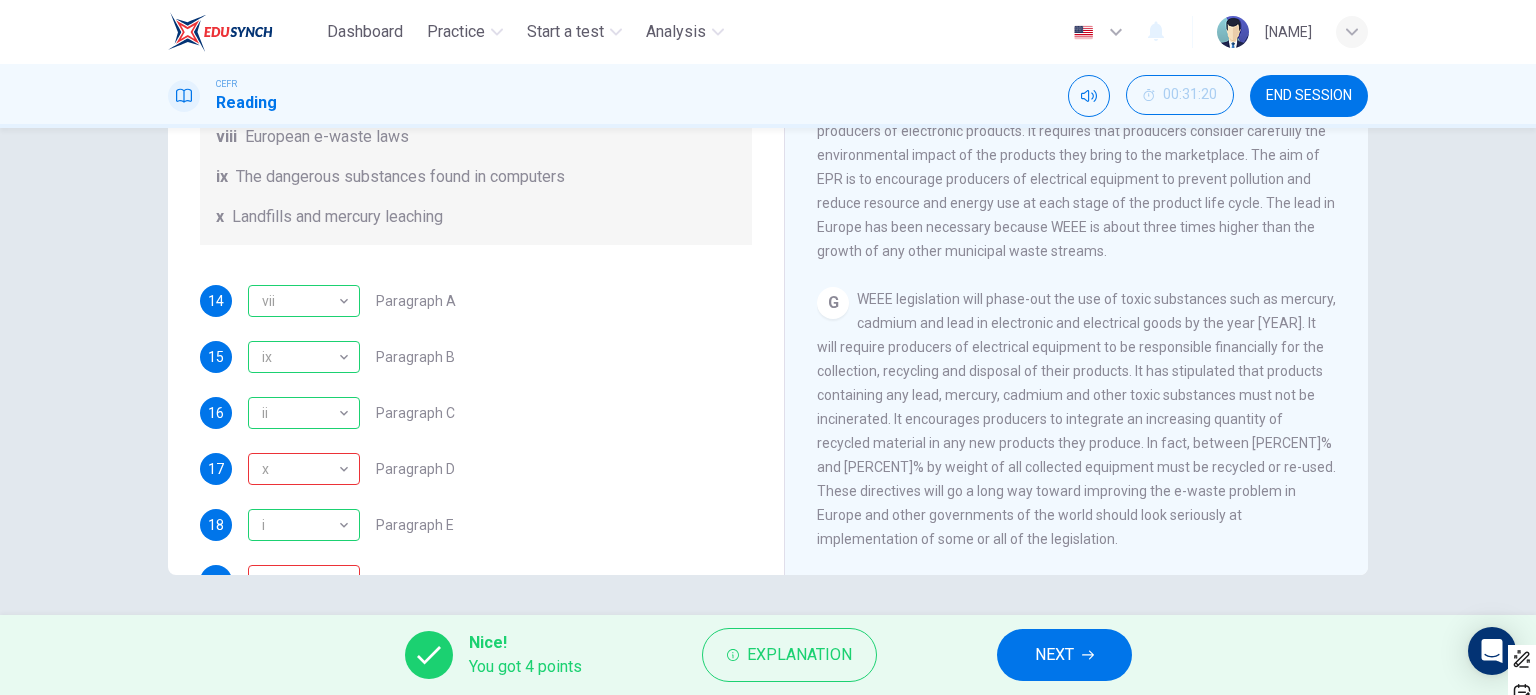 scroll, scrollTop: 388, scrollLeft: 0, axis: vertical 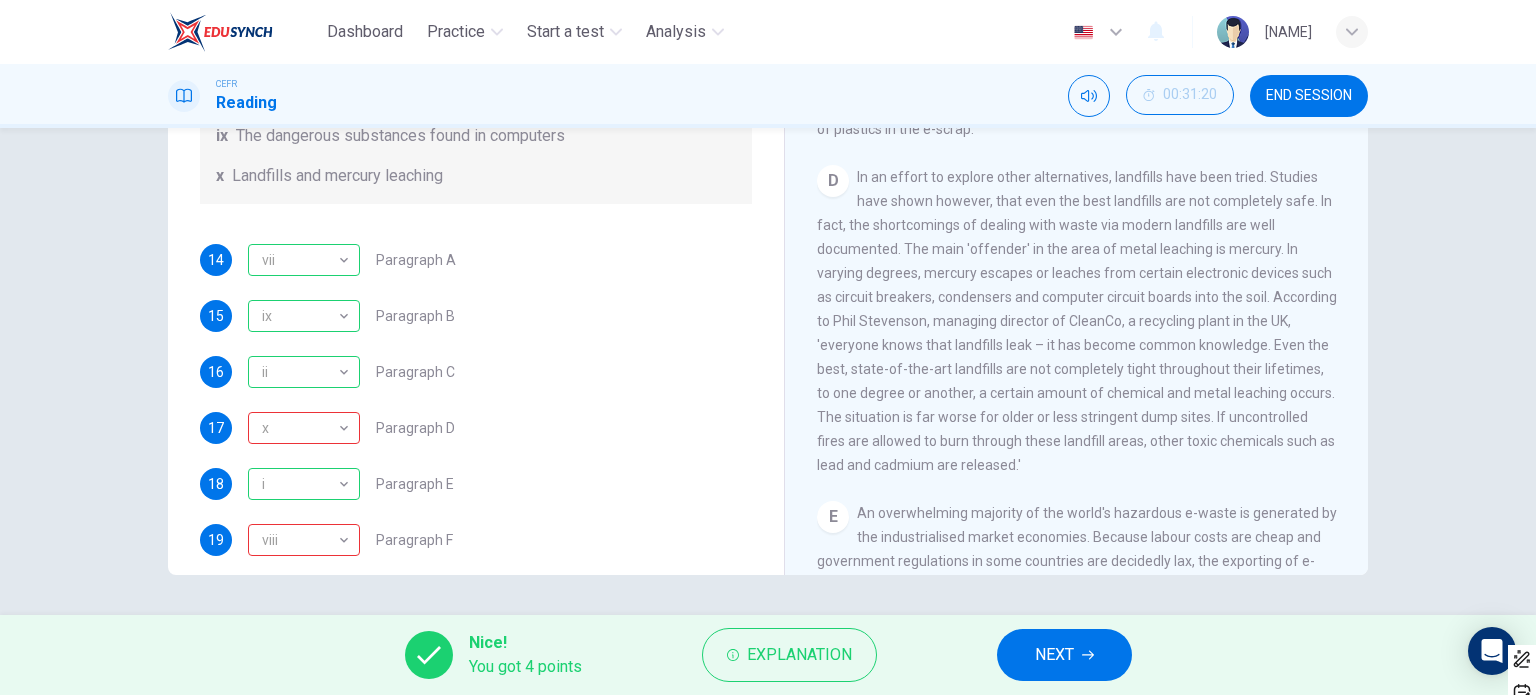 click on "NEXT" at bounding box center [1054, 655] 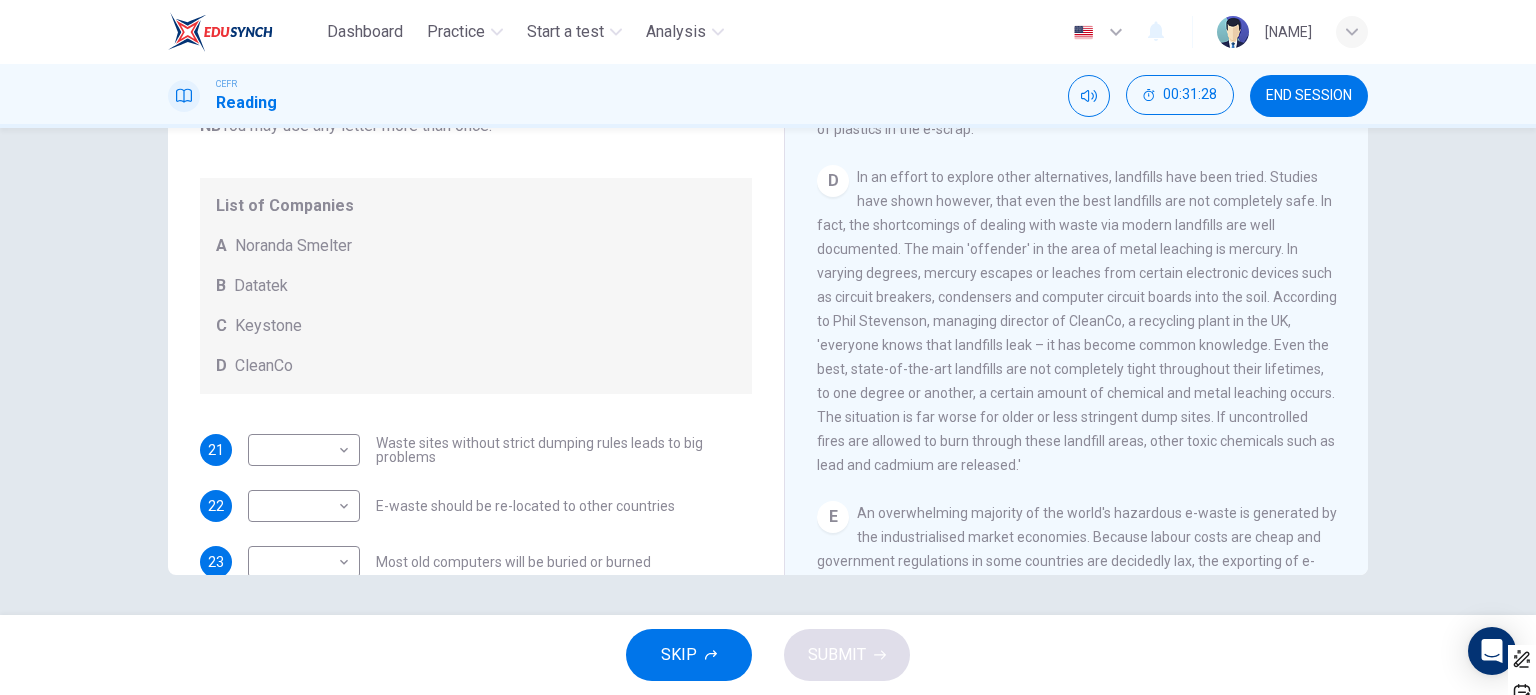 scroll, scrollTop: 0, scrollLeft: 0, axis: both 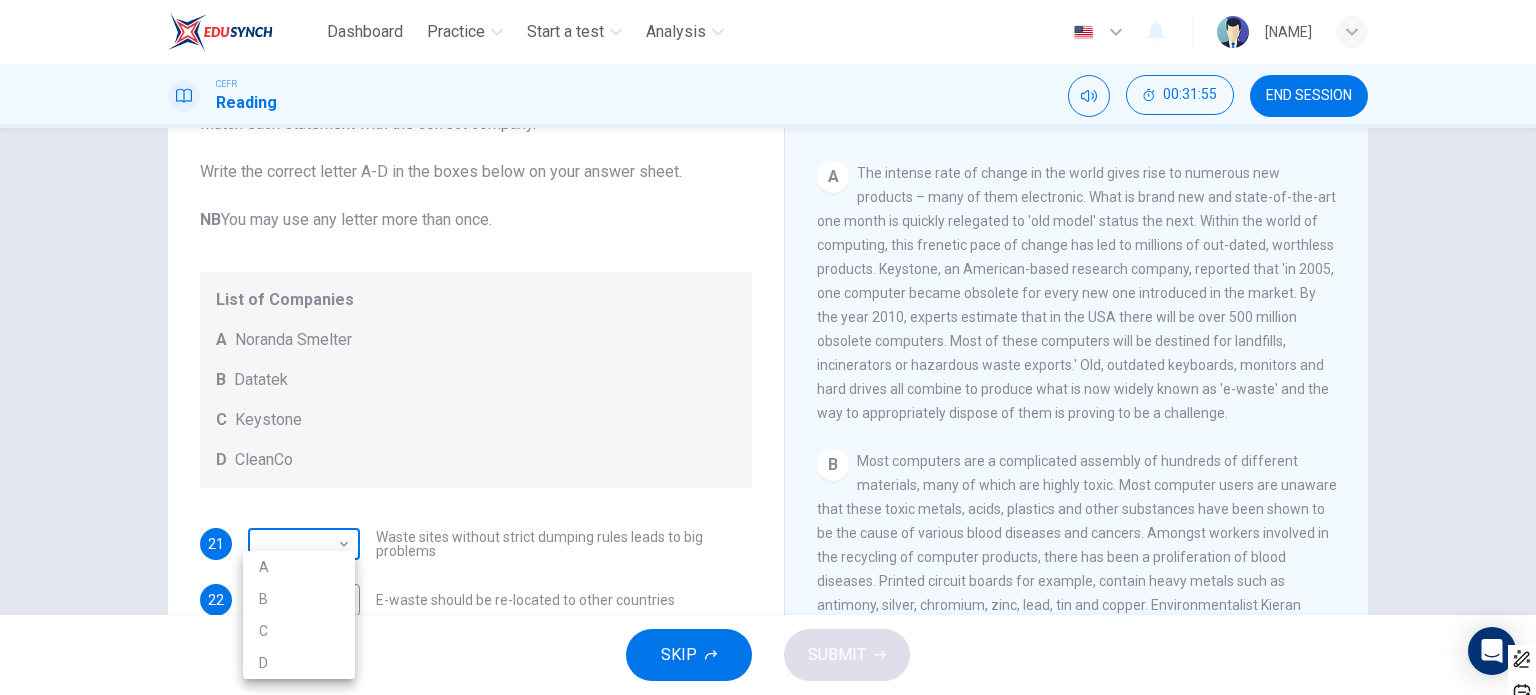 click on "Dashboard Practice Start a test Analysis English en ​ [NAME] CEFR Reading 00:31:55 END SESSION Questions 21 - 24 Look at the following list of statements and the list of
companies below.
Match each statement with the correct company. Write the correct letter A-D in the boxes below on your answer sheet.
NB  You may use any letter more than once. List of Companies A Noranda Smelter B Datatek C Keystone D CleanCo 21 ​ ​ Waste sites without strict dumping rules leads to big problems 22 ​ ​ E-waste should be re-located to other countries 23 ​ ​ Most old computers will be buried or burned 24 ​ ​ It is impossible to contain metal leaching in landfills The Intense Rate of Change in the World CLICK TO ZOOM Click to Zoom A B C D E F G SKIP SUBMIT EduSynch - Online Language Proficiency Testing
Highlight an image Highlight Ask AI Turn off Delete Important Important Important Important Important Important Change a color Write a memo Go to Liner Ask AI Highlight an image Highlight" at bounding box center (768, 347) 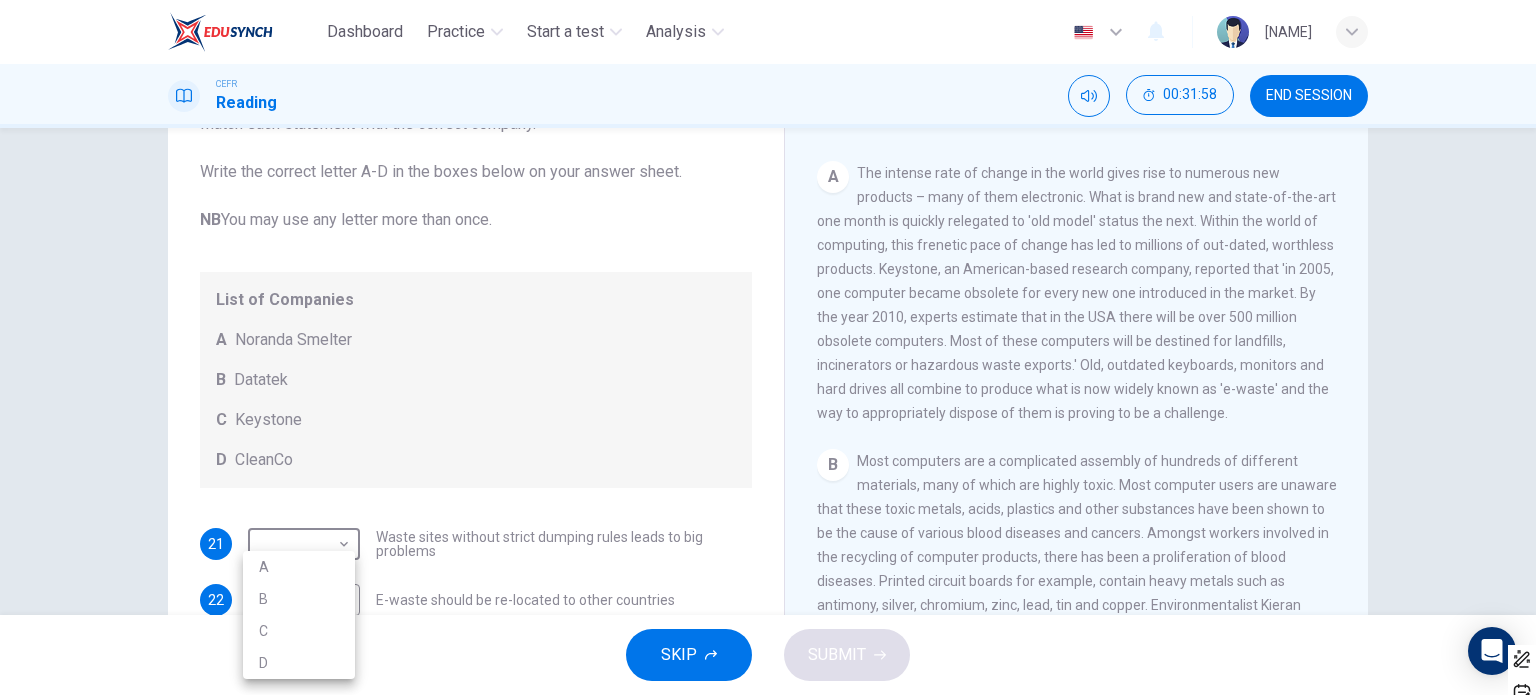 click at bounding box center [768, 347] 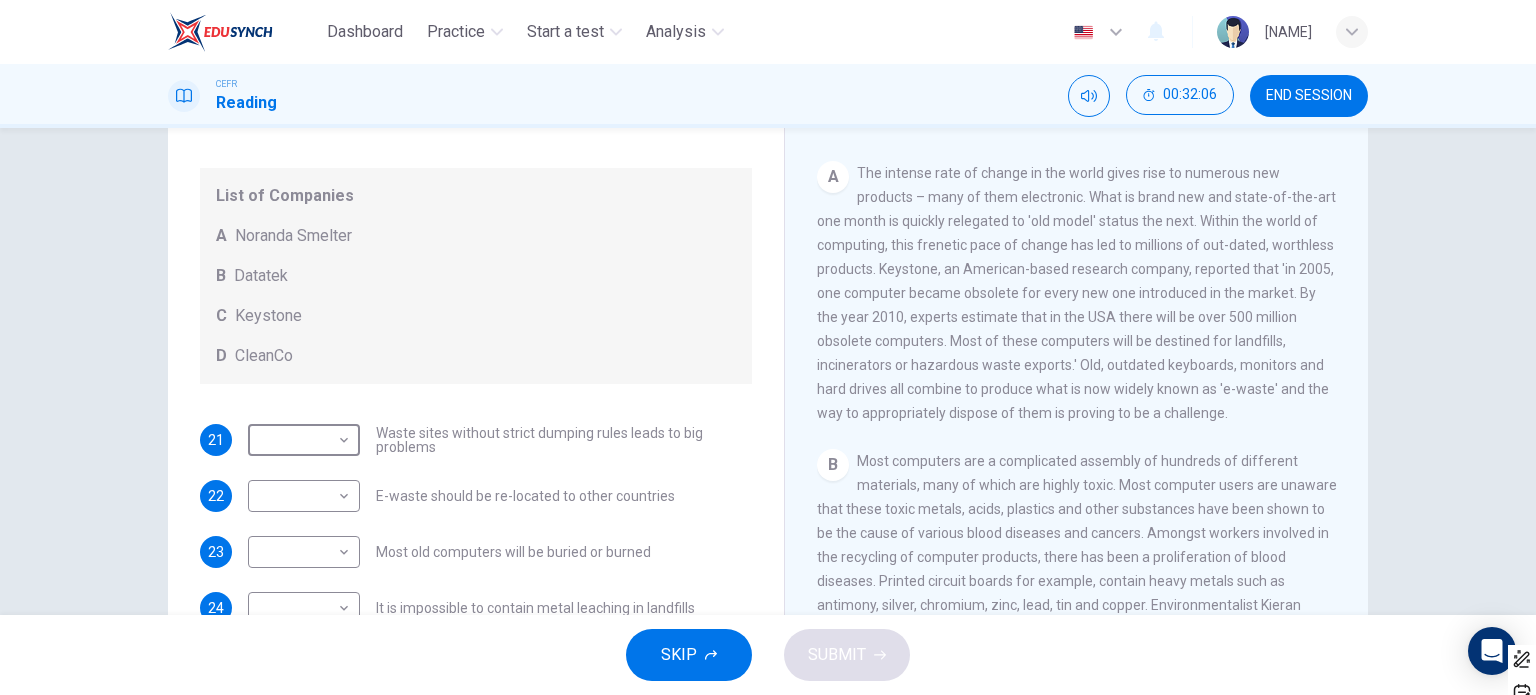 scroll, scrollTop: 104, scrollLeft: 0, axis: vertical 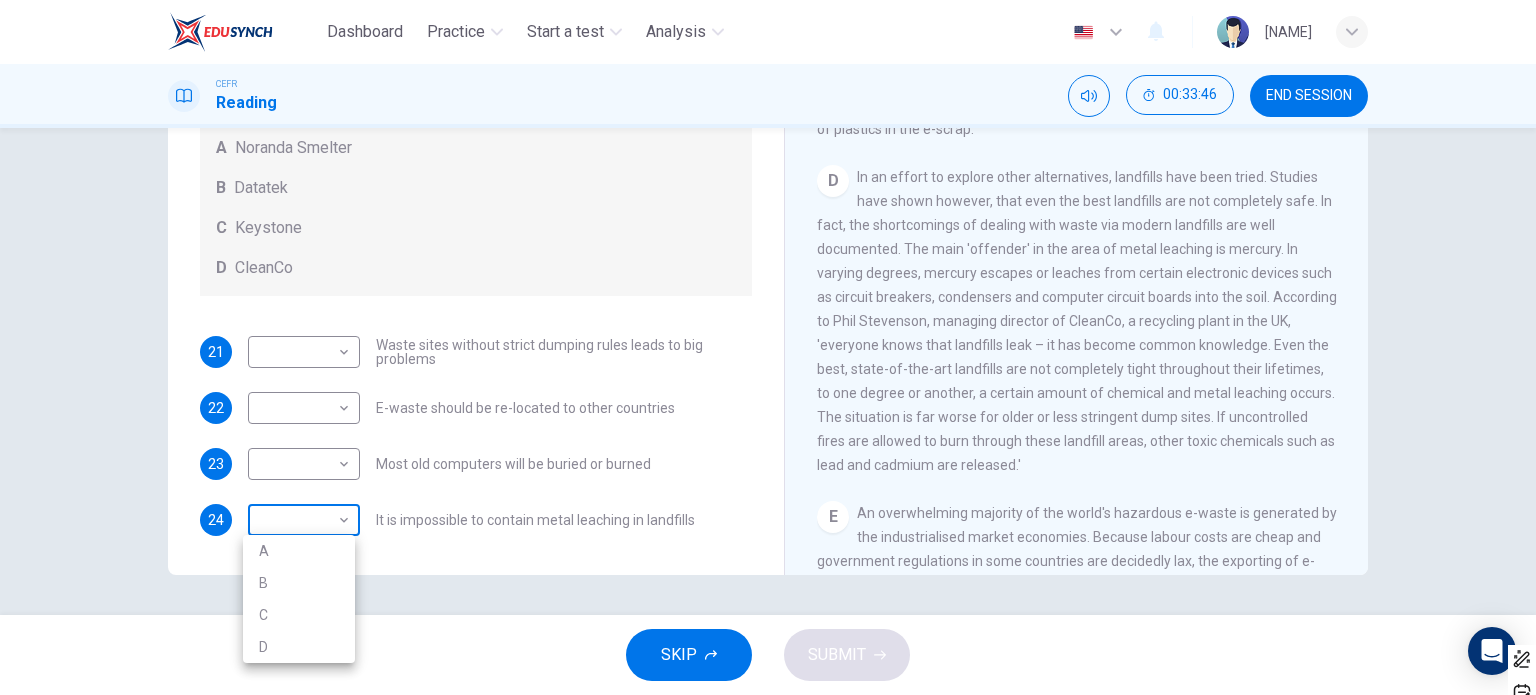 click on "Dashboard Practice Start a test Analysis English en ​ [NAME] CEFR Reading 00:33:46 END SESSION Questions 21 - 24 Look at the following list of statements and the list of
companies below.
Match each statement with the correct company. Write the correct letter A-D in the boxes below on your answer sheet.
NB  You may use any letter more than once. List of Companies A Noranda Smelter B Datatek C Keystone D CleanCo 21 ​ ​ Waste sites without strict dumping rules leads to big problems 22 ​ ​ E-waste should be re-located to other countries 23 ​ ​ Most old computers will be buried or burned 24 ​ ​ It is impossible to contain metal leaching in landfills The Intense Rate of Change in the World CLICK TO ZOOM Click to Zoom A B C D E F G SKIP SUBMIT EduSynch - Online Language Proficiency Testing
Highlight an image Highlight Ask AI Turn off Delete Important Important Important Important Important Important Change a color Write a memo Go to Liner Ask AI Highlight an image Highlight" at bounding box center (768, 347) 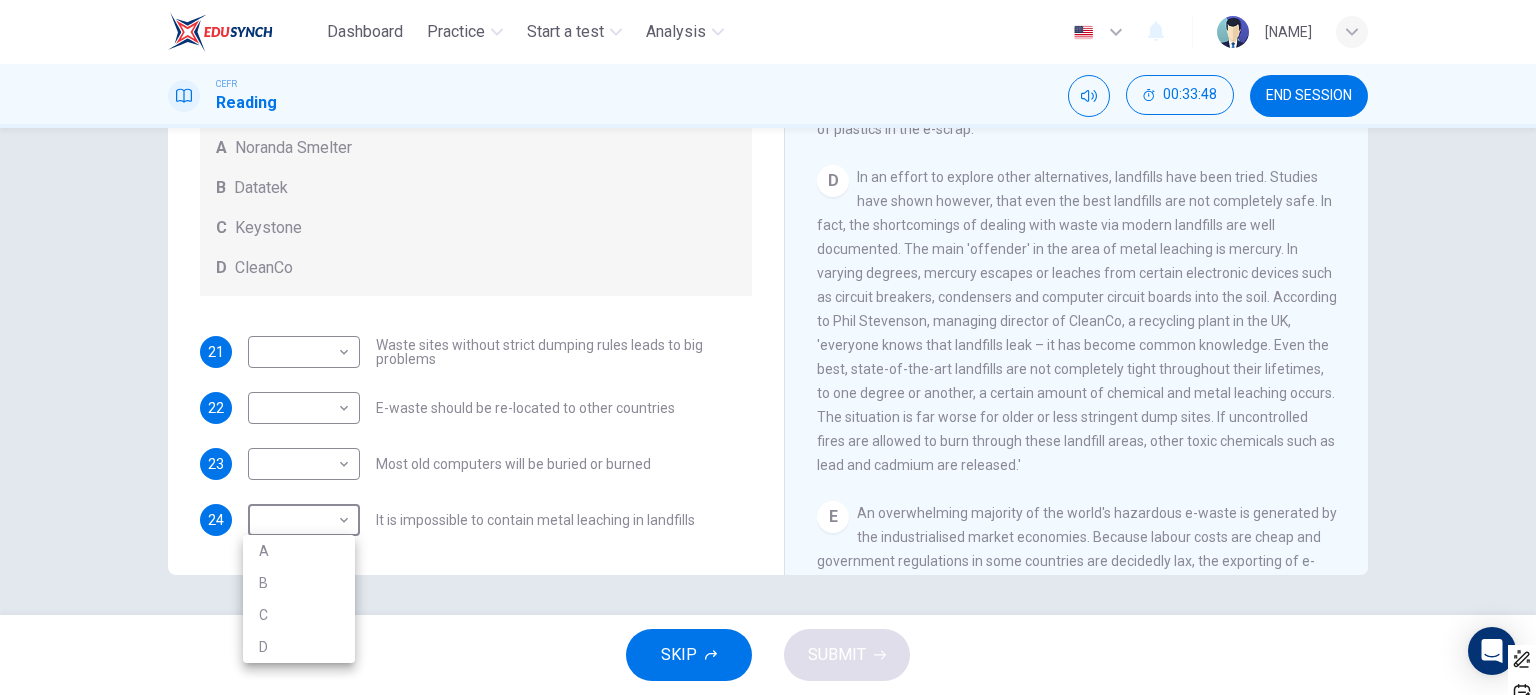 click on "D" at bounding box center [299, 647] 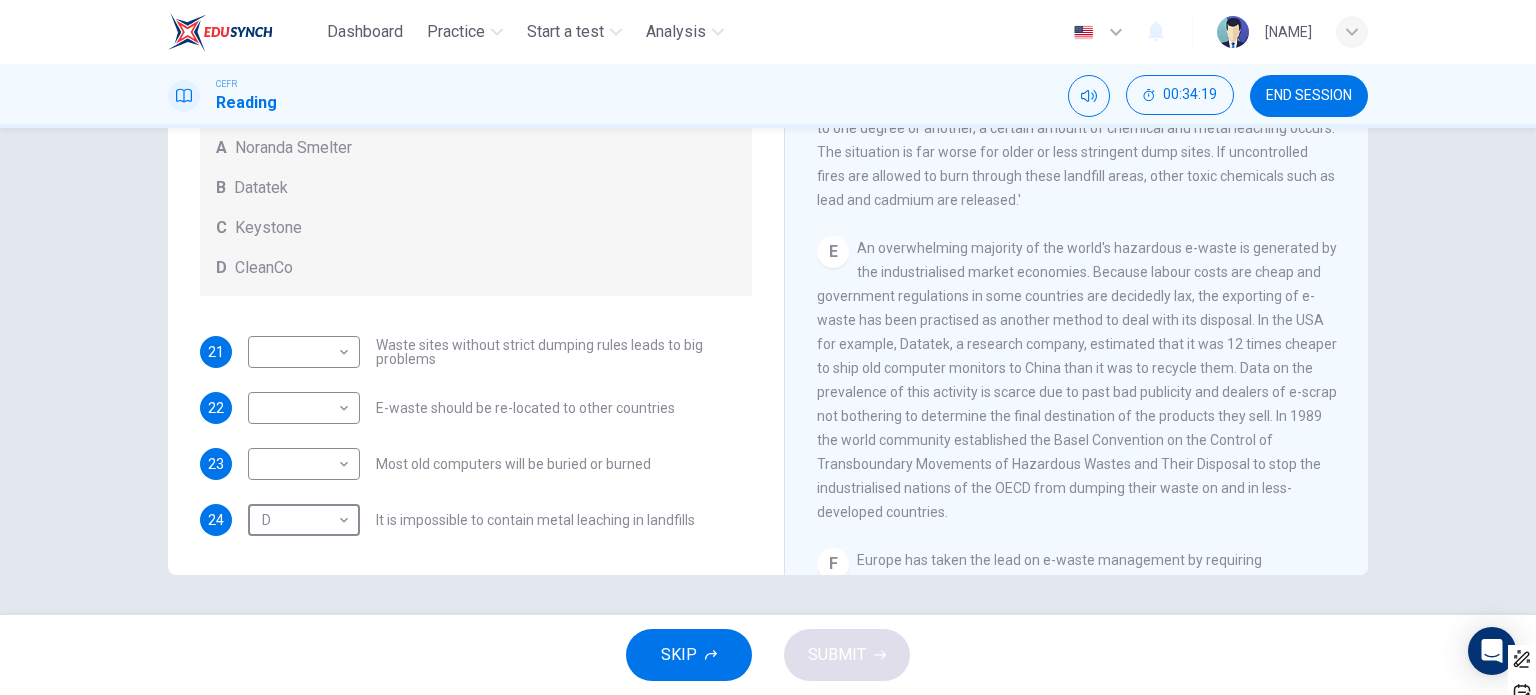 scroll, scrollTop: 1316, scrollLeft: 0, axis: vertical 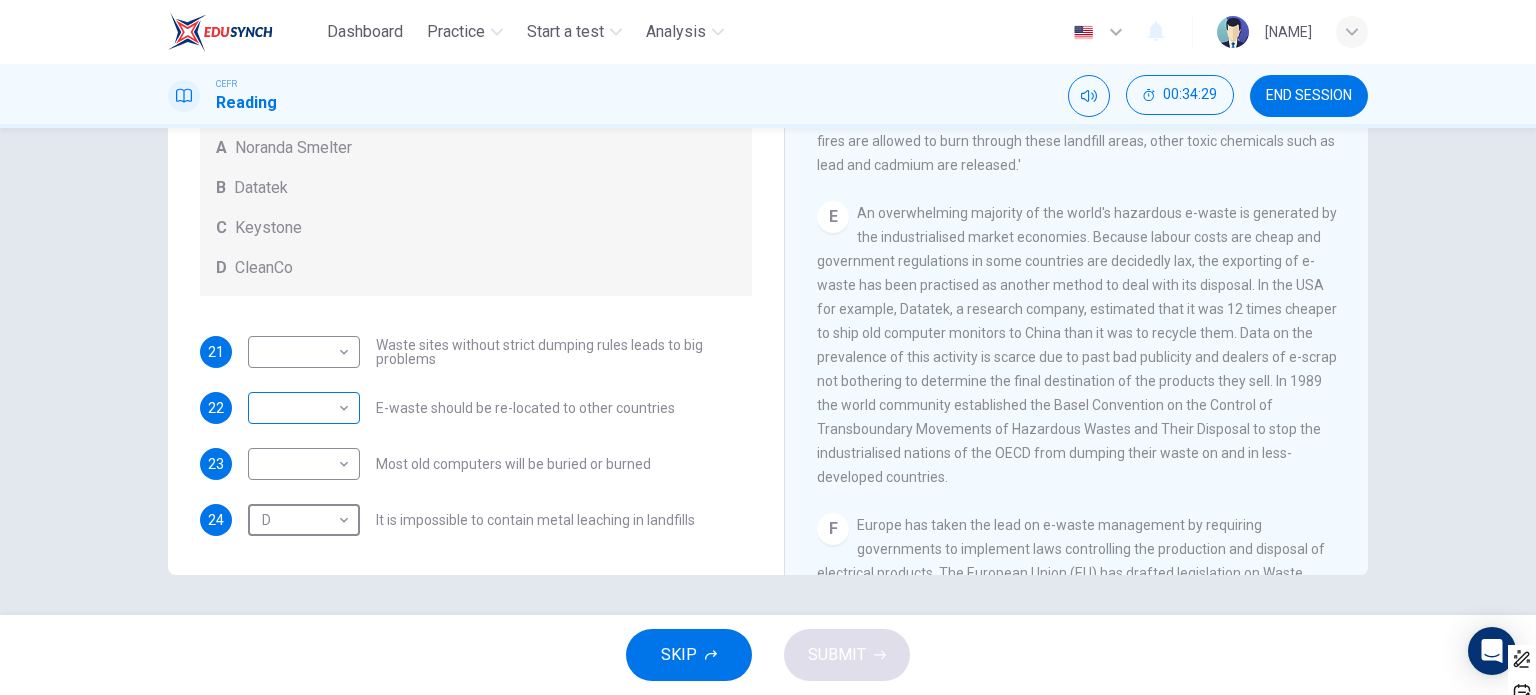 click on "Dashboard Practice Start a test Analysis English en ​ NURHAINA BINTI AMRAN CEFR Reading 00:34:29 END SESSION Questions 21 - 24 Look at the following list of statements and the list of
companies below.
Match each statement with the correct company. Write the correct letter A-D in the boxes below on your answer sheet.
NB  You may use any letter more than once. List of Companies A Noranda Smelter B Datatek C Keystone D CleanCo 21 ​ ​ Waste sites without strict dumping rules leads to big problems 22 ​ ​ E-waste should be re-located to other countries 23 ​ ​ Most old computers will be buried or burned 24 D D ​ It is impossible to contain metal leaching in landfills The Intense Rate of Change in the World CLICK TO ZOOM Click to Zoom A B C D E F G SKIP SUBMIT EduSynch - Online Language Proficiency Testing
Highlight an image Highlight Ask AI Turn off Delete Important Important Important Important Important Important Change a color Write a memo Go to Liner Ask AI Highlight an image Highlight" at bounding box center [768, 347] 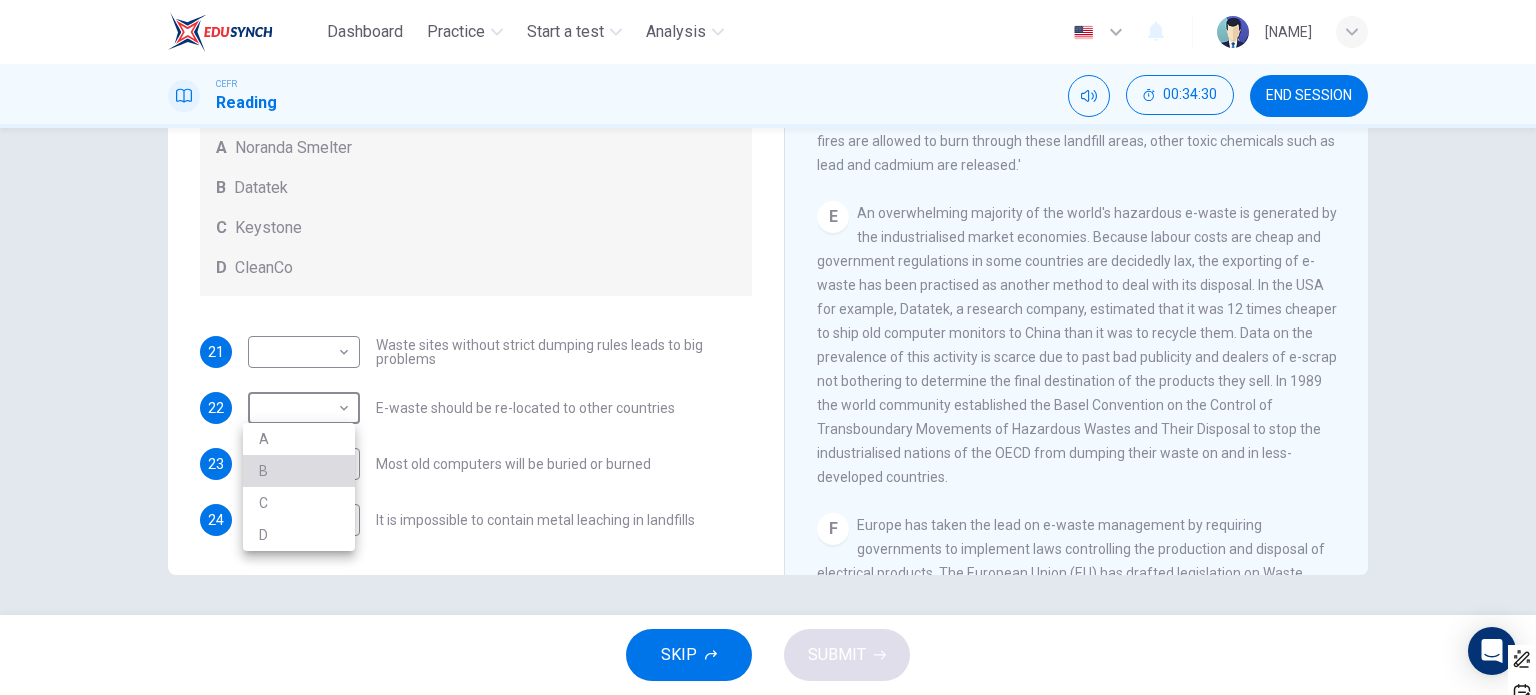 click on "B" at bounding box center [299, 471] 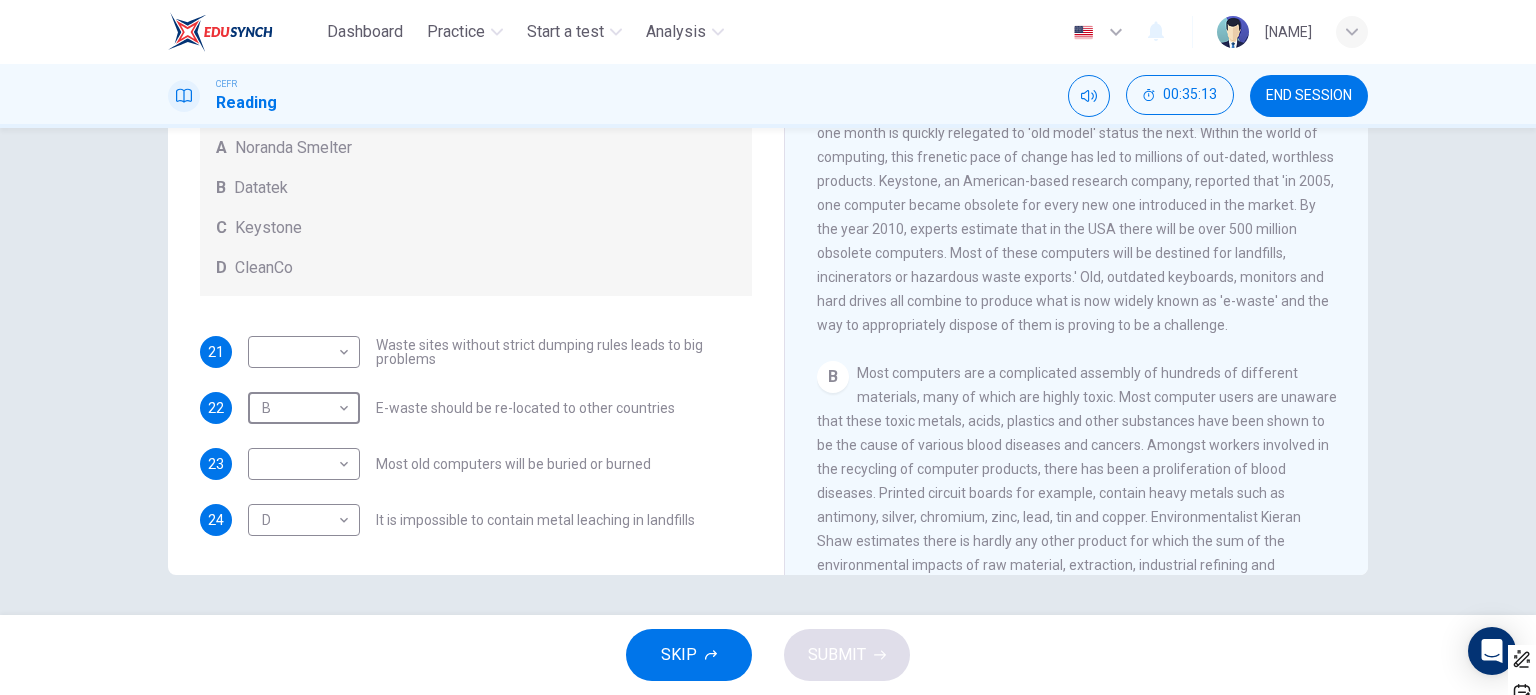 scroll, scrollTop: 216, scrollLeft: 0, axis: vertical 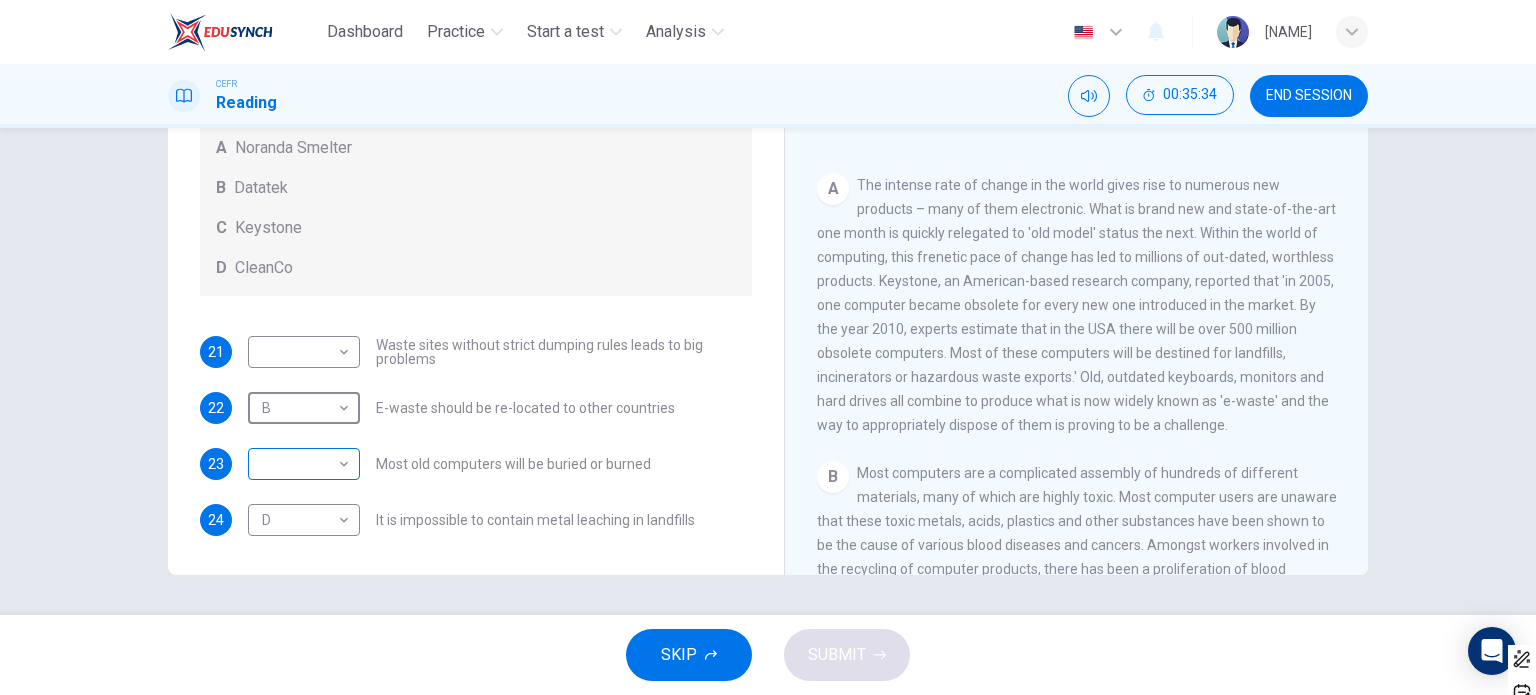 click on "Dashboard Practice Start a test Analysis English en ​ [FIRST] [LAST] CEFR Reading 00:35:34 END SESSION Questions 21 - 24 Look at the following list of statements and the list of
companies below.
Match each statement with the correct company. Write the correct letter A-D in the boxes below on your answer sheet.
NB  You may use any letter more than once. List of Companies A Noranda Smelter B Datatek C Keystone D CleanCo 21 ​ ​ Waste sites without strict dumping rules leads to big problems 22 B B ​ E-waste should be re-located to other countries 23 ​ ​ Most old computers will be buried or burned 24 D D ​ It is impossible to contain metal leaching in landfills The Intense Rate of Change in the World CLICK TO ZOOM Click to Zoom A B C D E F G SKIP SUBMIT EduSynch - Online Language Proficiency Testing
Highlight an image Highlight Ask AI Turn off Delete Important Important Important Important Important Important Change a color Write a memo Go to Liner Ask AI Highlight an image Highlight" at bounding box center (768, 347) 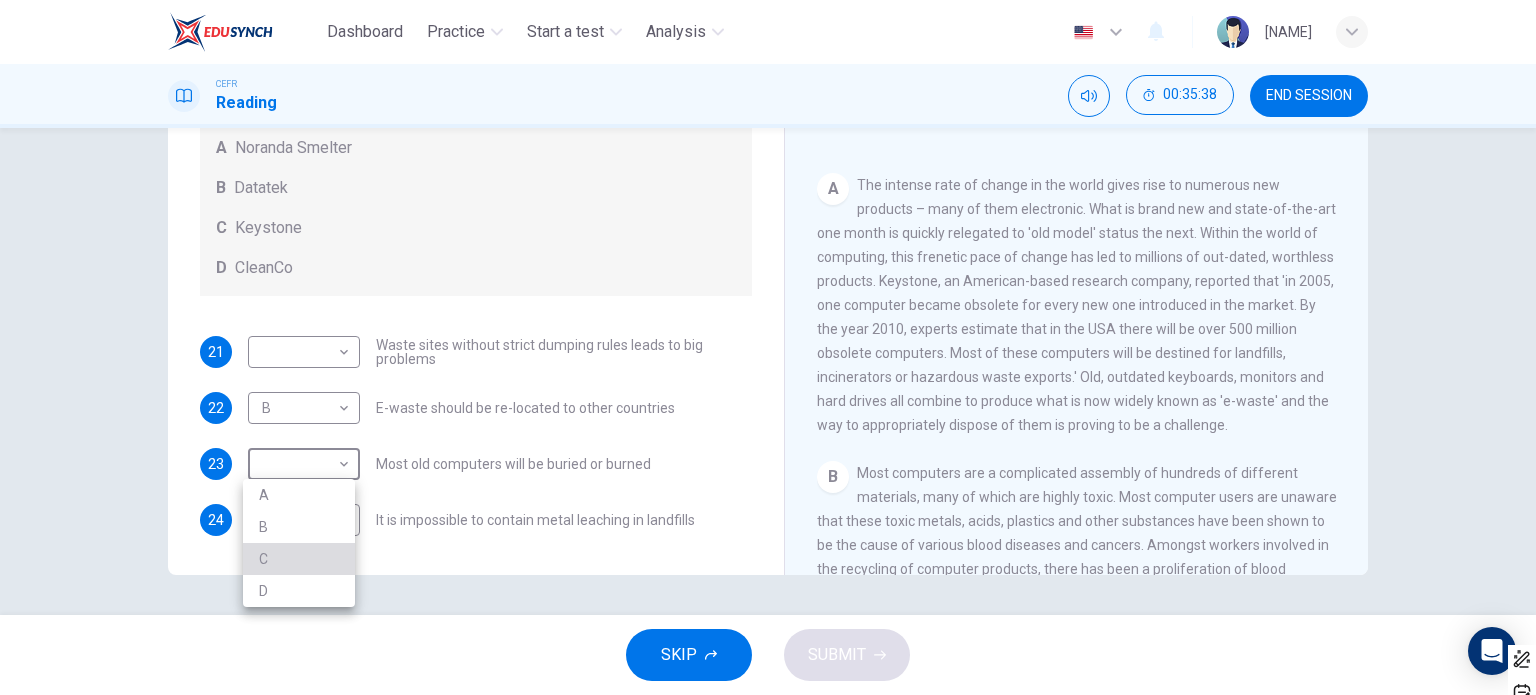 click on "C" at bounding box center [299, 559] 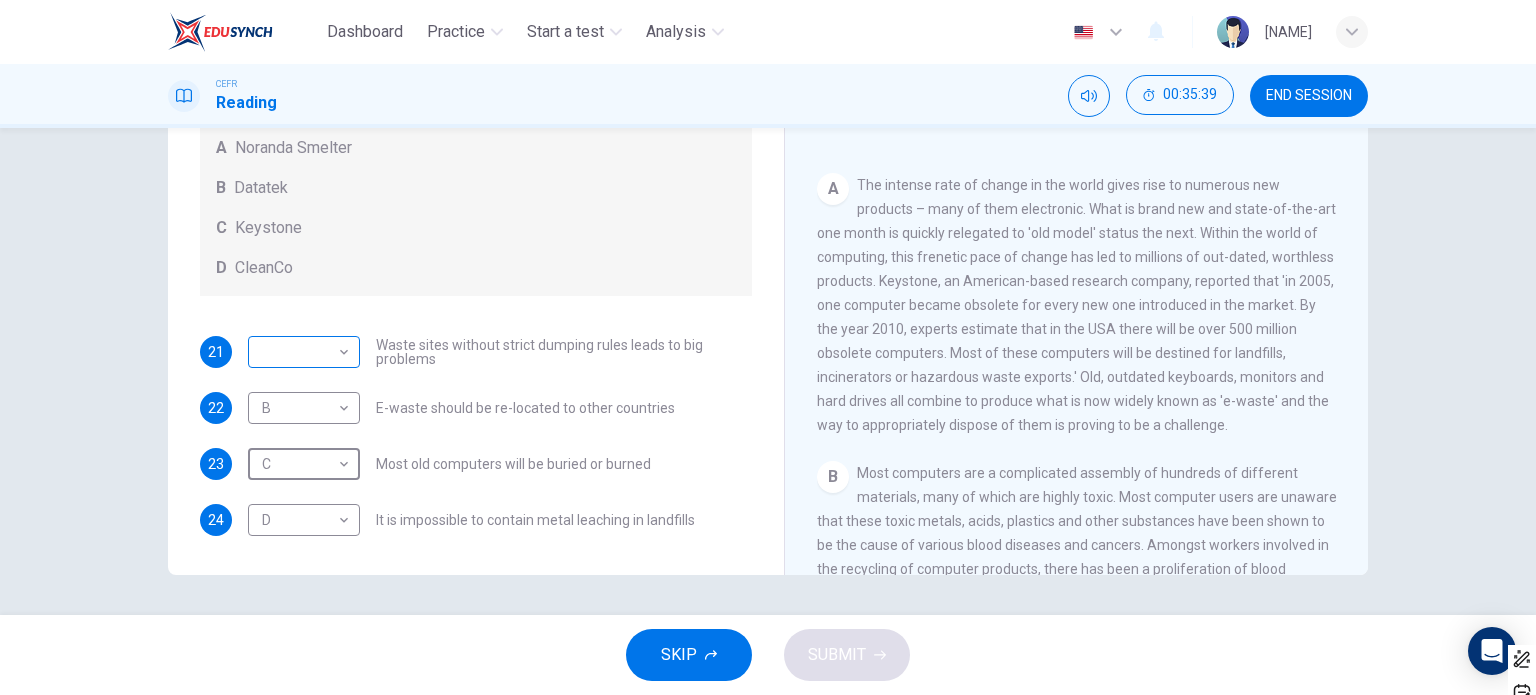 click on "Dashboard Practice Start a test Analysis English en ​ [FIRST] [LAST] CEFR Reading 00:35:39 END SESSION Questions 21 - 24 Look at the following list of statements and the list of
companies below.
Match each statement with the correct company. Write the correct letter A-D in the boxes below on your answer sheet.
NB  You may use any letter more than once. List of Companies A Noranda Smelter B Datatek C Keystone D CleanCo 21 ​ ​ Waste sites without strict dumping rules leads to big problems 22 B B ​ E-waste should be re-located to other countries 23 C C ​ Most old computers will be buried or burned 24 D D ​ It is impossible to contain metal leaching in landfills The Intense Rate of Change in the World CLICK TO ZOOM Click to Zoom A B C D E F G SKIP SUBMIT EduSynch - Online Language Proficiency Testing
Highlight an image Highlight Ask AI Turn off Delete Important Important Important Important Important Important Change a color Write a memo Go to Liner Ask AI Highlight an image Highlight" at bounding box center [768, 347] 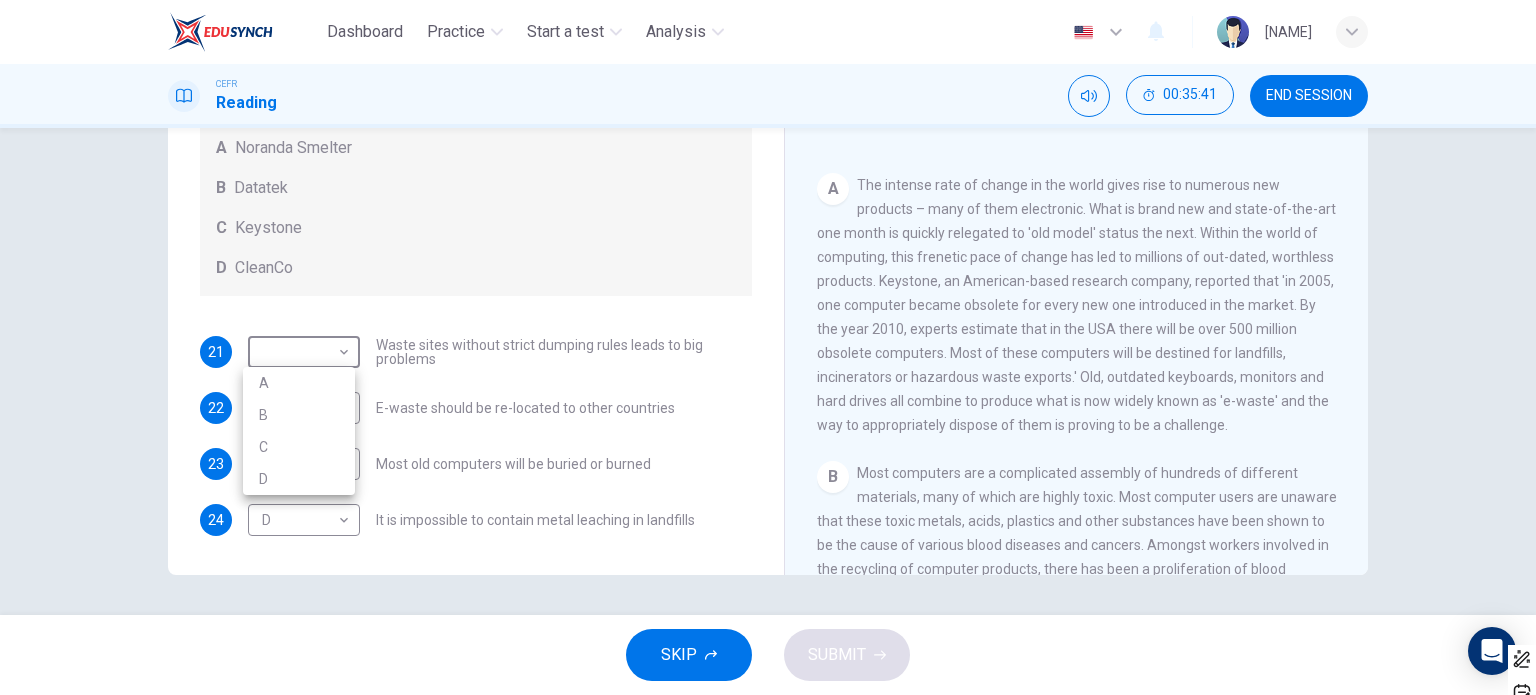 click on "A" at bounding box center [299, 383] 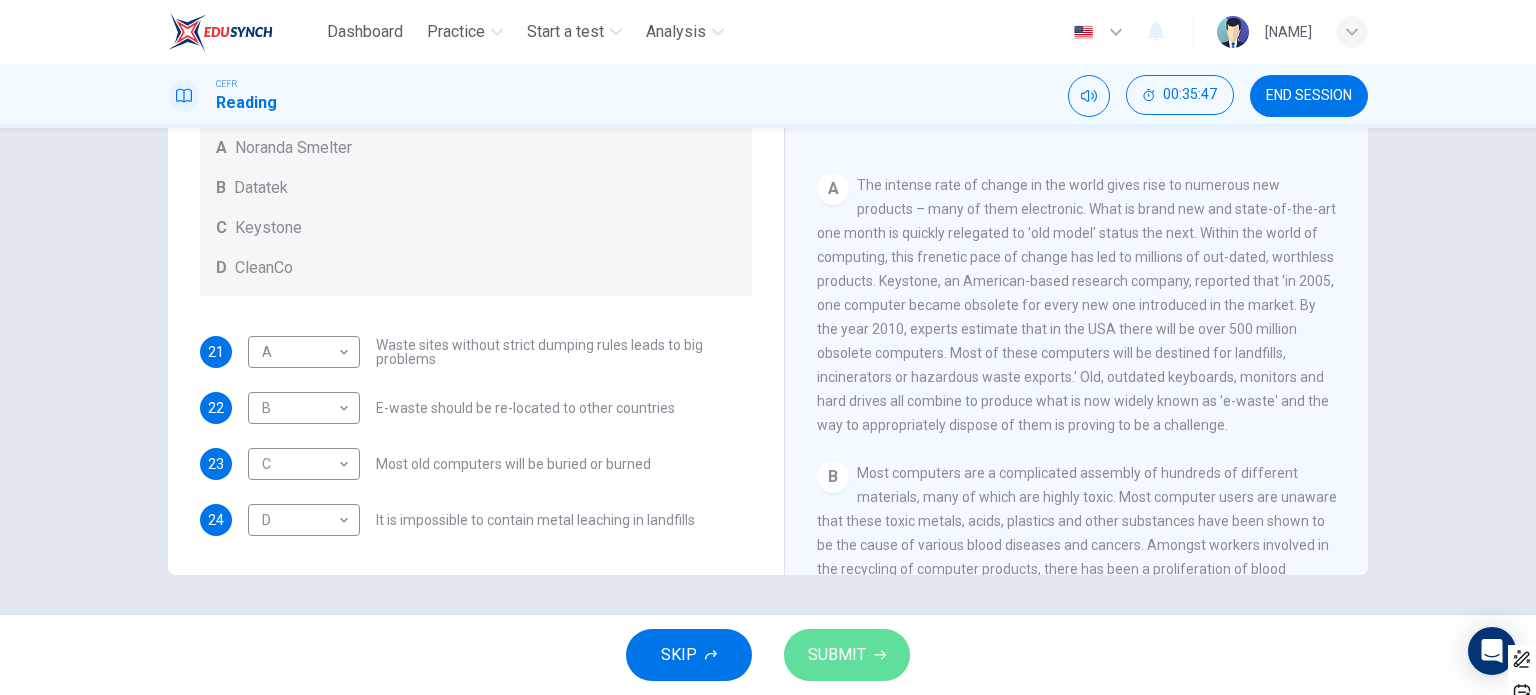 click on "SUBMIT" at bounding box center (837, 655) 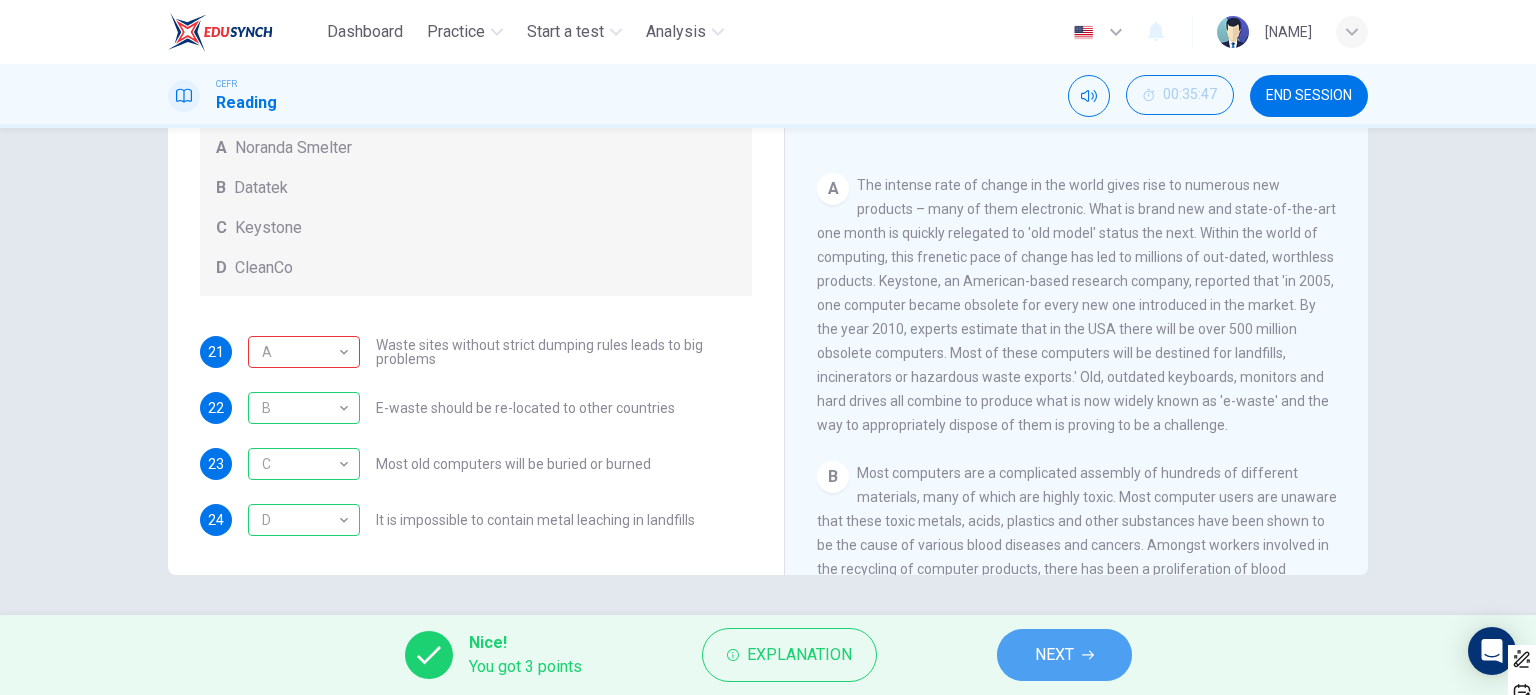click on "NEXT" at bounding box center [1054, 655] 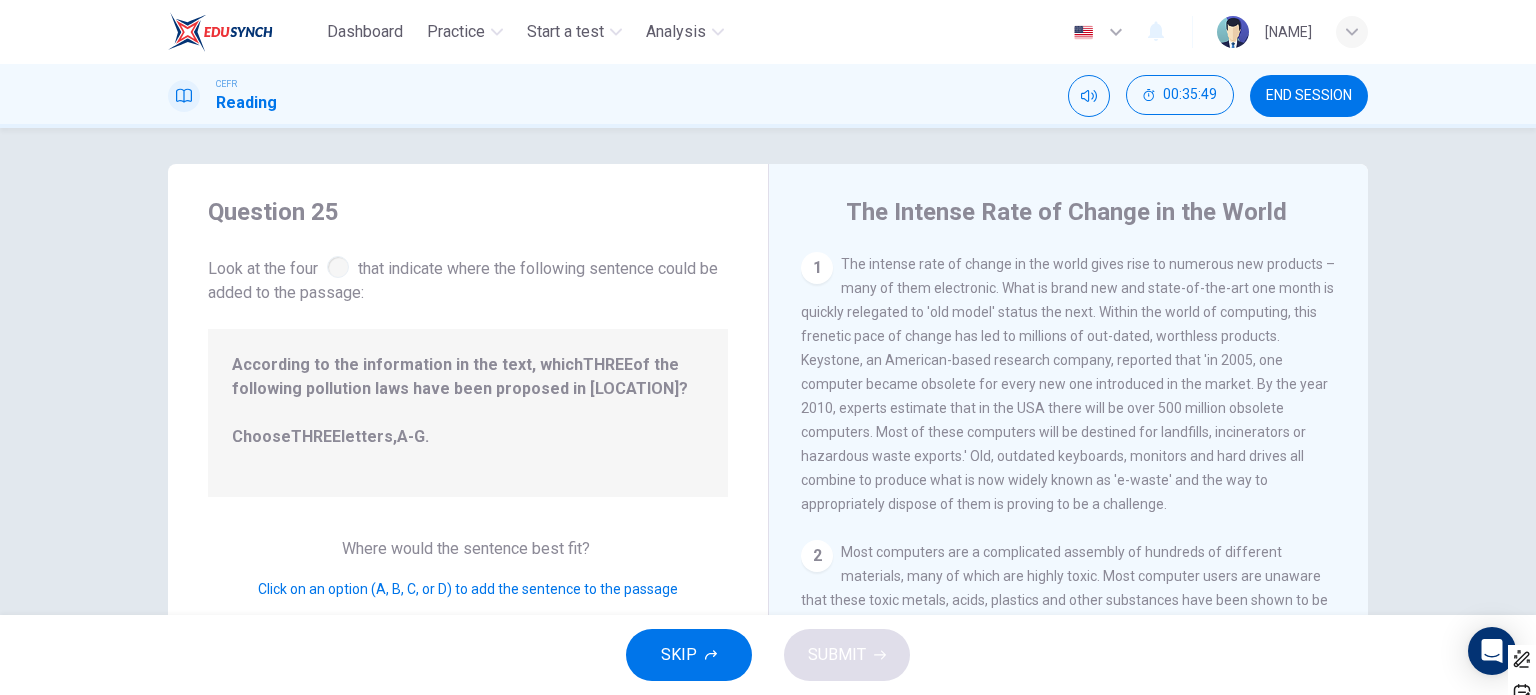scroll, scrollTop: 0, scrollLeft: 0, axis: both 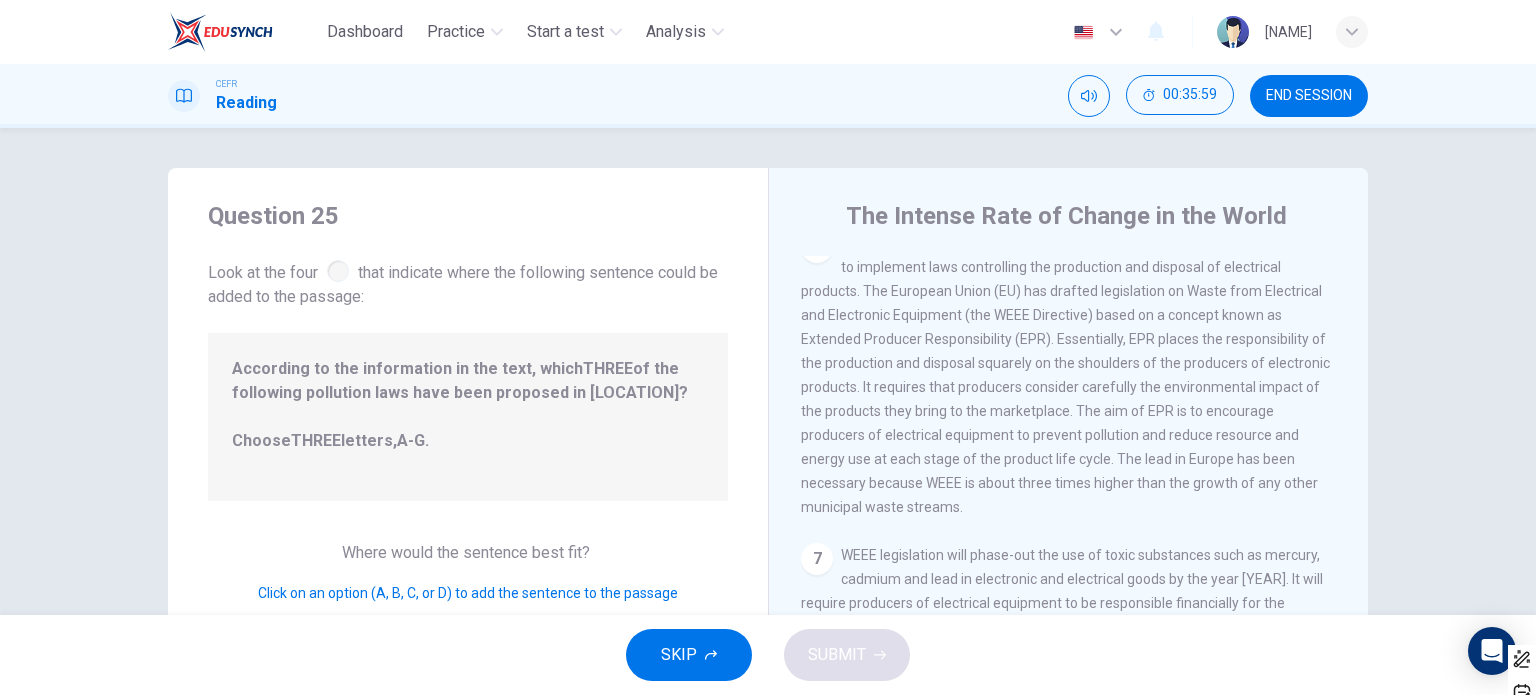 click on "Look at the four     that indicate where the following sentence could be added to the passage:" at bounding box center [468, 282] 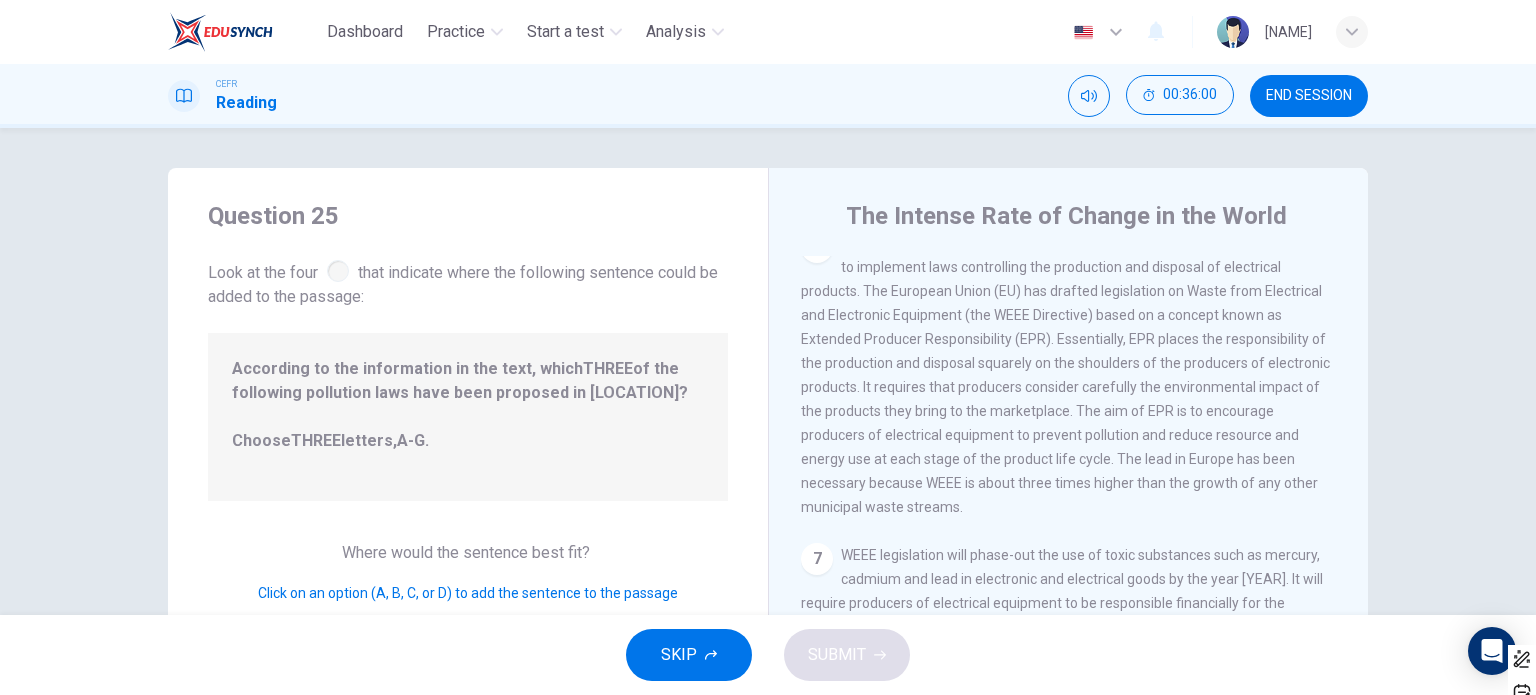 drag, startPoint x: 357, startPoint y: 288, endPoint x: 345, endPoint y: 278, distance: 15.6205 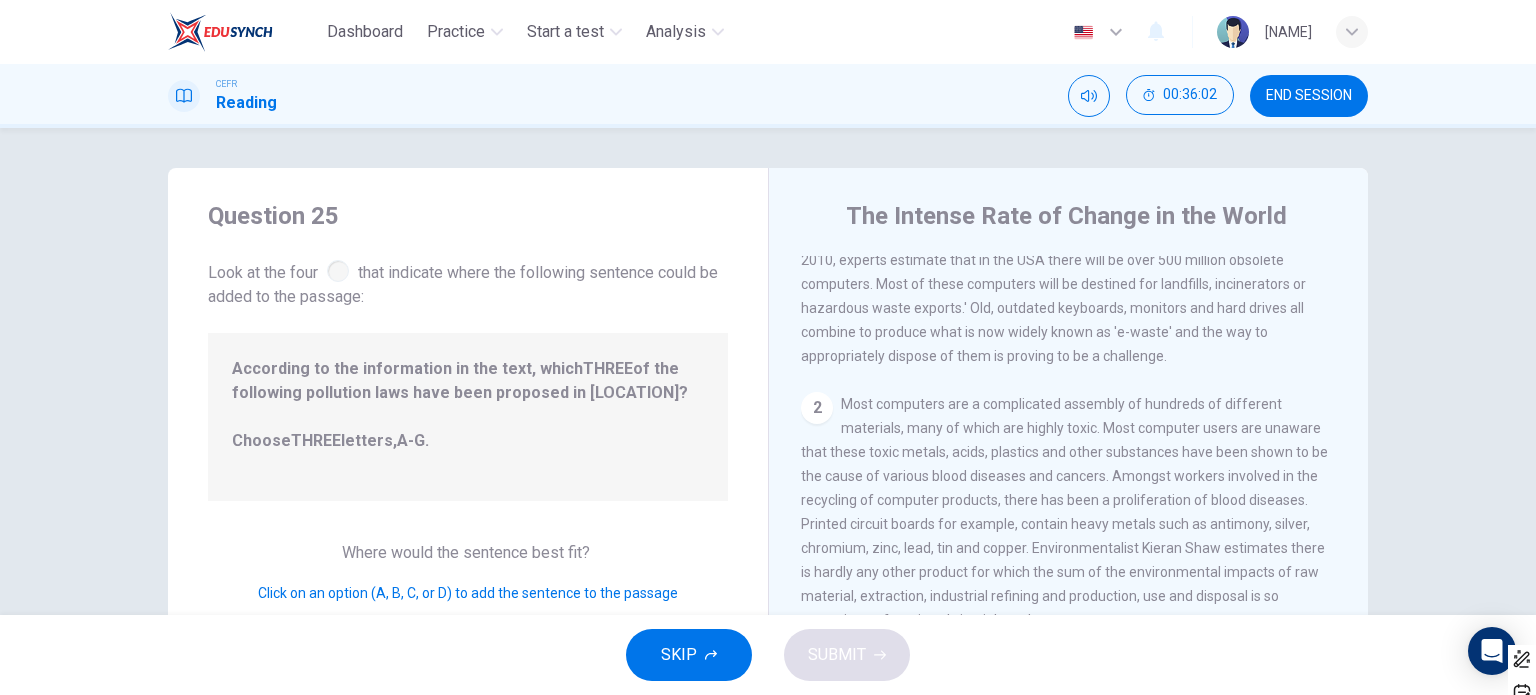 scroll, scrollTop: 0, scrollLeft: 0, axis: both 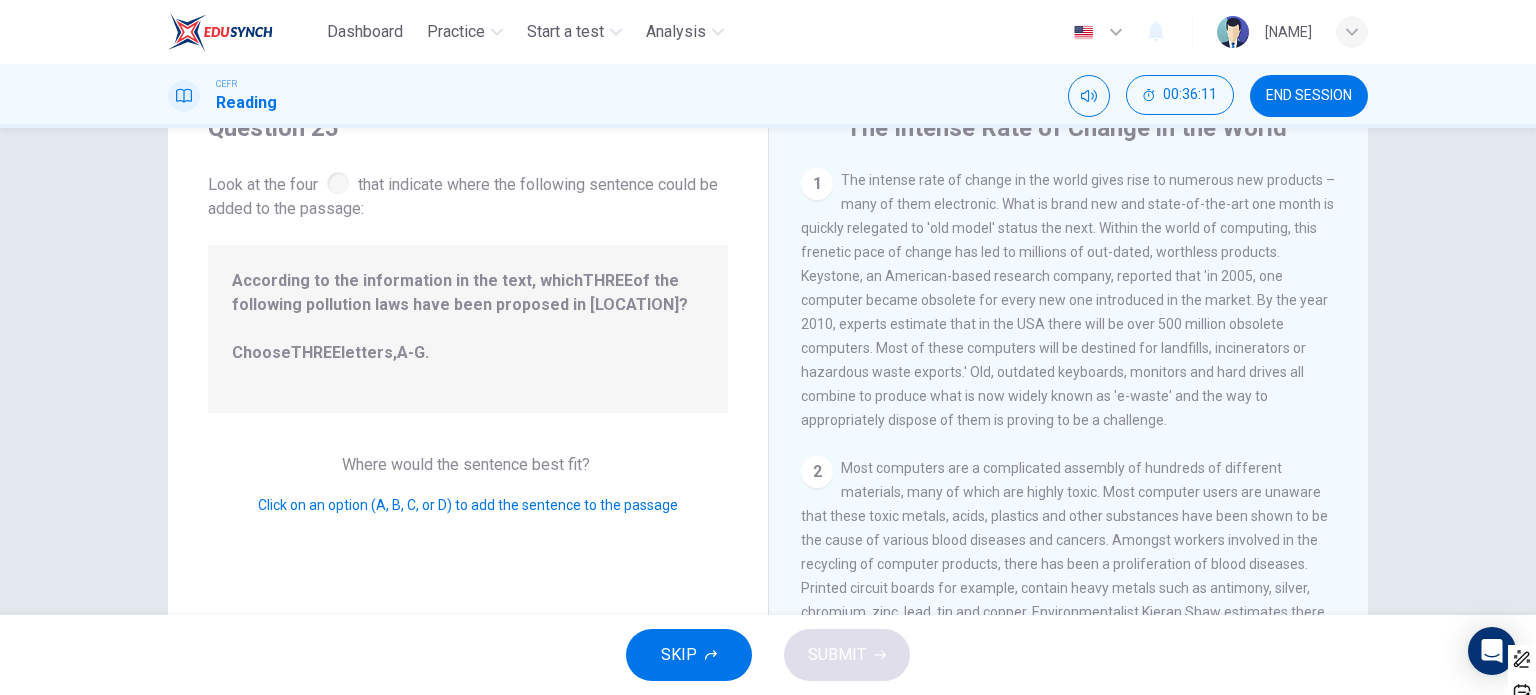 click on "THREE" at bounding box center (316, 352) 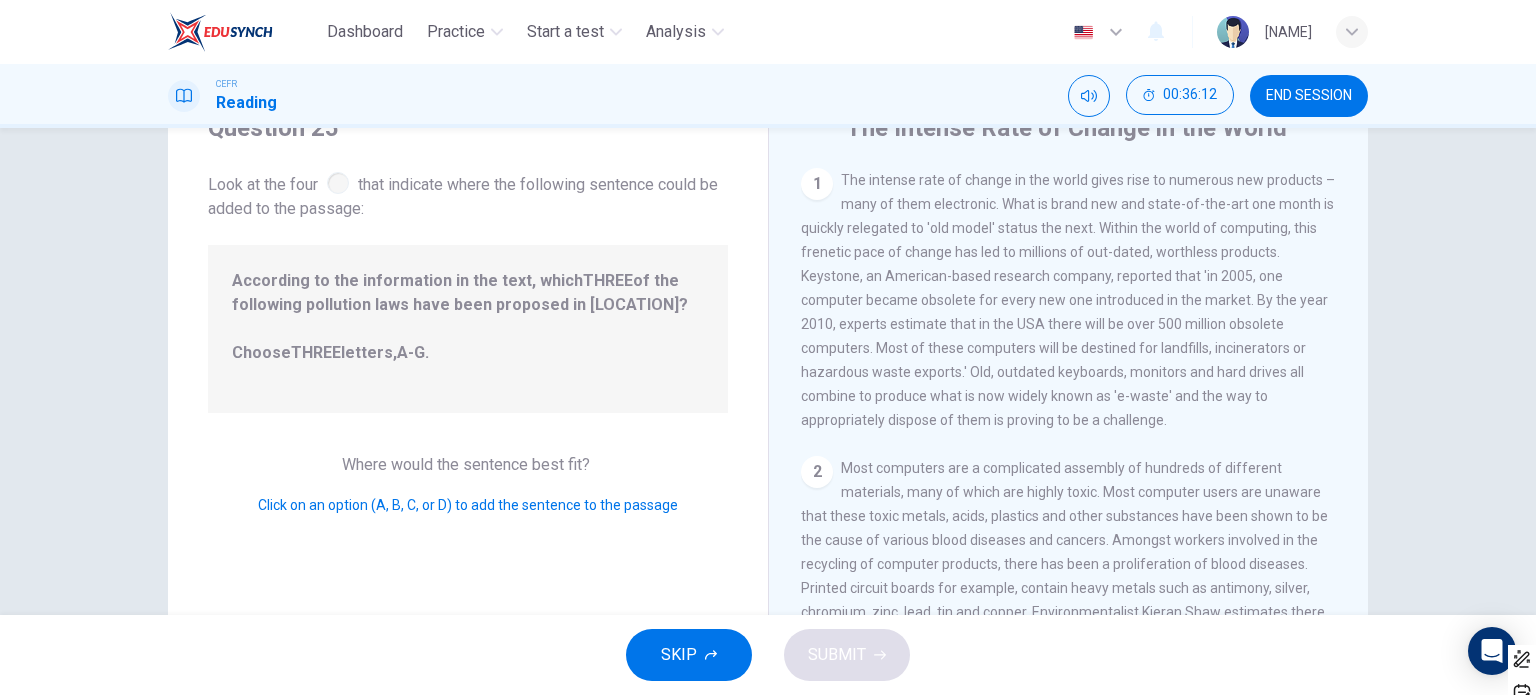 drag, startPoint x: 345, startPoint y: 357, endPoint x: 430, endPoint y: 364, distance: 85.28775 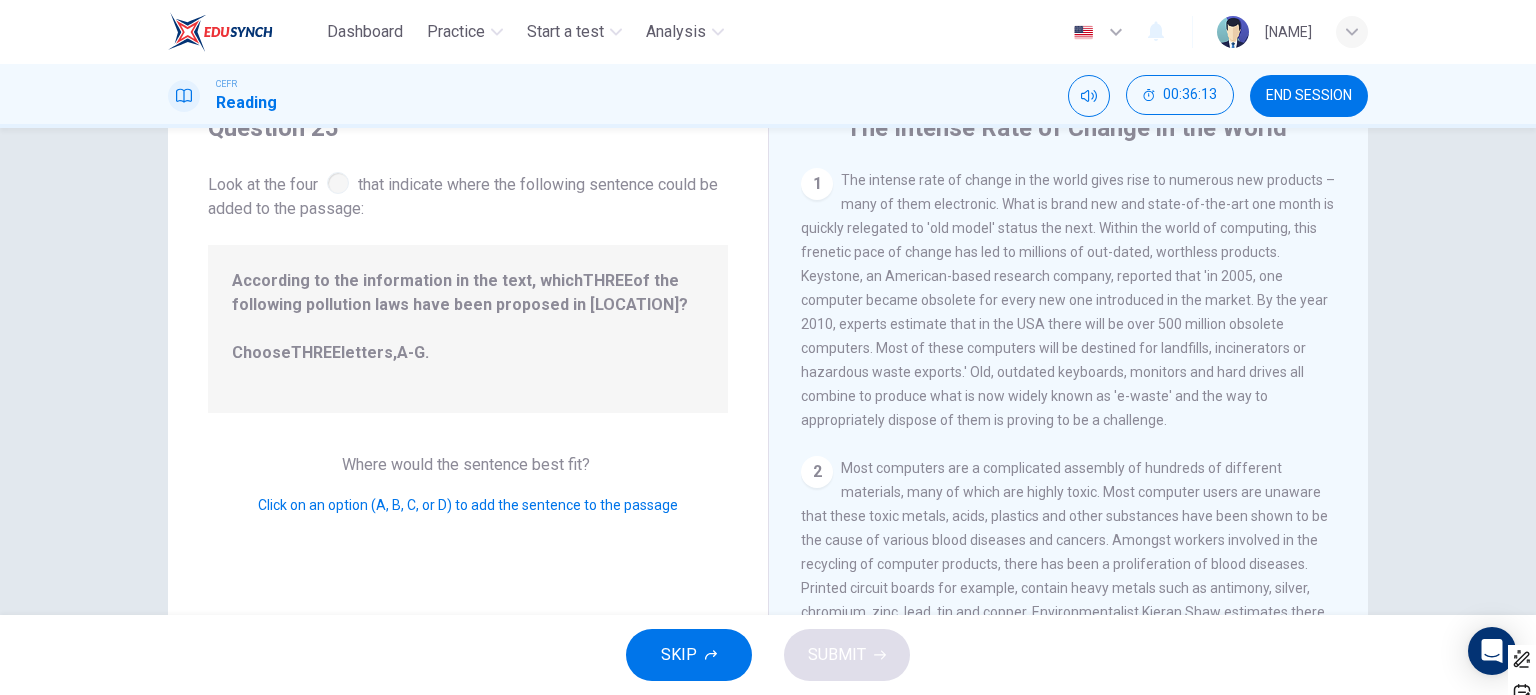 drag, startPoint x: 820, startPoint y: 487, endPoint x: 813, endPoint y: 355, distance: 132.18547 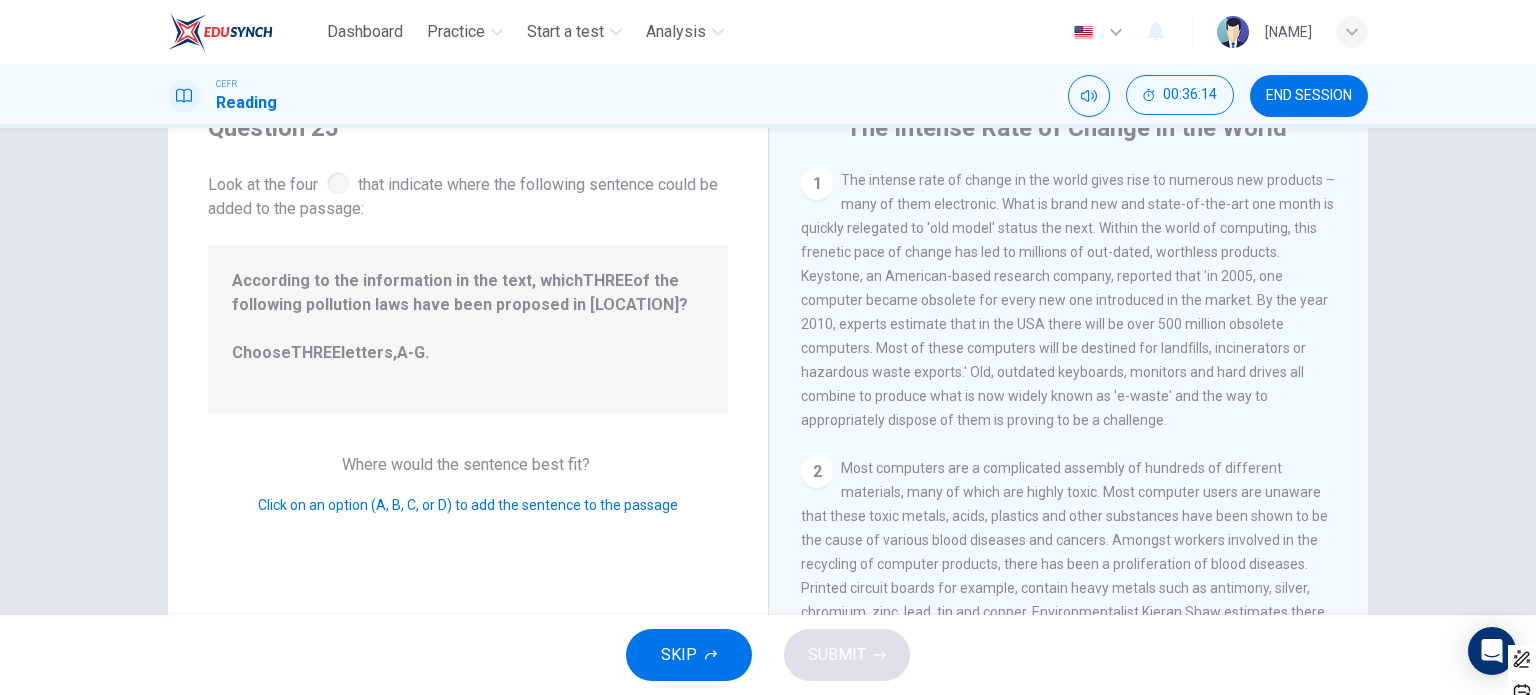 drag, startPoint x: 814, startPoint y: 203, endPoint x: 1177, endPoint y: 449, distance: 438.50314 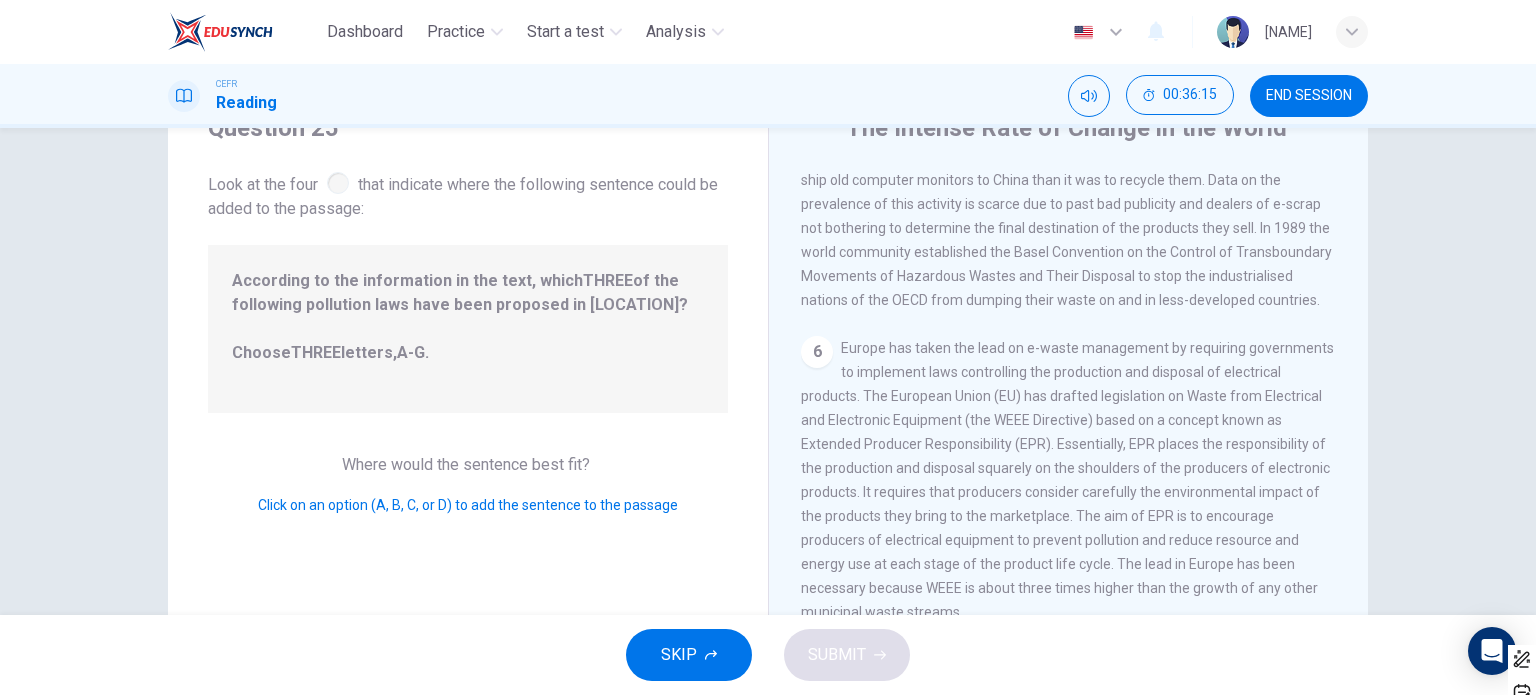 scroll, scrollTop: 1452, scrollLeft: 0, axis: vertical 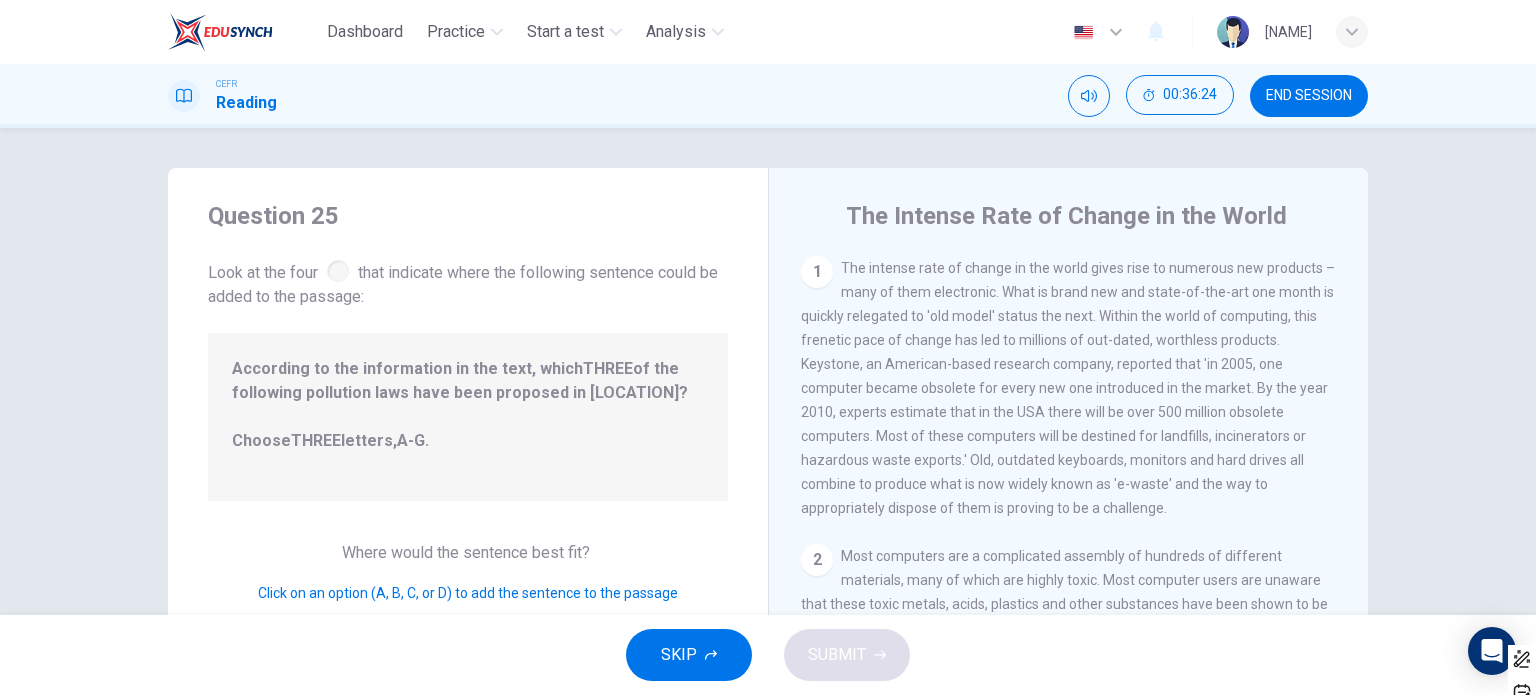 click on "According to the information in the text, which  THREE  of the following pollution laws have been proposed in Europe? Choose  THREE  letters,  A-G ." at bounding box center [468, 417] 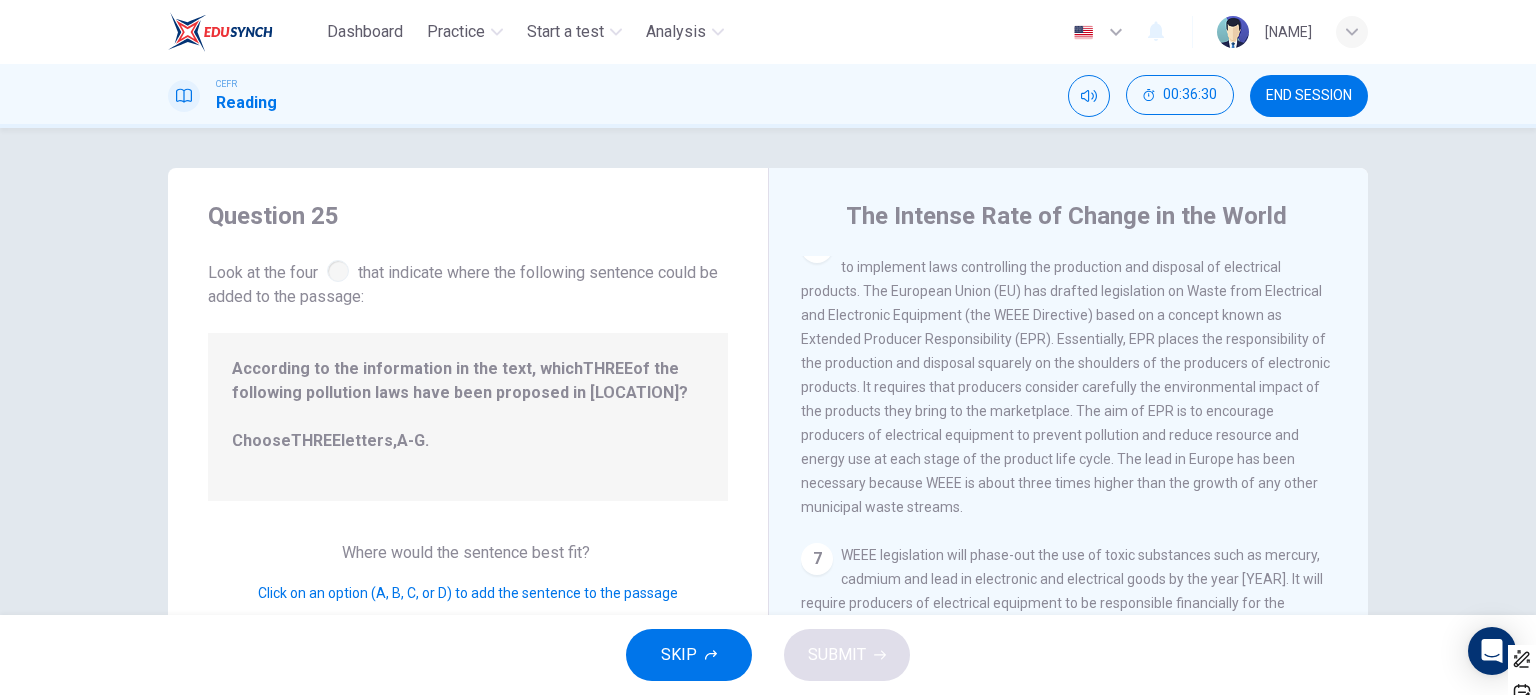 scroll, scrollTop: 1452, scrollLeft: 0, axis: vertical 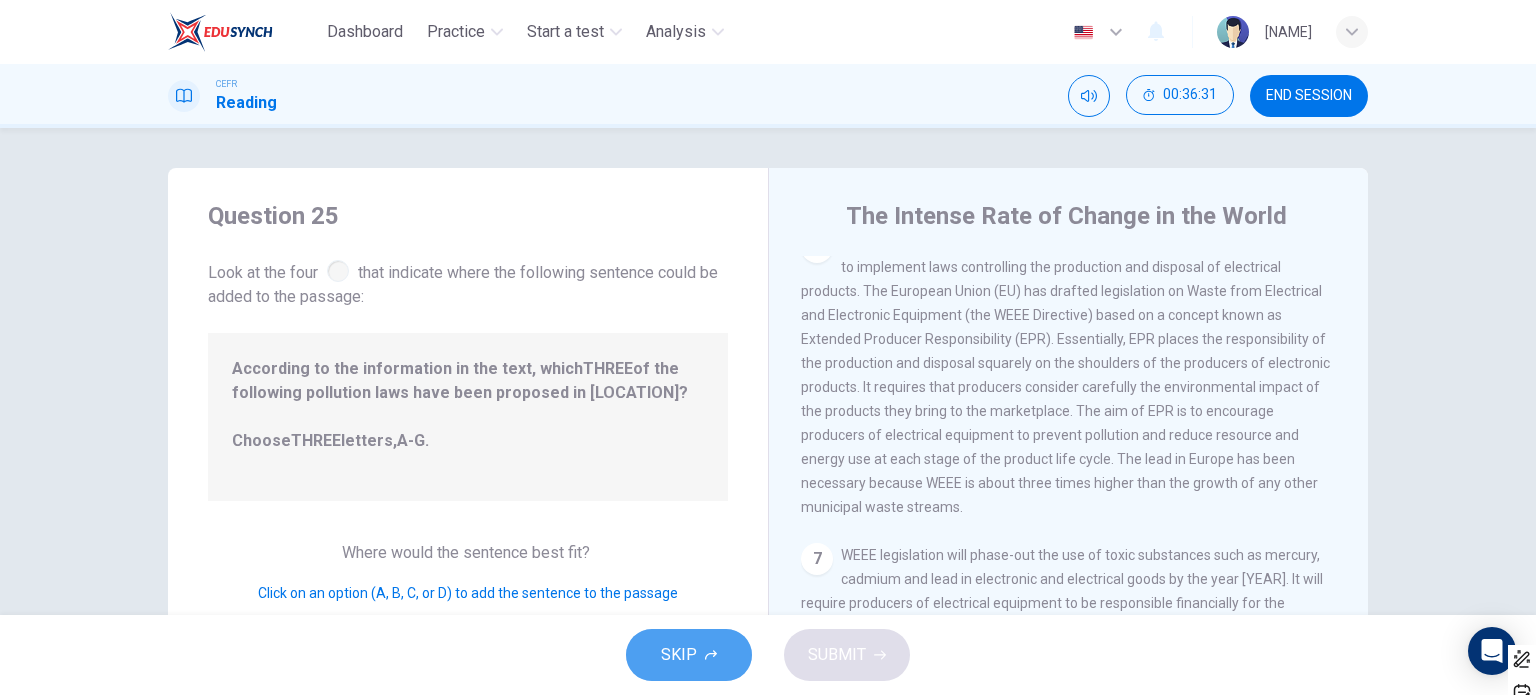 click at bounding box center [711, 655] 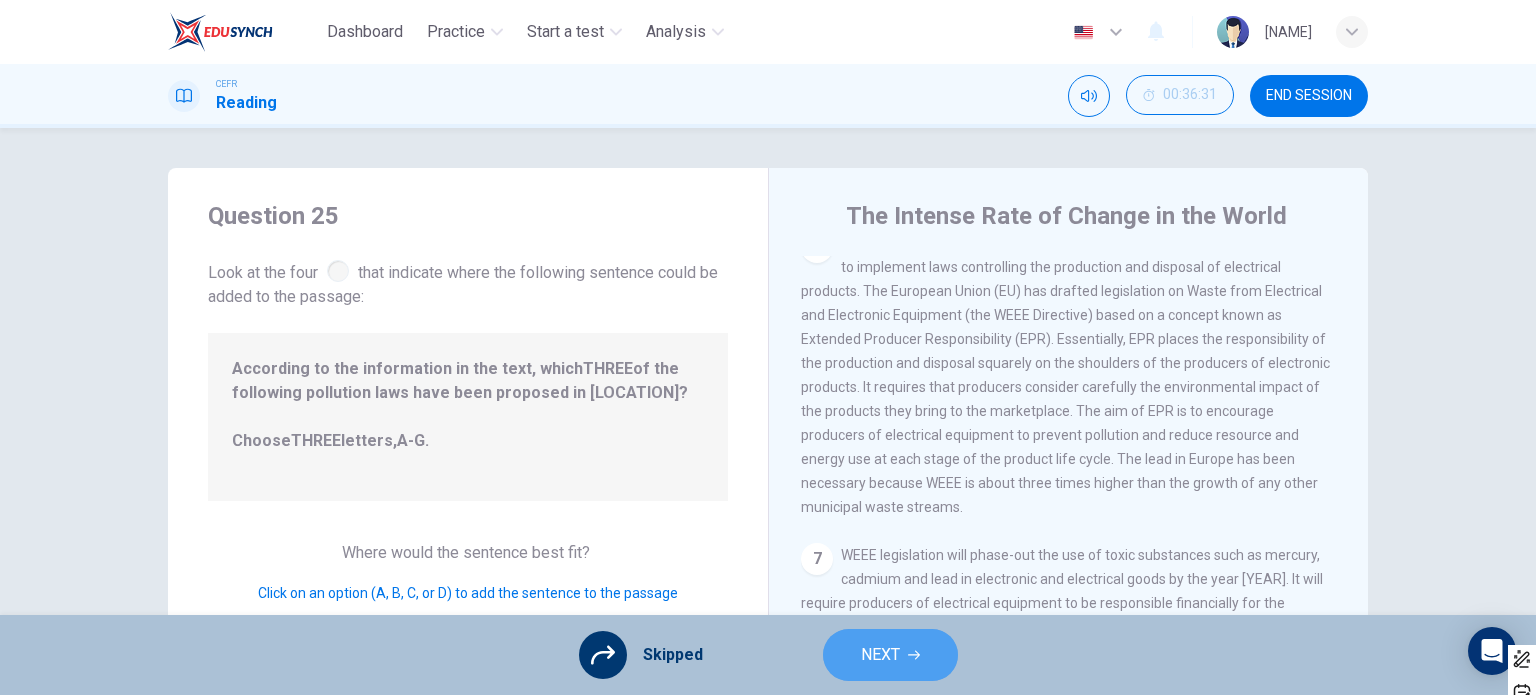 click on "NEXT" at bounding box center [880, 655] 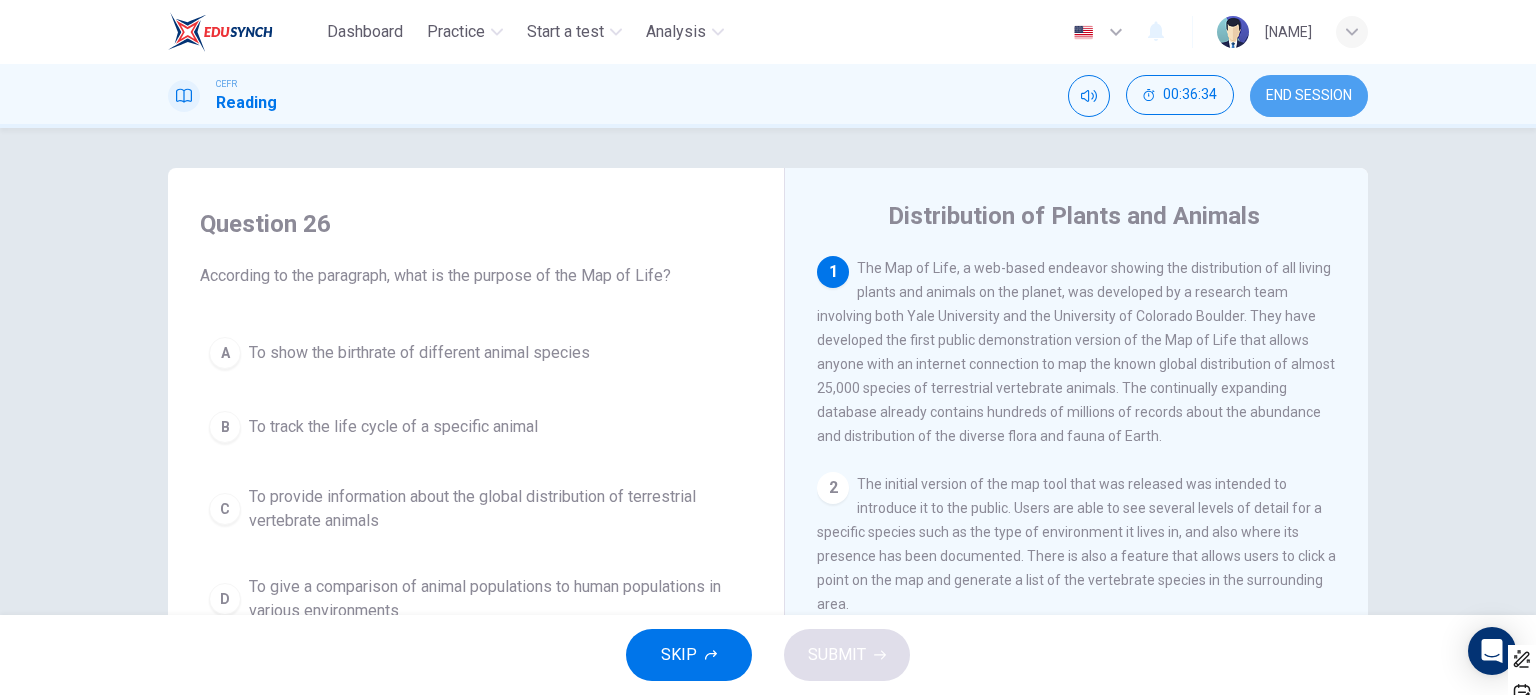 click on "END SESSION" at bounding box center [1309, 96] 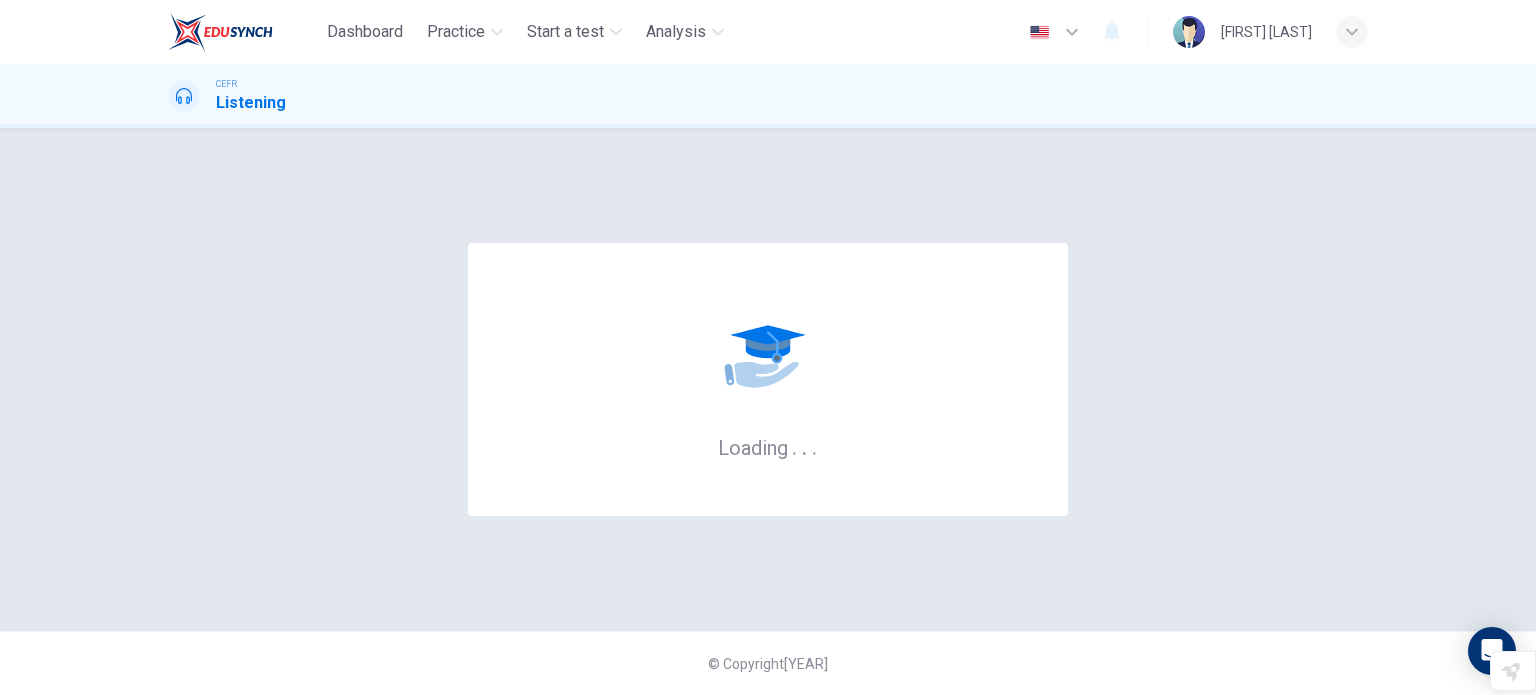 scroll, scrollTop: 0, scrollLeft: 0, axis: both 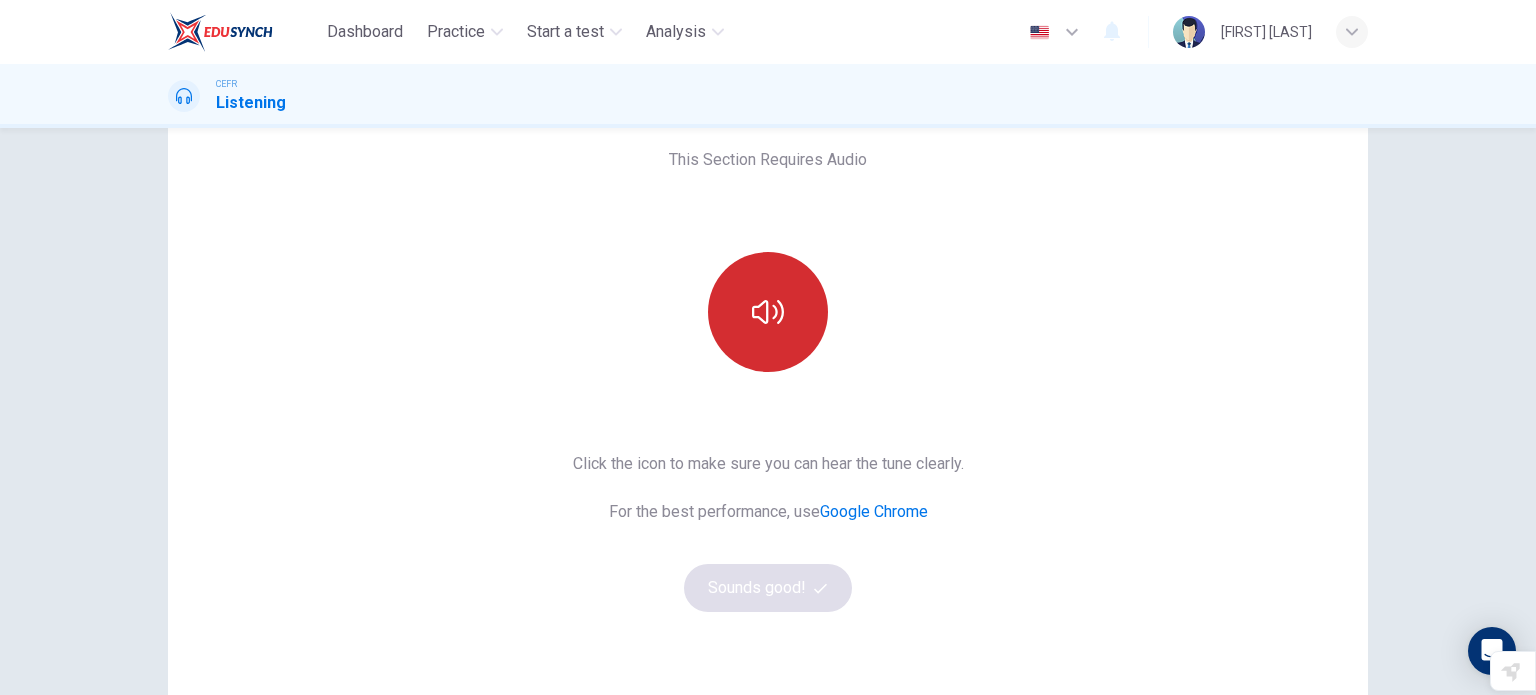 click at bounding box center (768, 312) 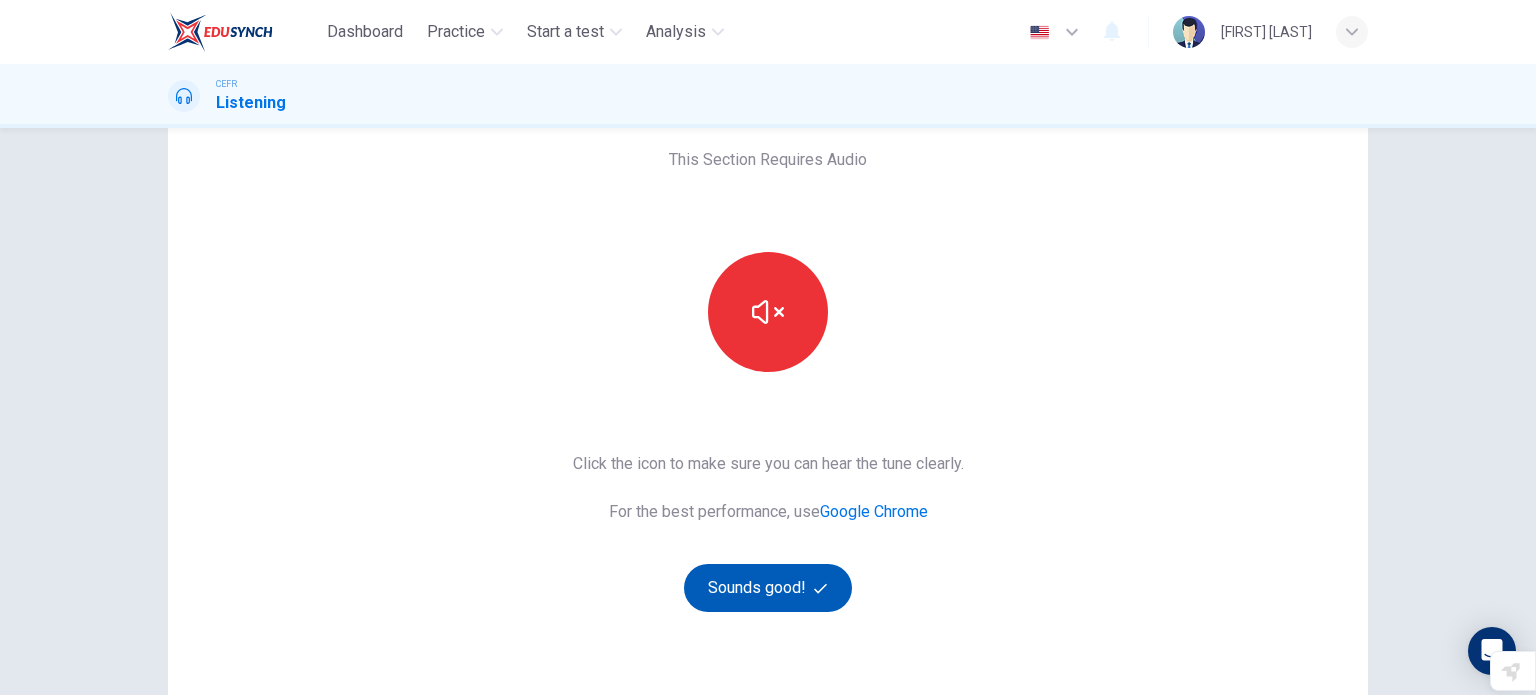 click on "Sounds good!" at bounding box center (768, 588) 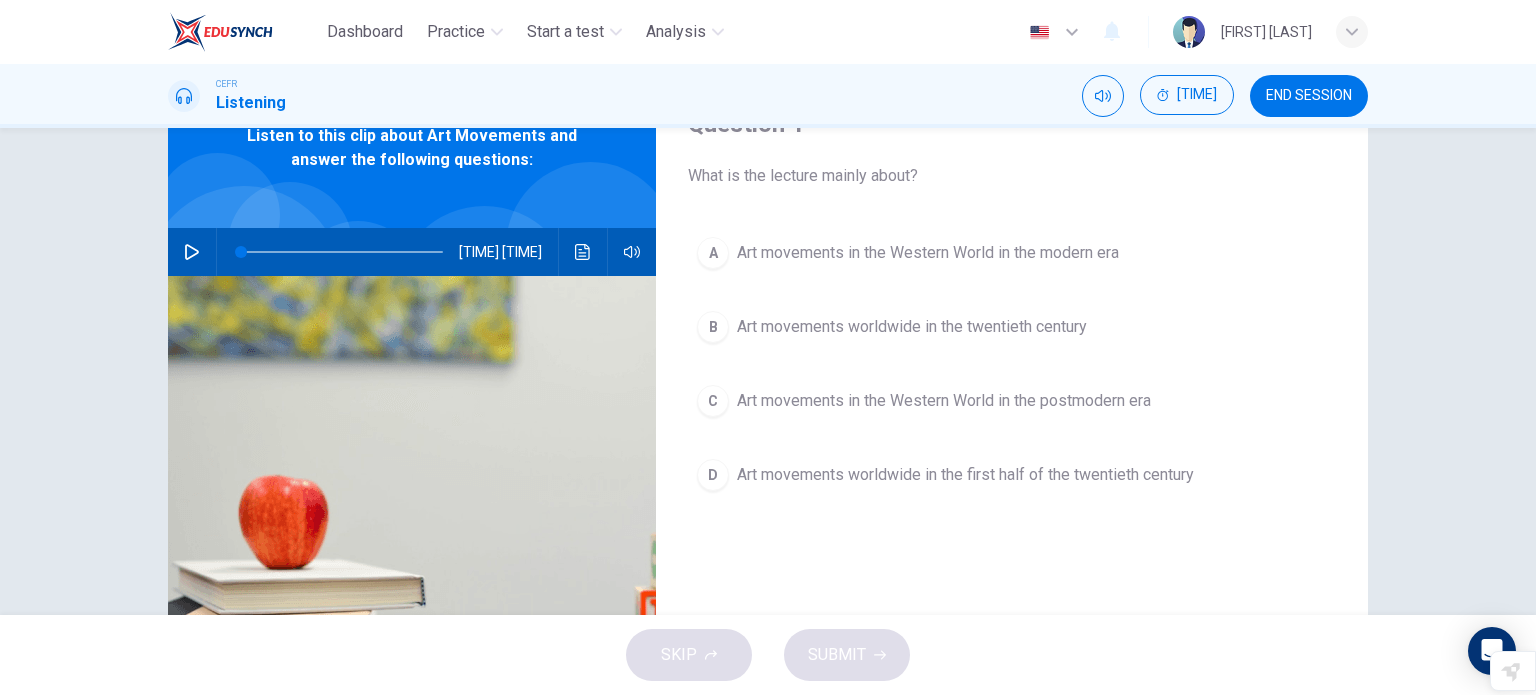 drag, startPoint x: 779, startPoint y: 589, endPoint x: 658, endPoint y: 362, distance: 257.2353 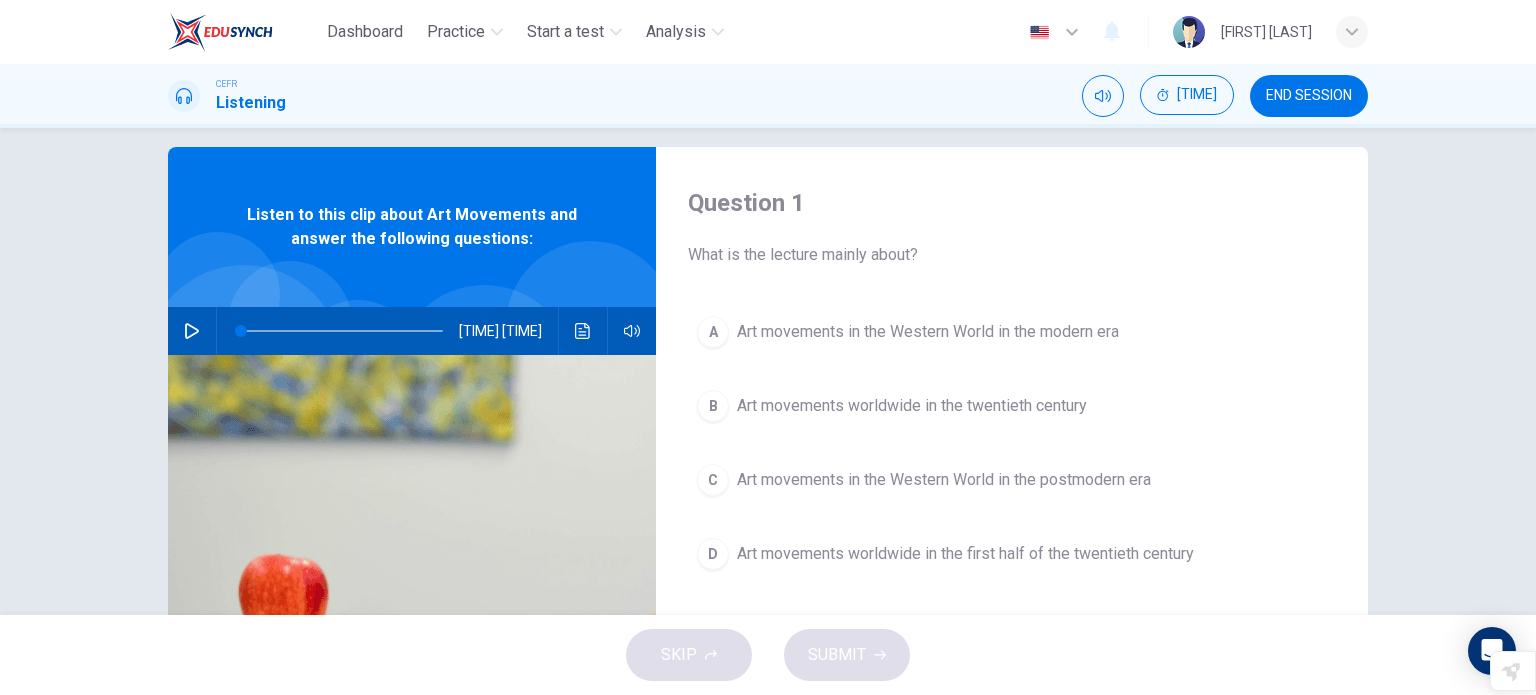 scroll, scrollTop: 0, scrollLeft: 0, axis: both 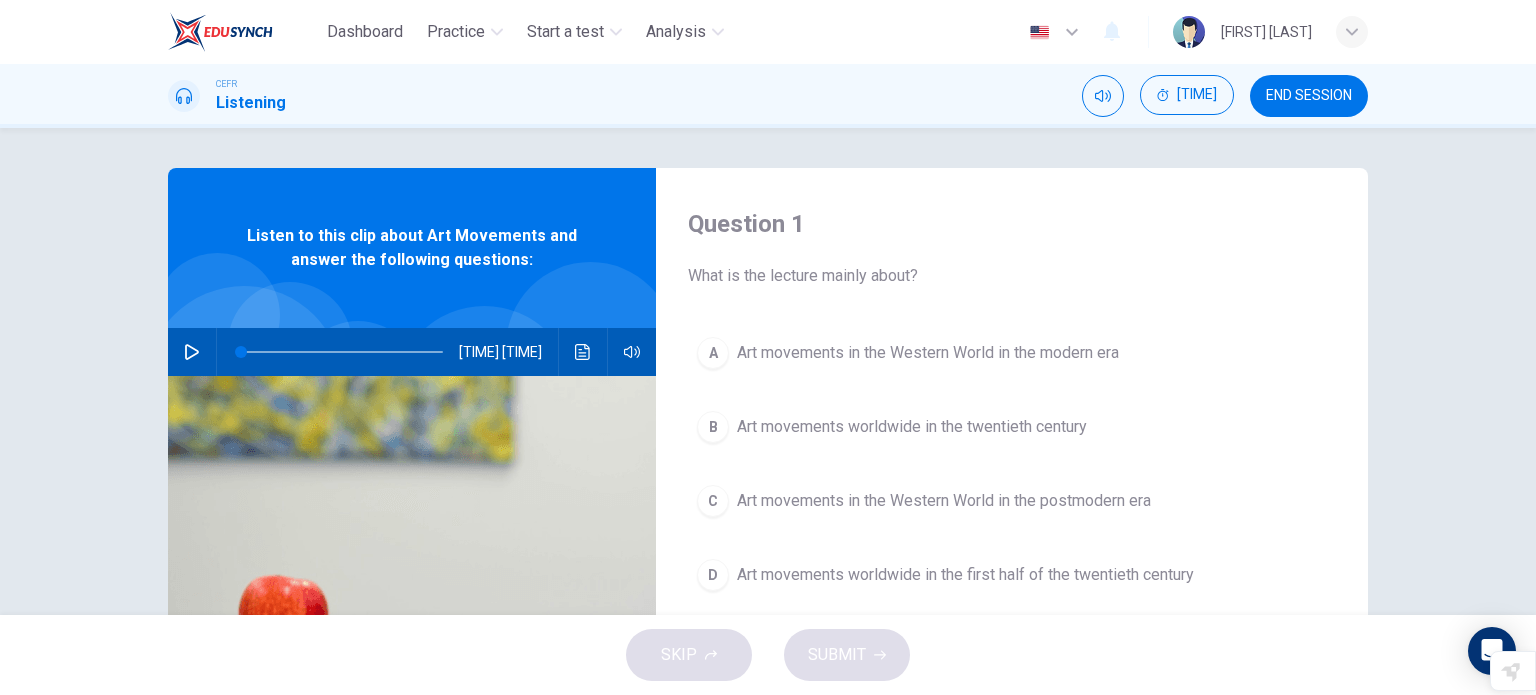 click on "Question 1 What is the lecture mainly about? A Art movements in the Western World in the modern era B Art movements worldwide in the twentieth century C Art movements in the Western World in the postmodern era D Art movements worldwide in the first half of the twentieth century" at bounding box center (1012, 515) 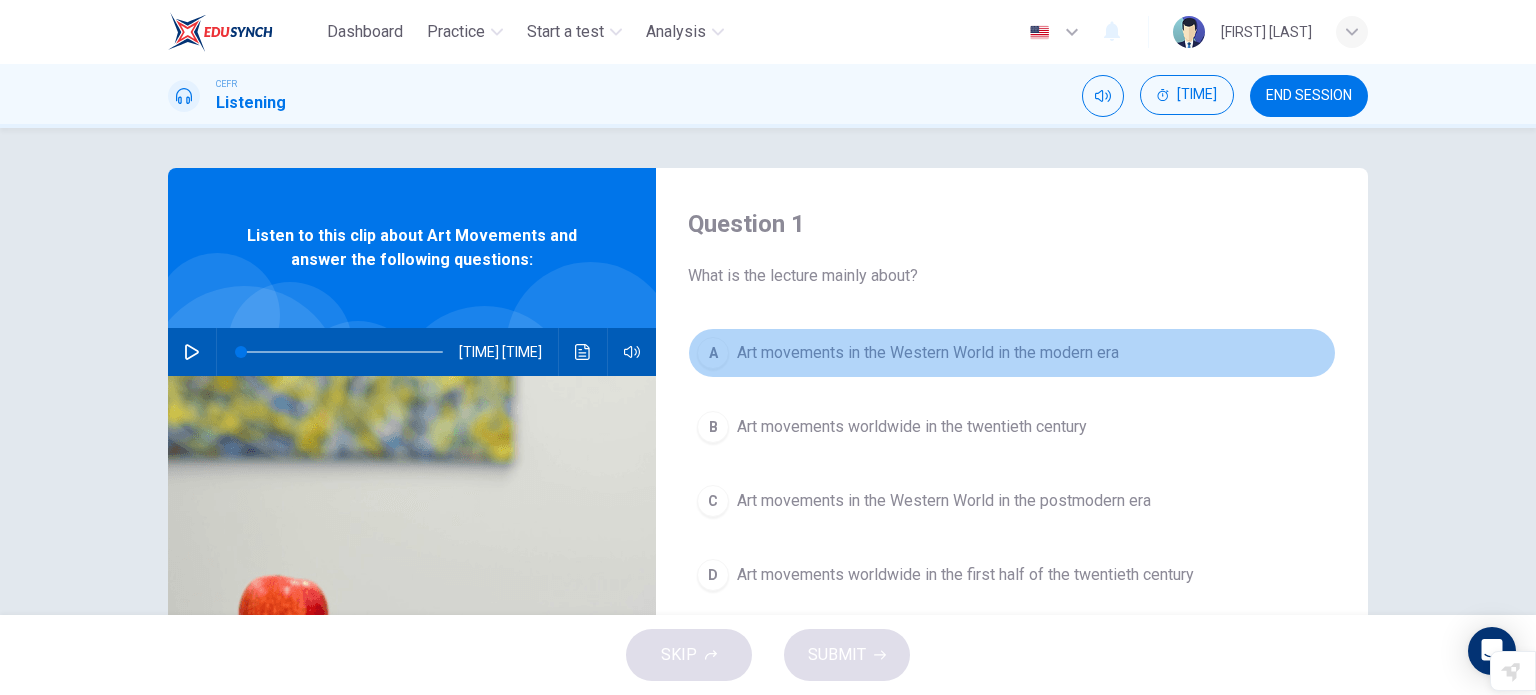 drag, startPoint x: 761, startPoint y: 360, endPoint x: 826, endPoint y: 369, distance: 65.62012 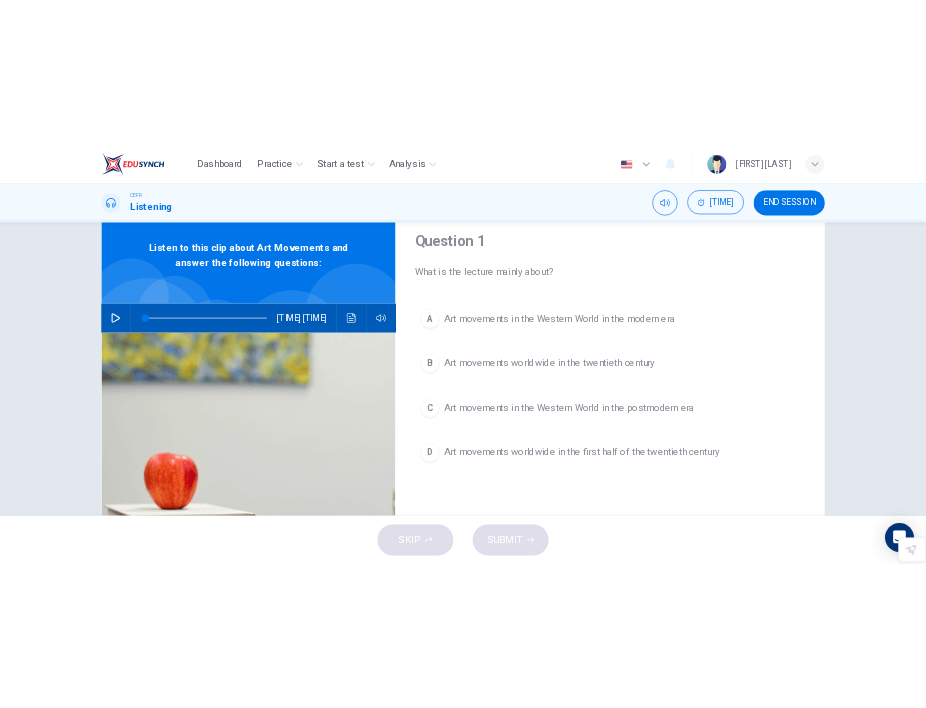 scroll, scrollTop: 100, scrollLeft: 0, axis: vertical 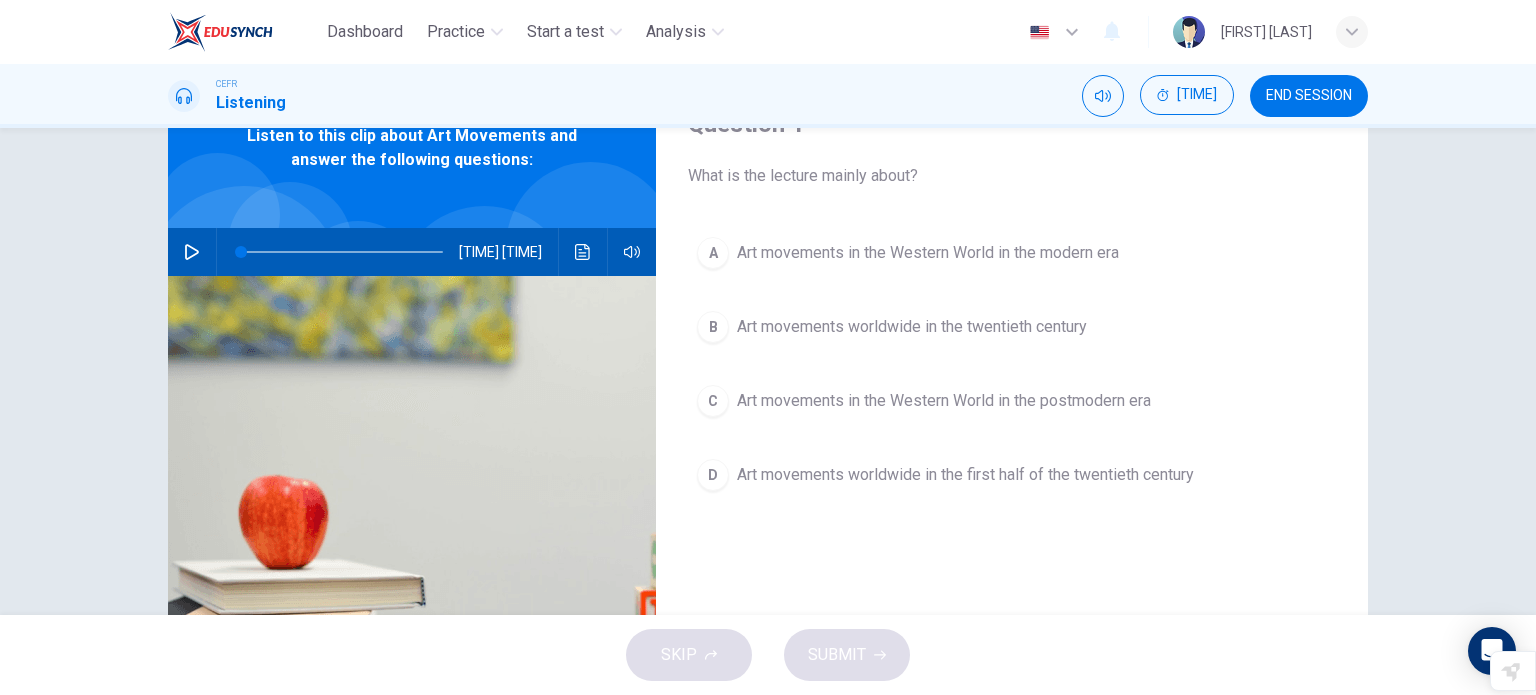 drag, startPoint x: 1342, startPoint y: 378, endPoint x: 934, endPoint y: 288, distance: 417.80856 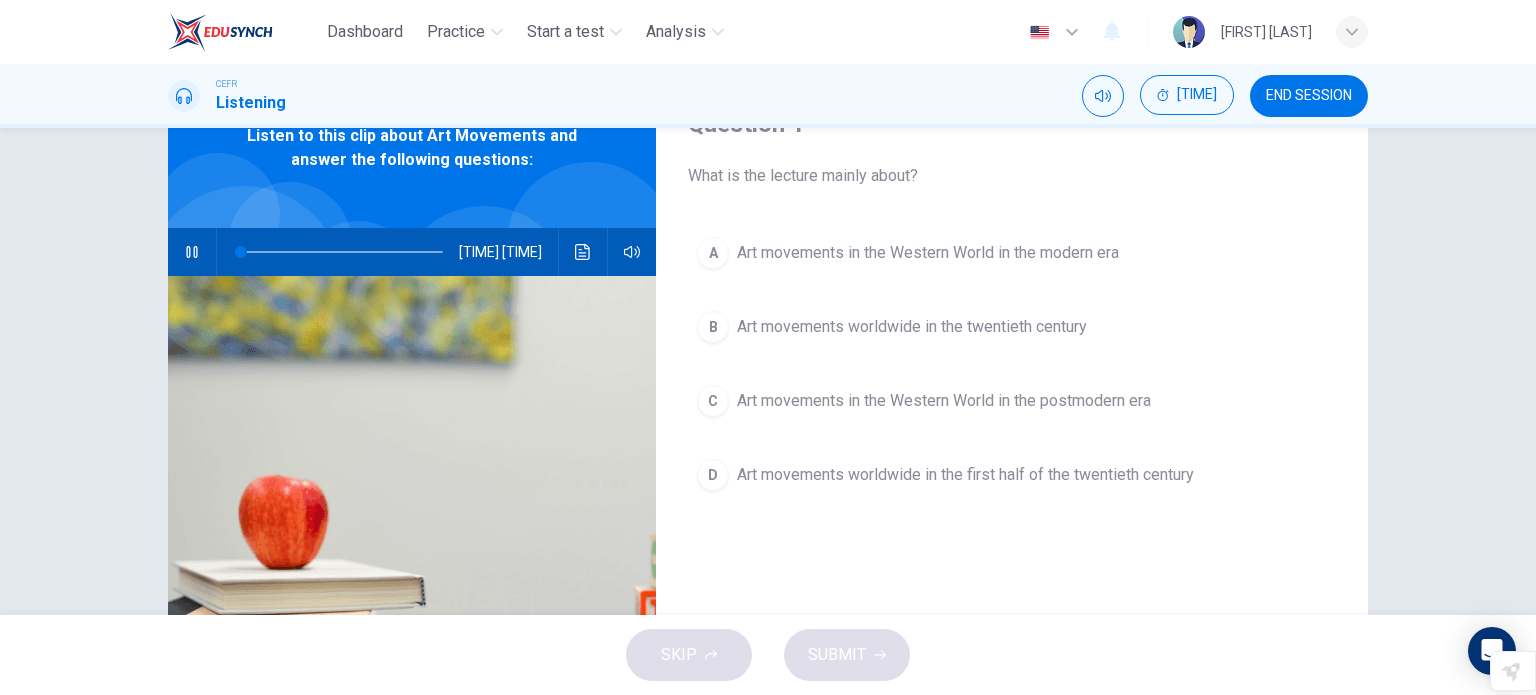 drag, startPoint x: 248, startPoint y: 266, endPoint x: 260, endPoint y: 282, distance: 20 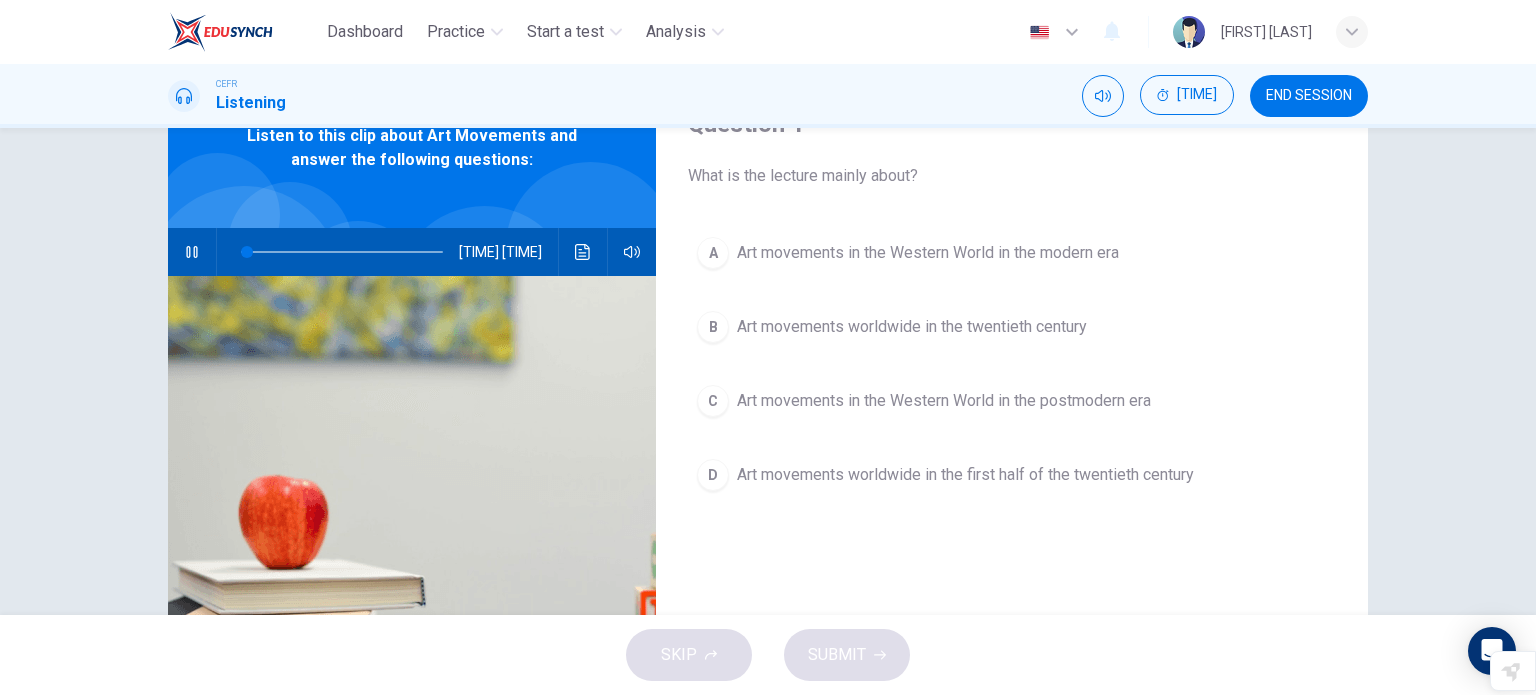drag, startPoint x: 762, startPoint y: 362, endPoint x: 800, endPoint y: 361, distance: 38.013157 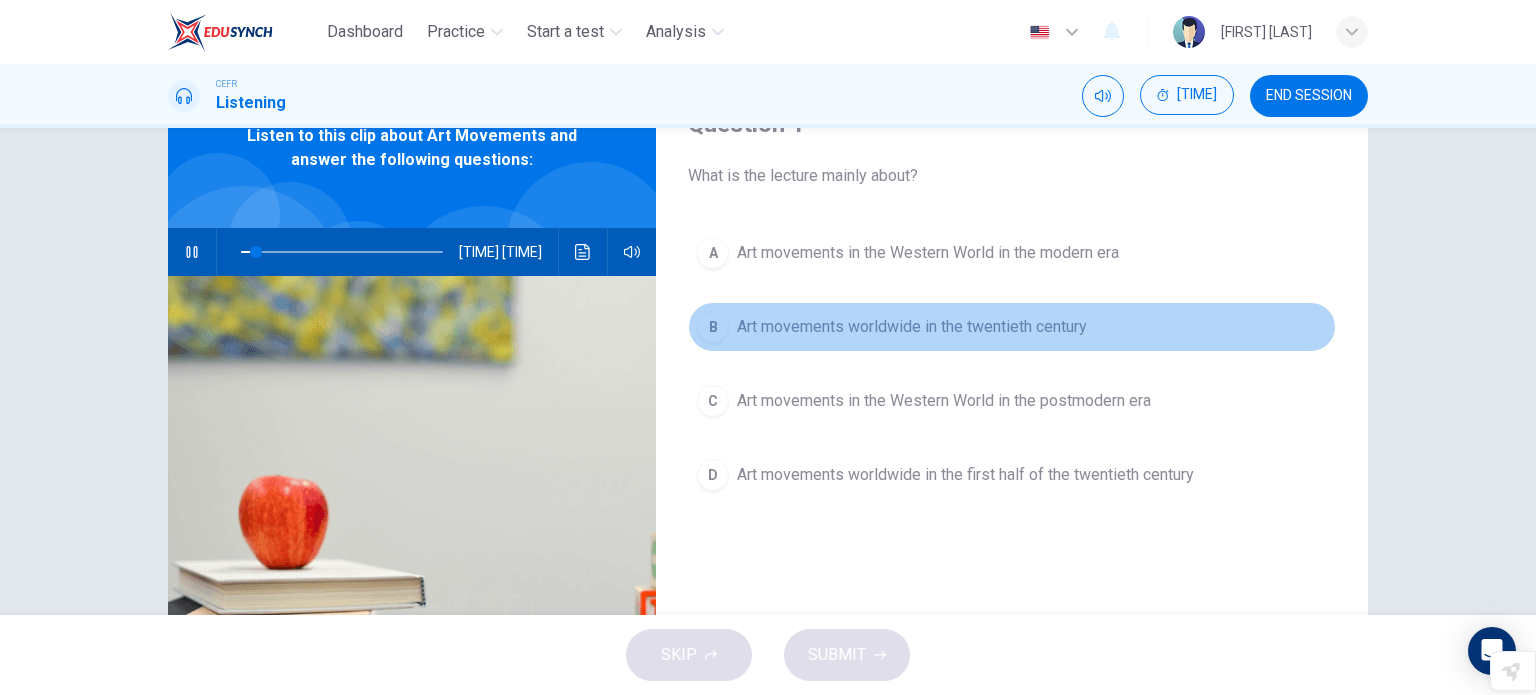 click on "Art movements worldwide in the twentieth century" at bounding box center [928, 253] 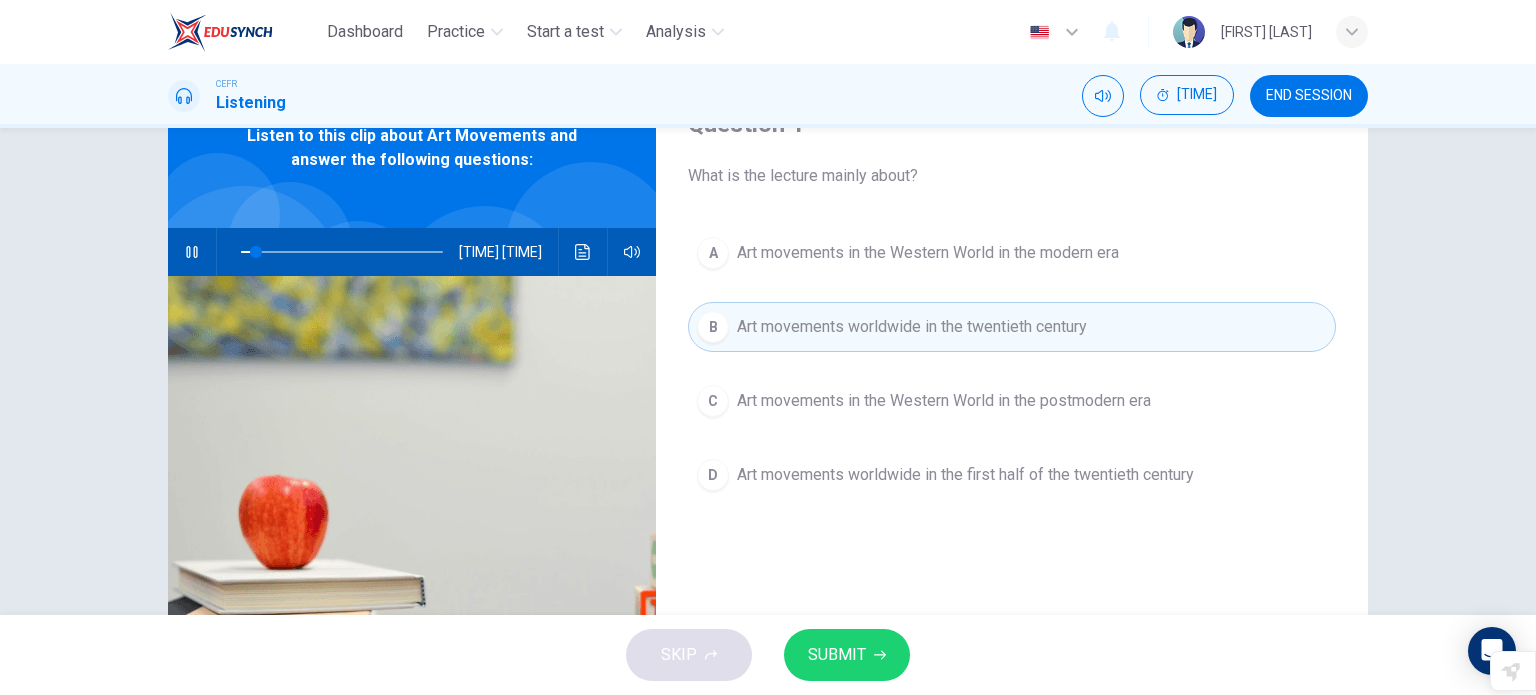 drag, startPoint x: 1072, startPoint y: 303, endPoint x: 1044, endPoint y: 347, distance: 52.153618 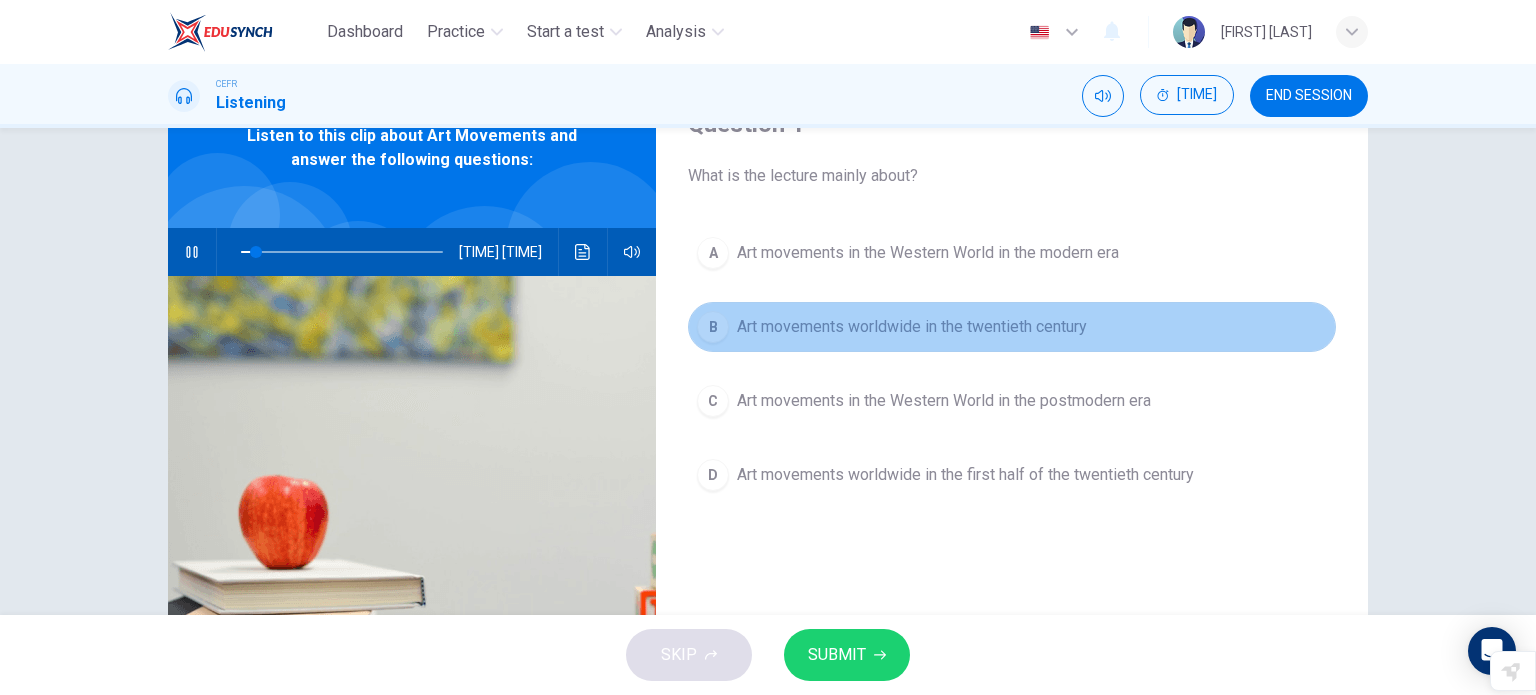 drag, startPoint x: 1044, startPoint y: 347, endPoint x: 944, endPoint y: 534, distance: 212.05896 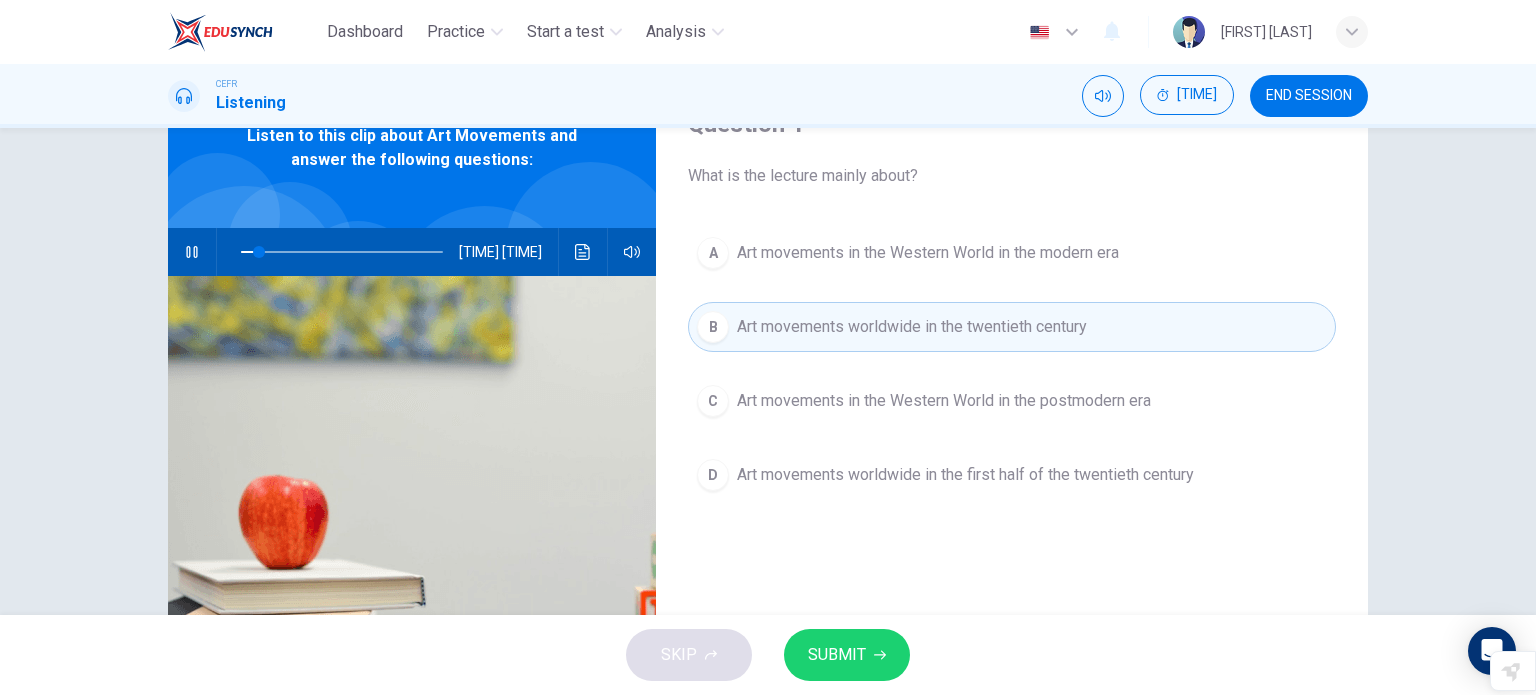 click on "SUBMIT" at bounding box center [837, 655] 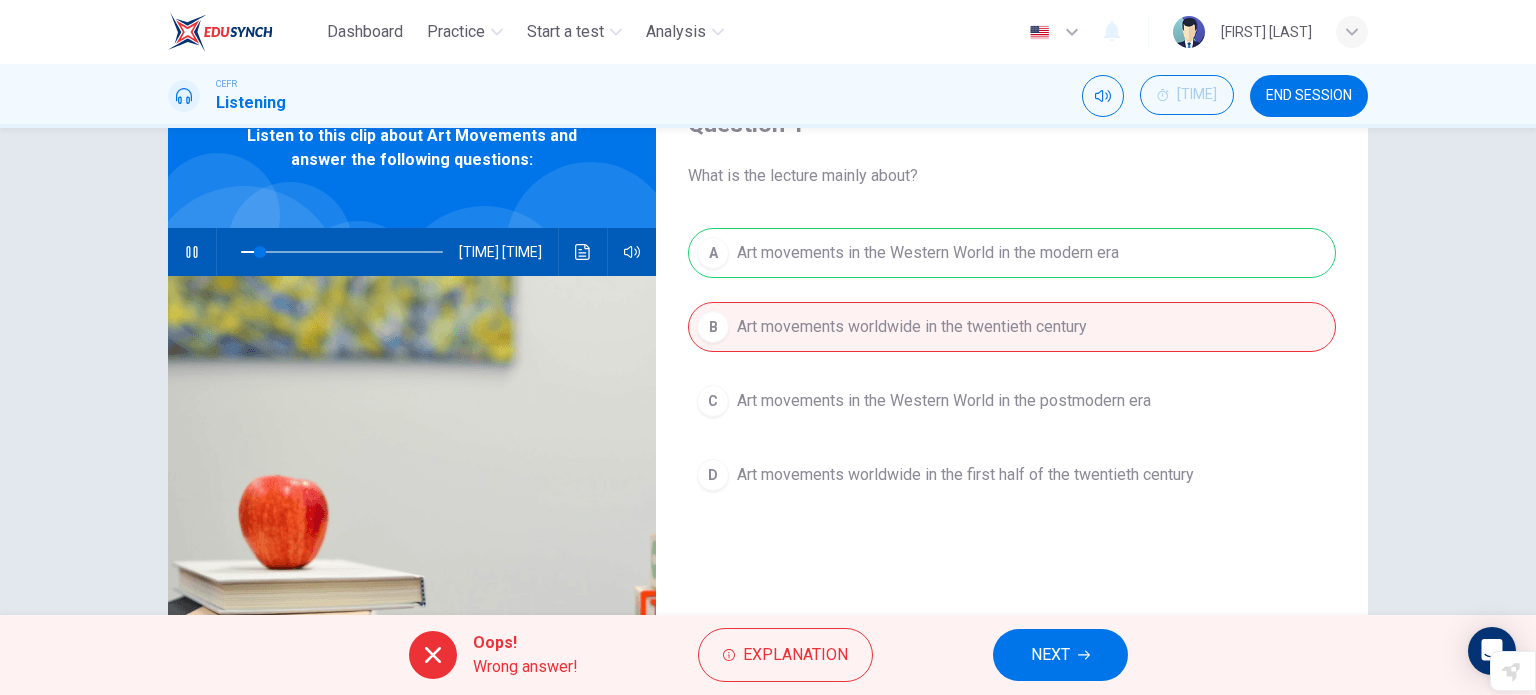 drag, startPoint x: 955, startPoint y: 594, endPoint x: 992, endPoint y: 581, distance: 39.217342 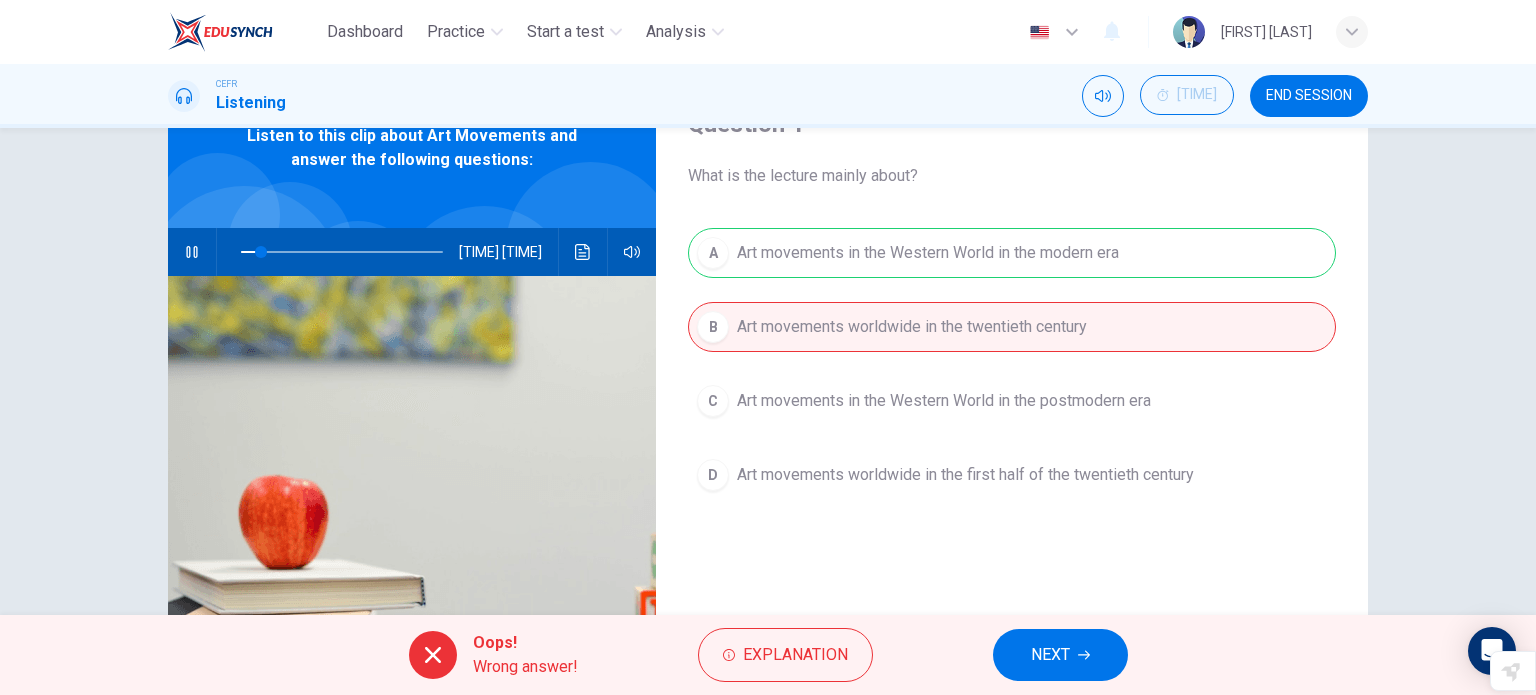 drag, startPoint x: 724, startPoint y: 426, endPoint x: 689, endPoint y: 335, distance: 97.49872 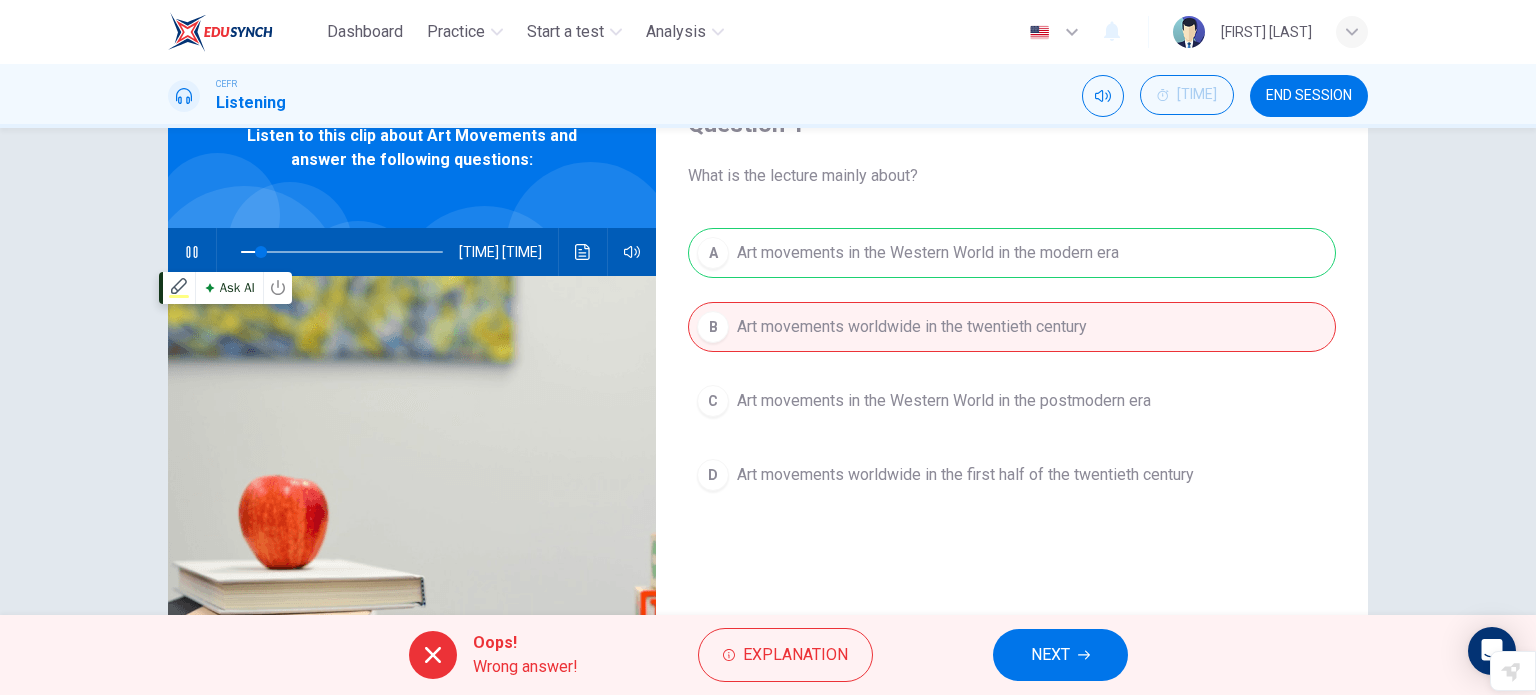drag, startPoint x: 618, startPoint y: 299, endPoint x: 565, endPoint y: 258, distance: 67.00746 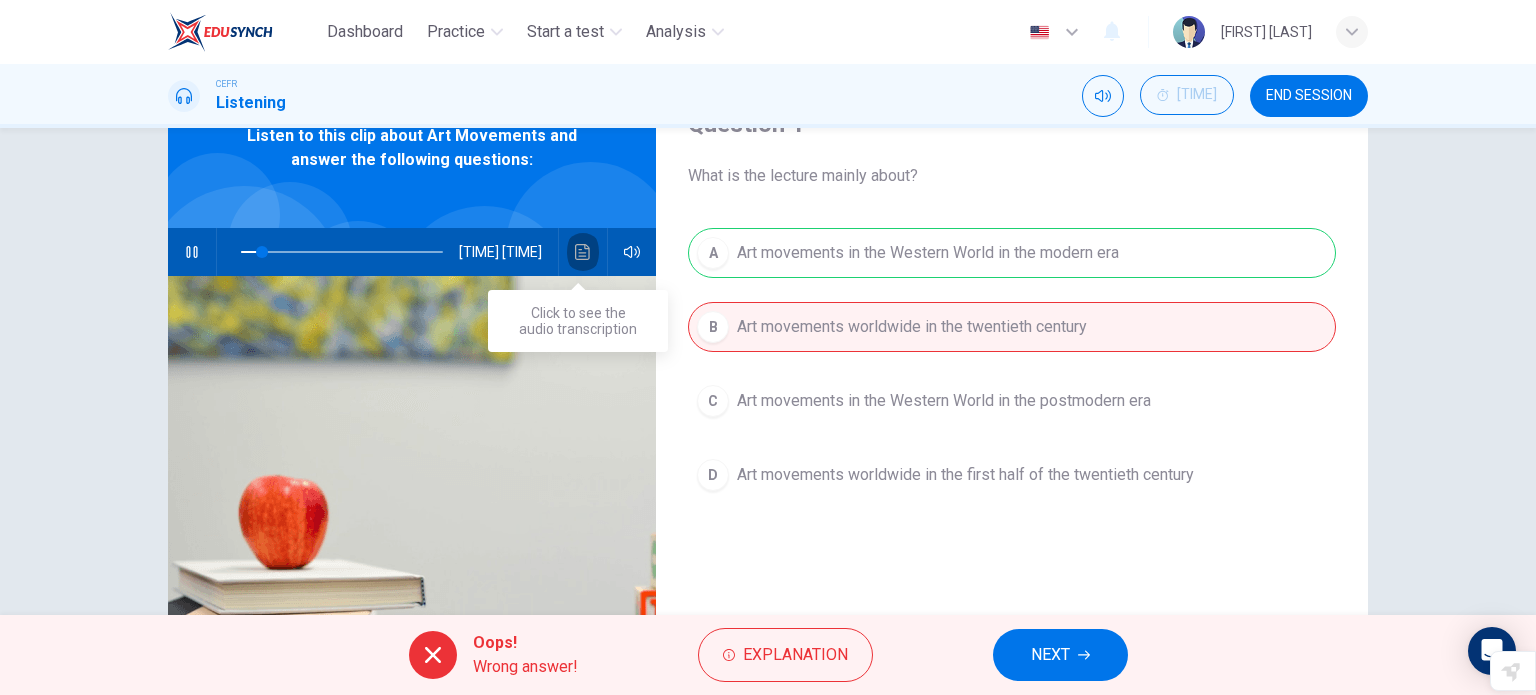 click at bounding box center [583, 252] 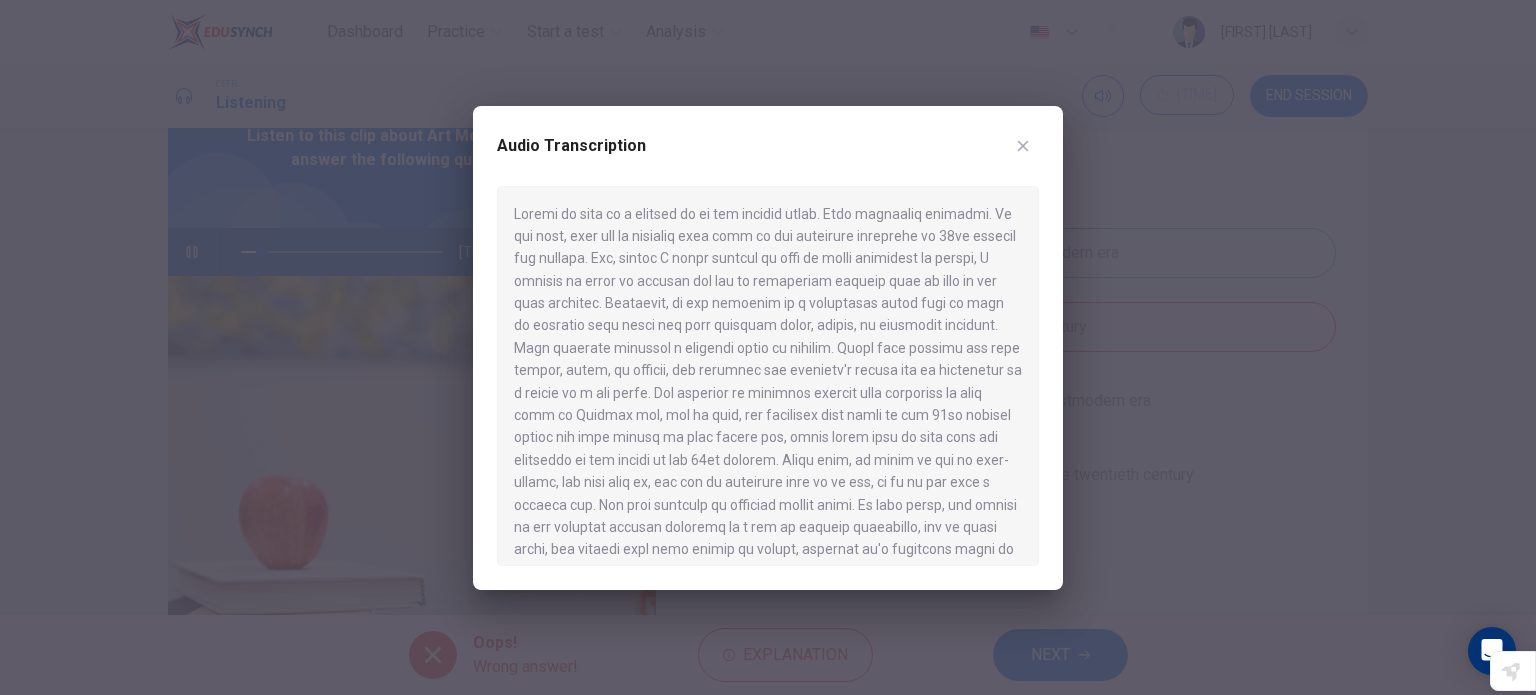 drag, startPoint x: 568, startPoint y: 255, endPoint x: 742, endPoint y: 285, distance: 176.56726 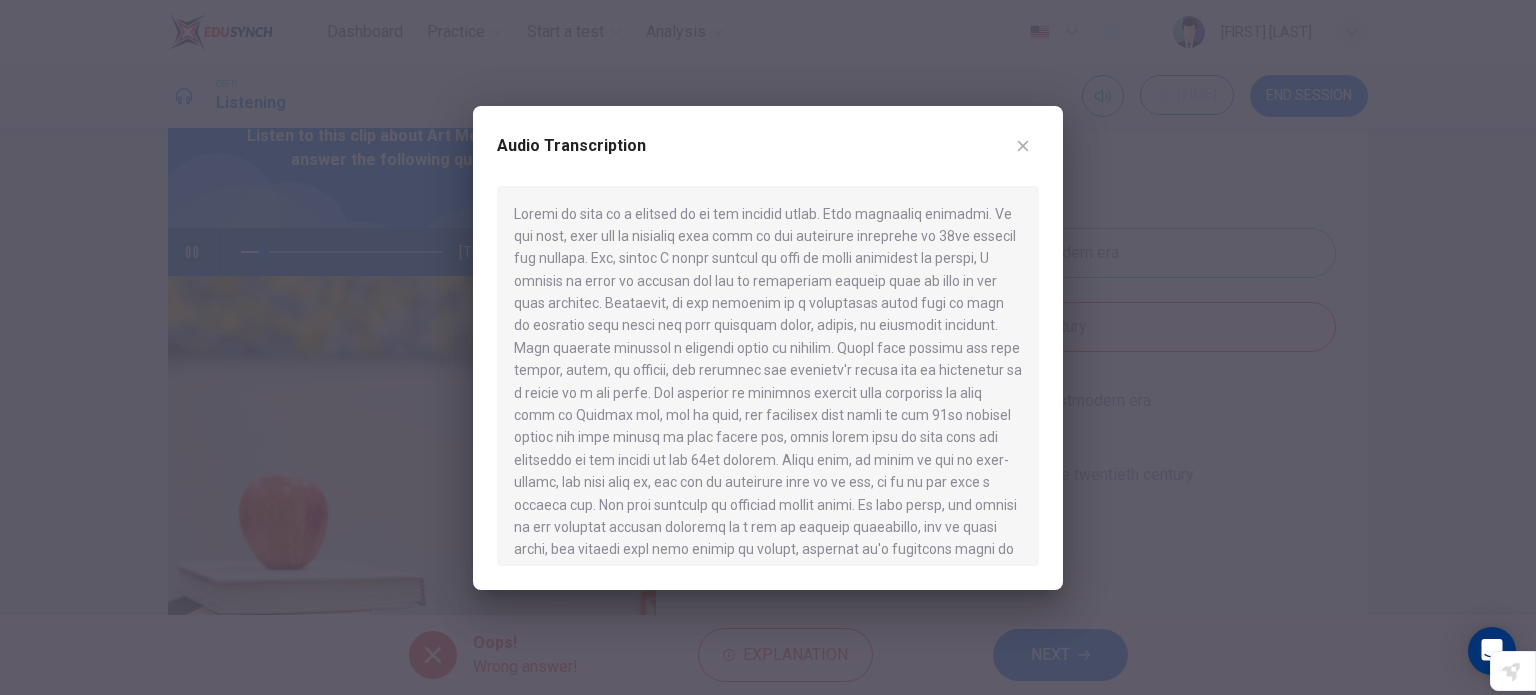 drag, startPoint x: 885, startPoint y: 247, endPoint x: 905, endPoint y: 251, distance: 20.396078 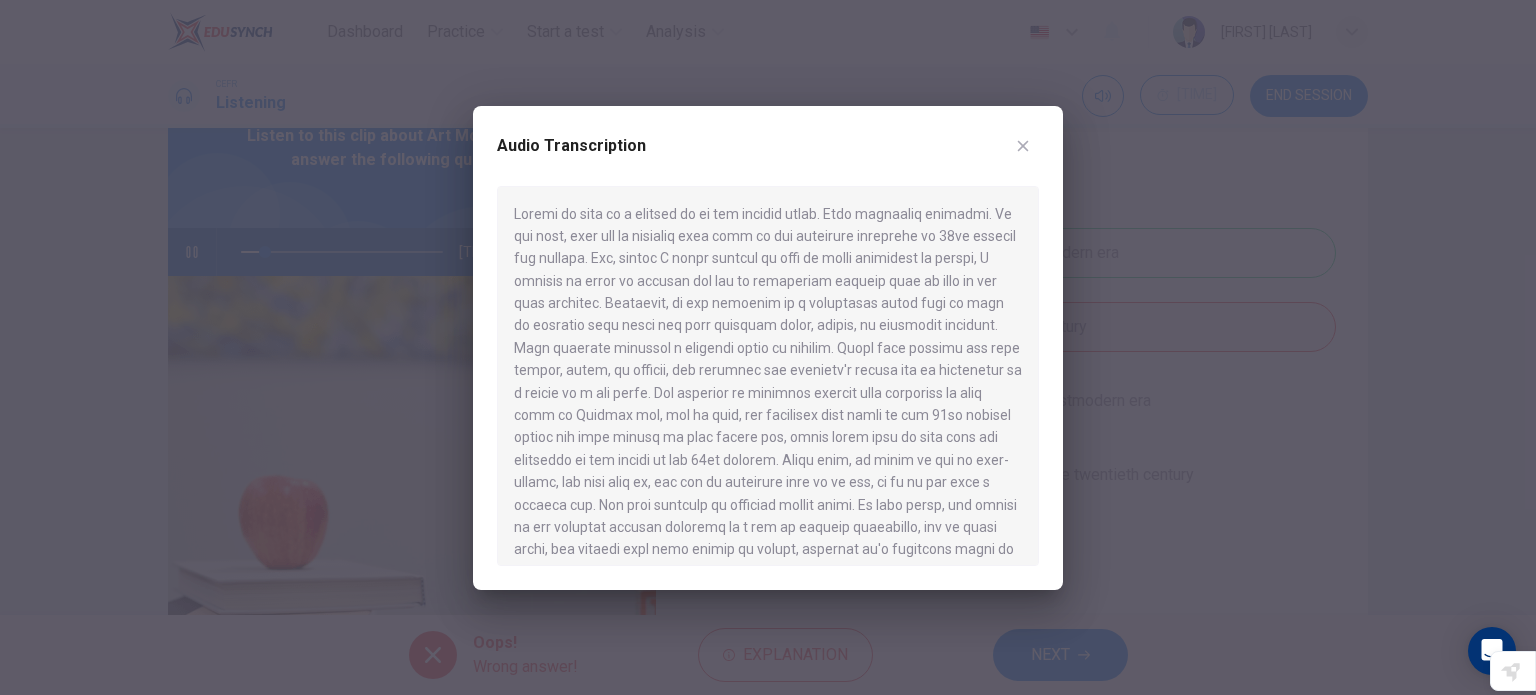 drag, startPoint x: 892, startPoint y: 366, endPoint x: 912, endPoint y: 396, distance: 36.05551 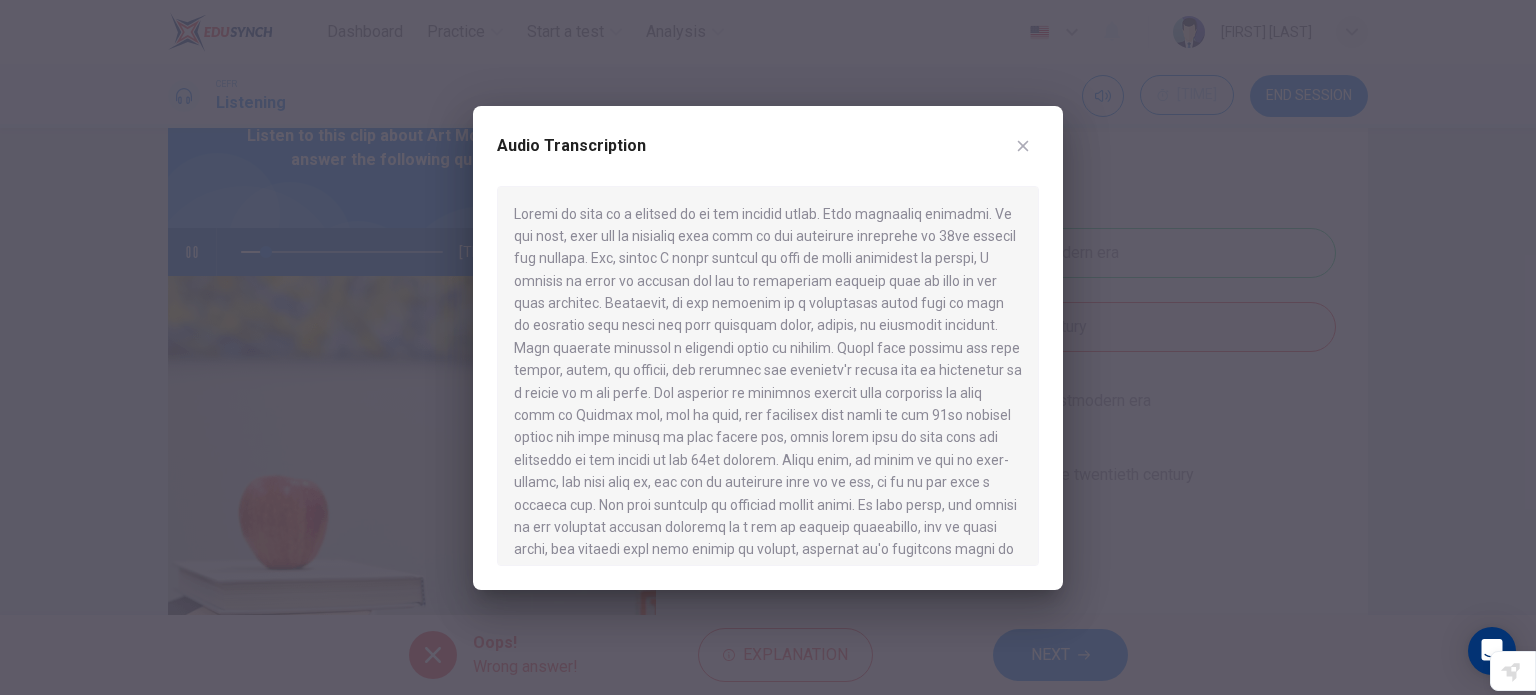 drag, startPoint x: 1028, startPoint y: 155, endPoint x: 1112, endPoint y: 145, distance: 84.59315 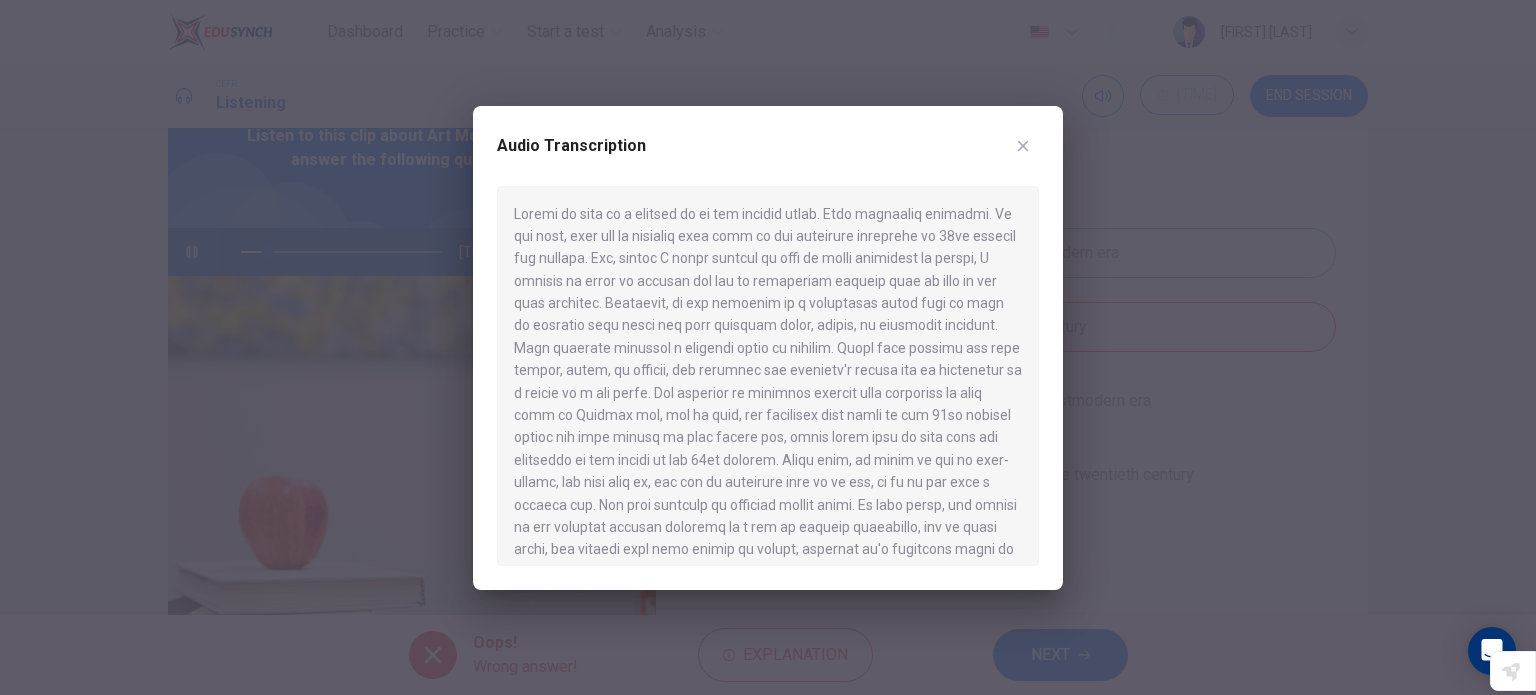 click at bounding box center (1023, 146) 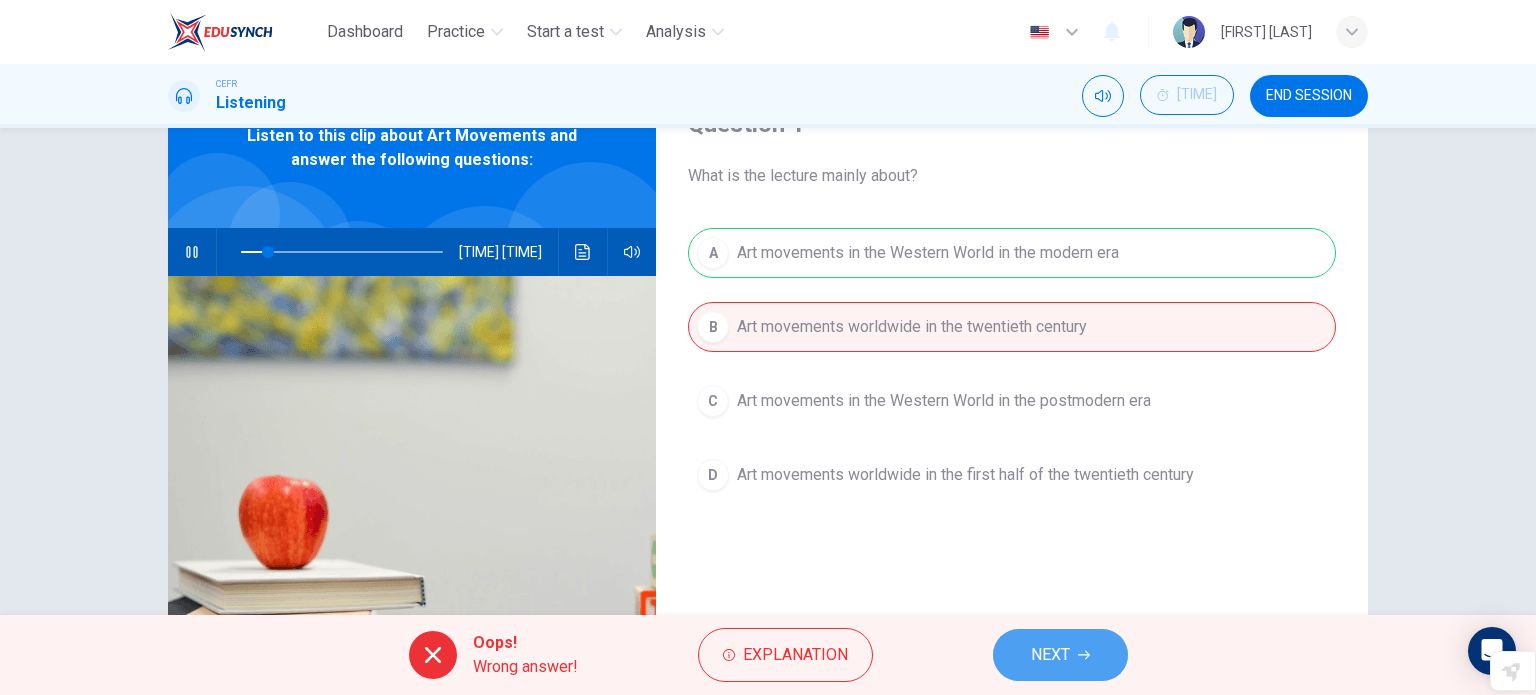 click on "NEXT" at bounding box center [1050, 655] 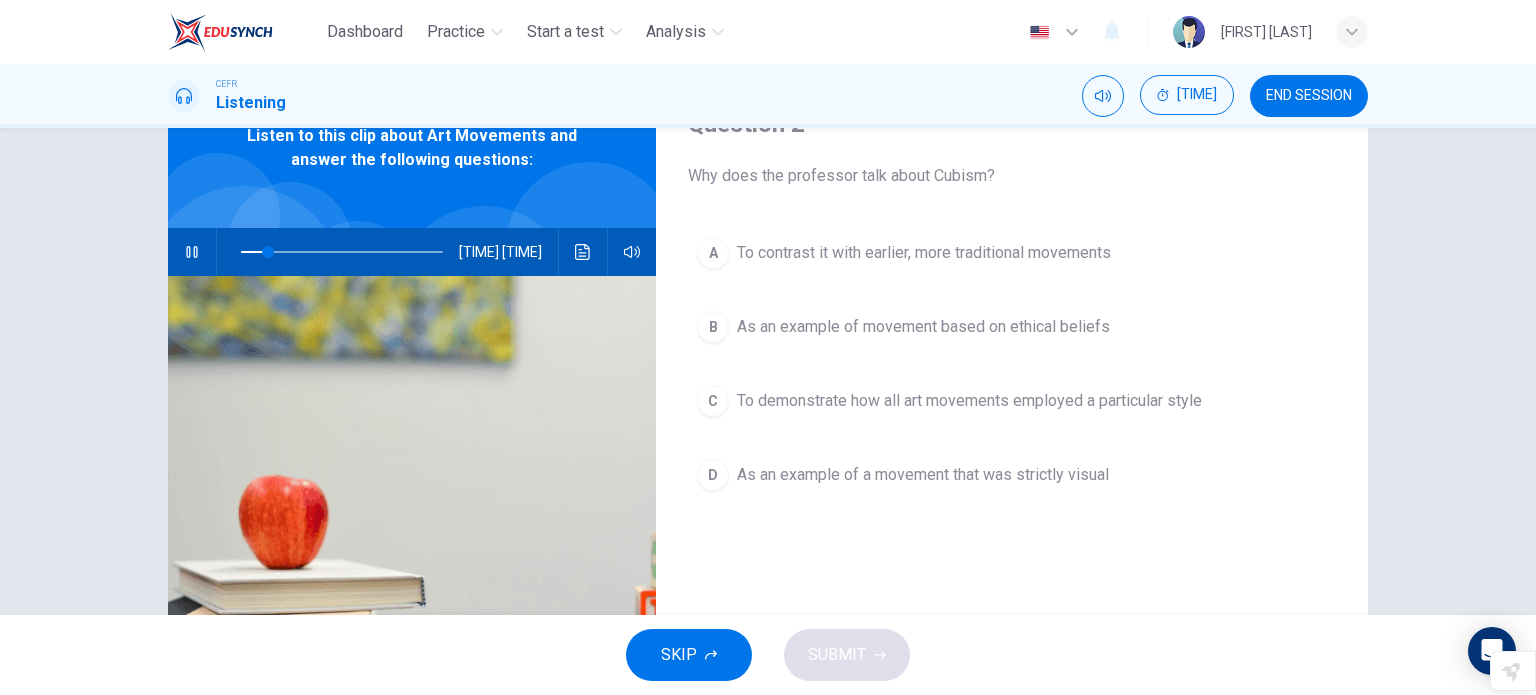 drag, startPoint x: 1048, startPoint y: 659, endPoint x: 1045, endPoint y: 631, distance: 28.160255 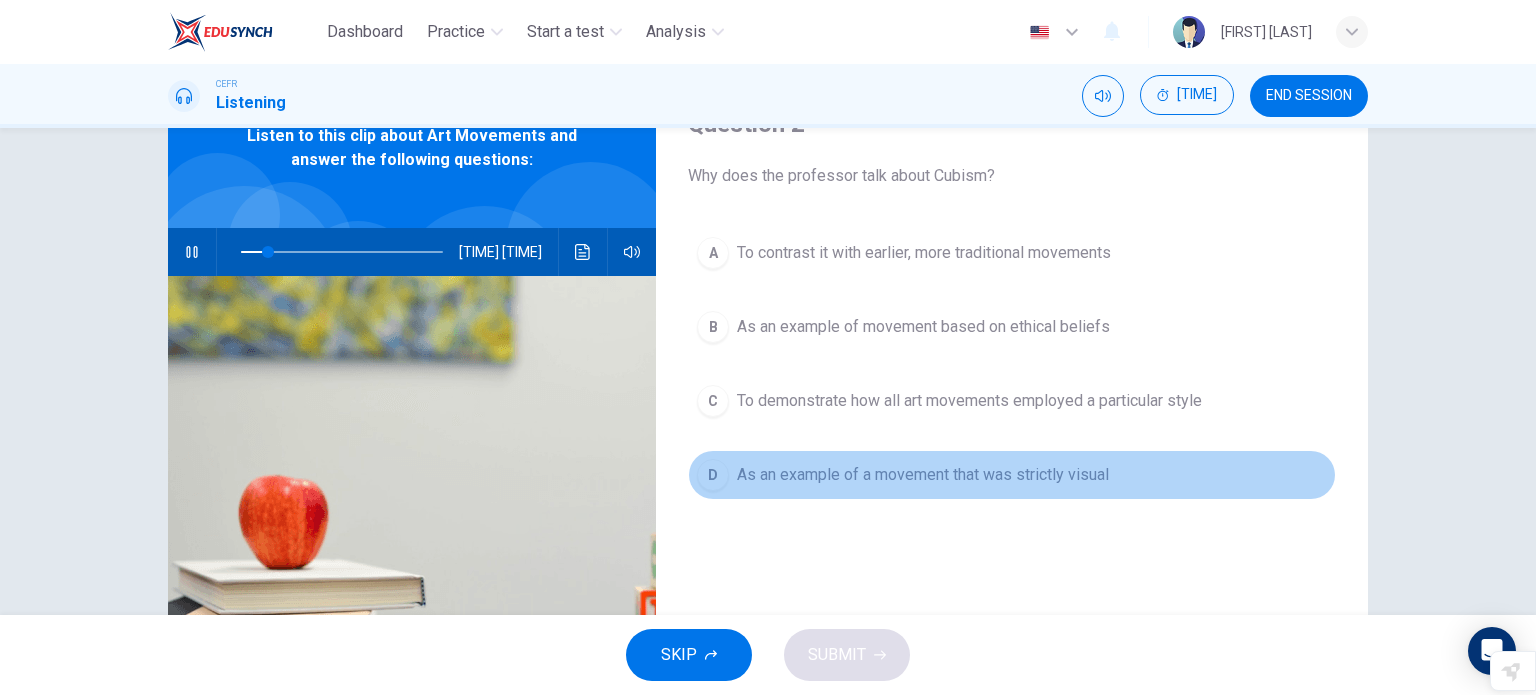 drag, startPoint x: 1188, startPoint y: 480, endPoint x: 1231, endPoint y: 483, distance: 43.104523 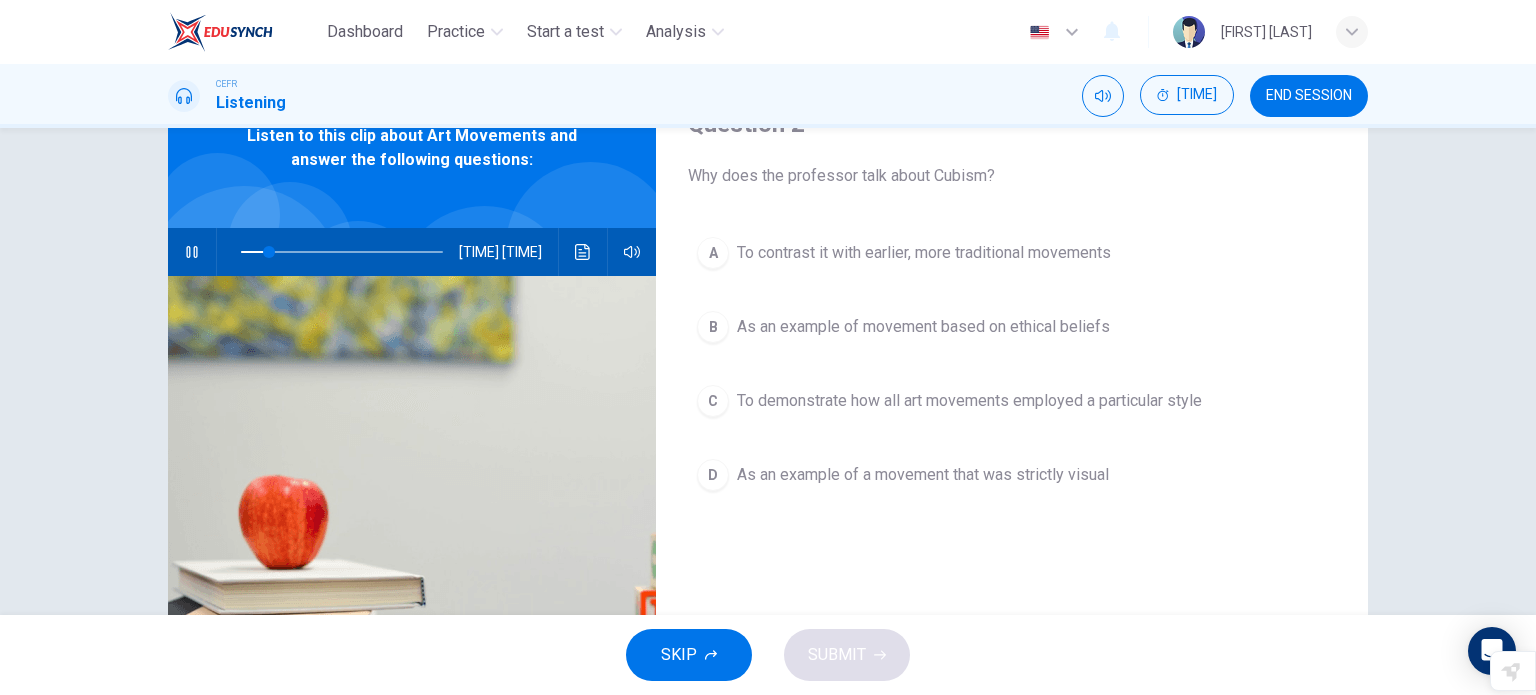 drag, startPoint x: 1324, startPoint y: 429, endPoint x: 1316, endPoint y: 289, distance: 140.22838 